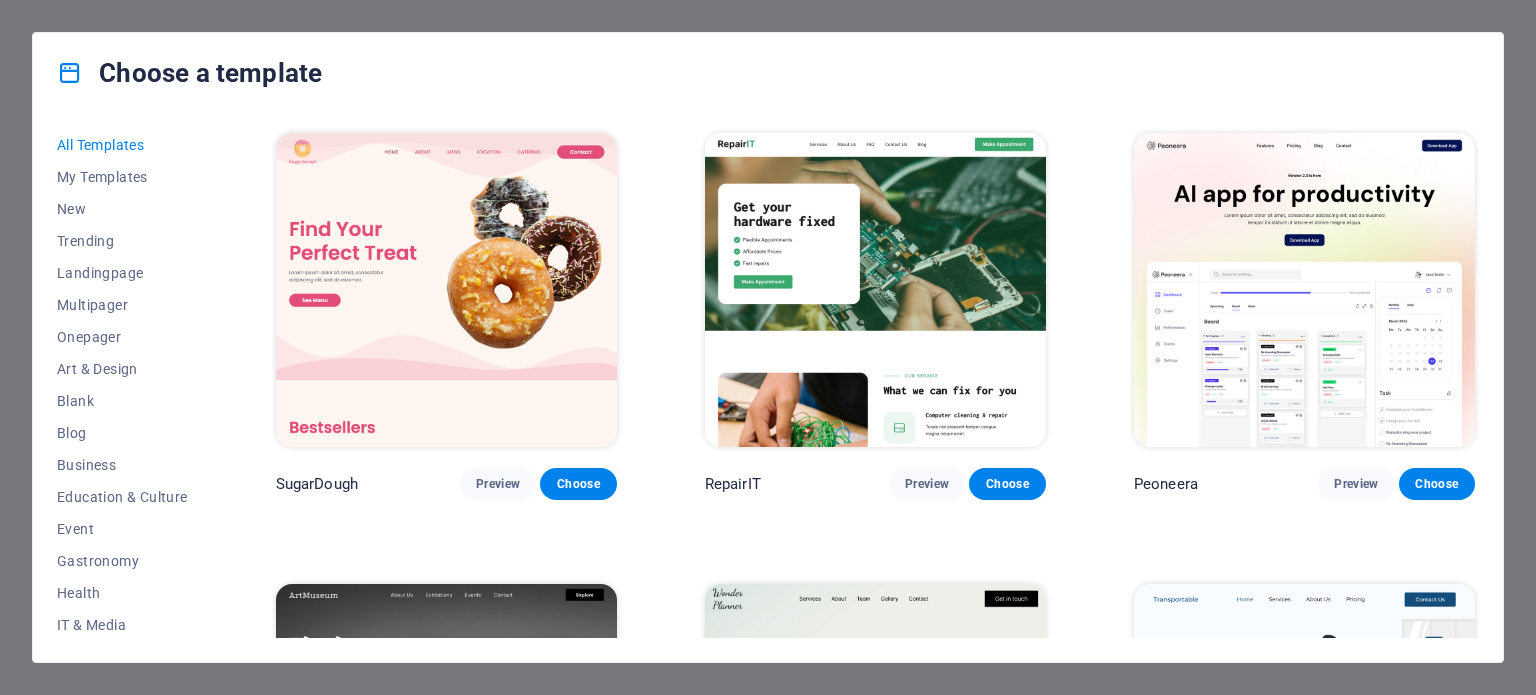 scroll, scrollTop: 0, scrollLeft: 0, axis: both 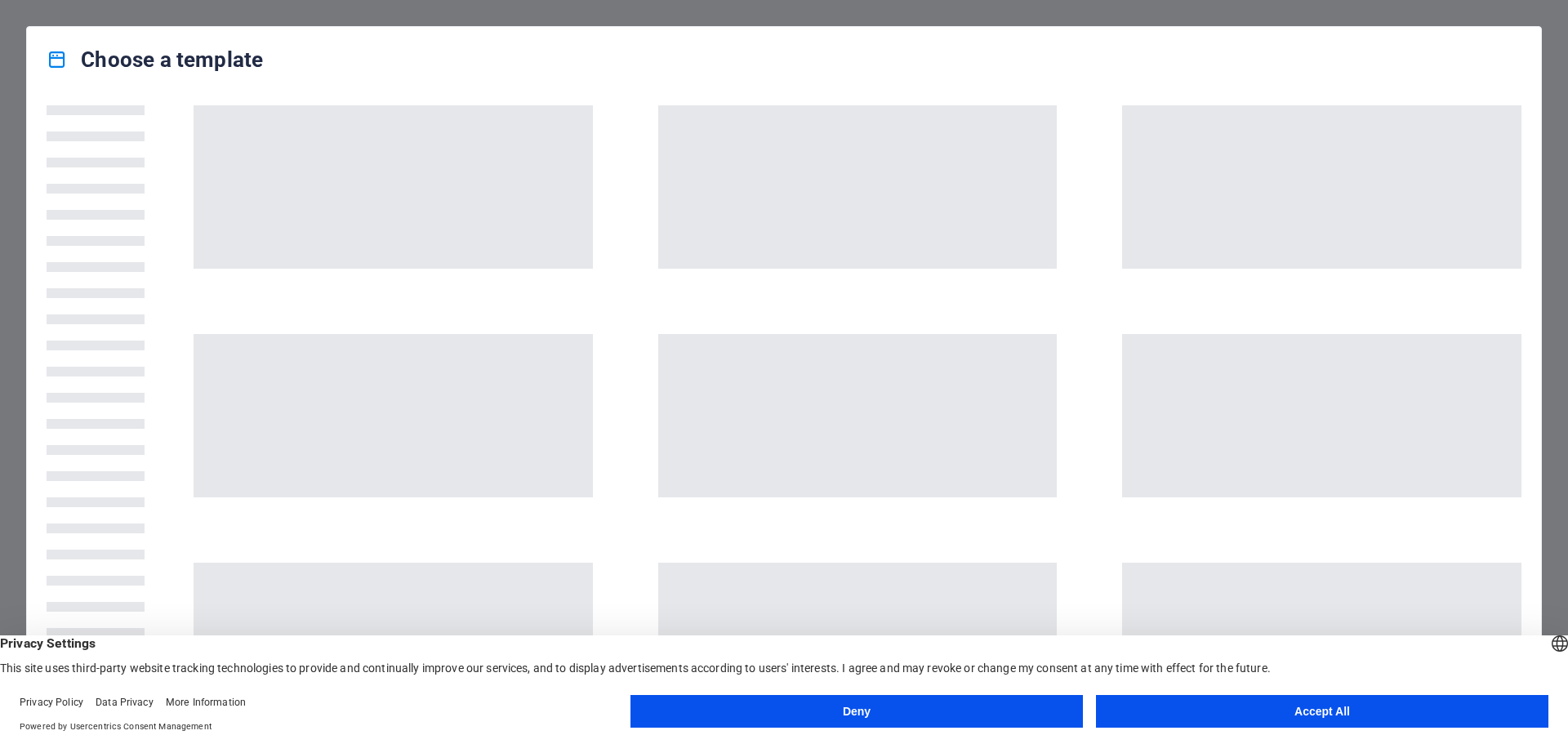 click on "Accept All" at bounding box center [1322, 711] 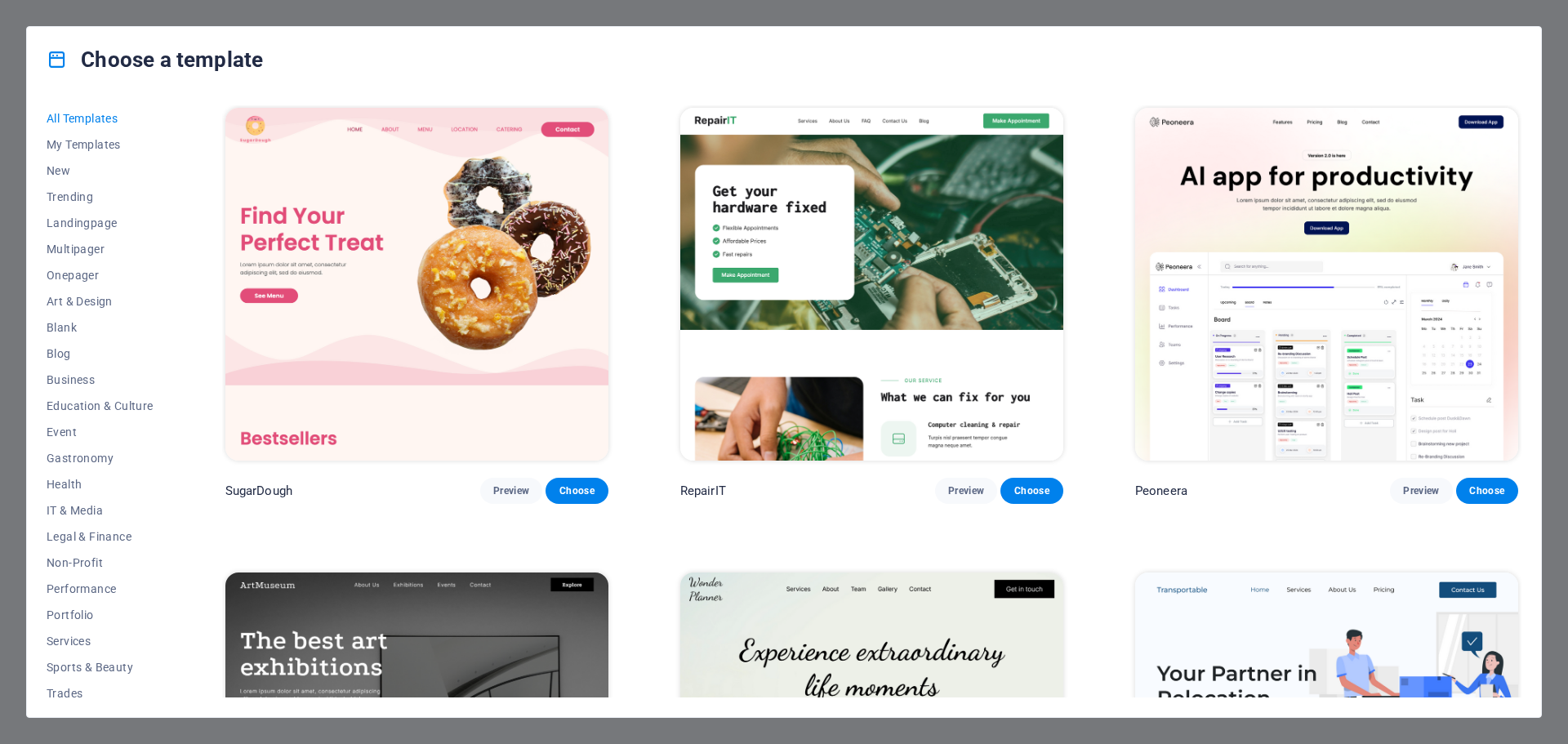 scroll, scrollTop: 0, scrollLeft: 0, axis: both 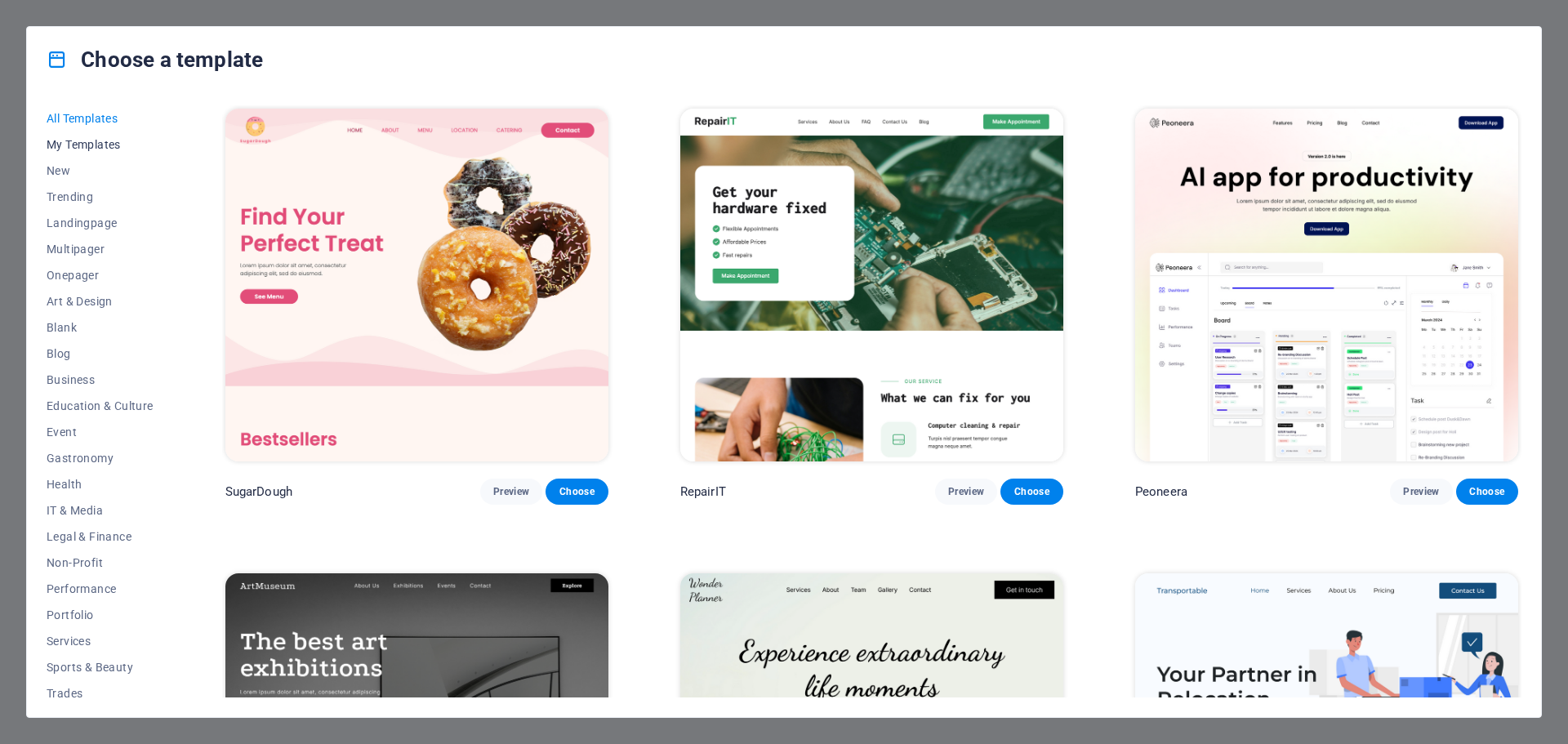 click on "My Templates" at bounding box center [100, 145] 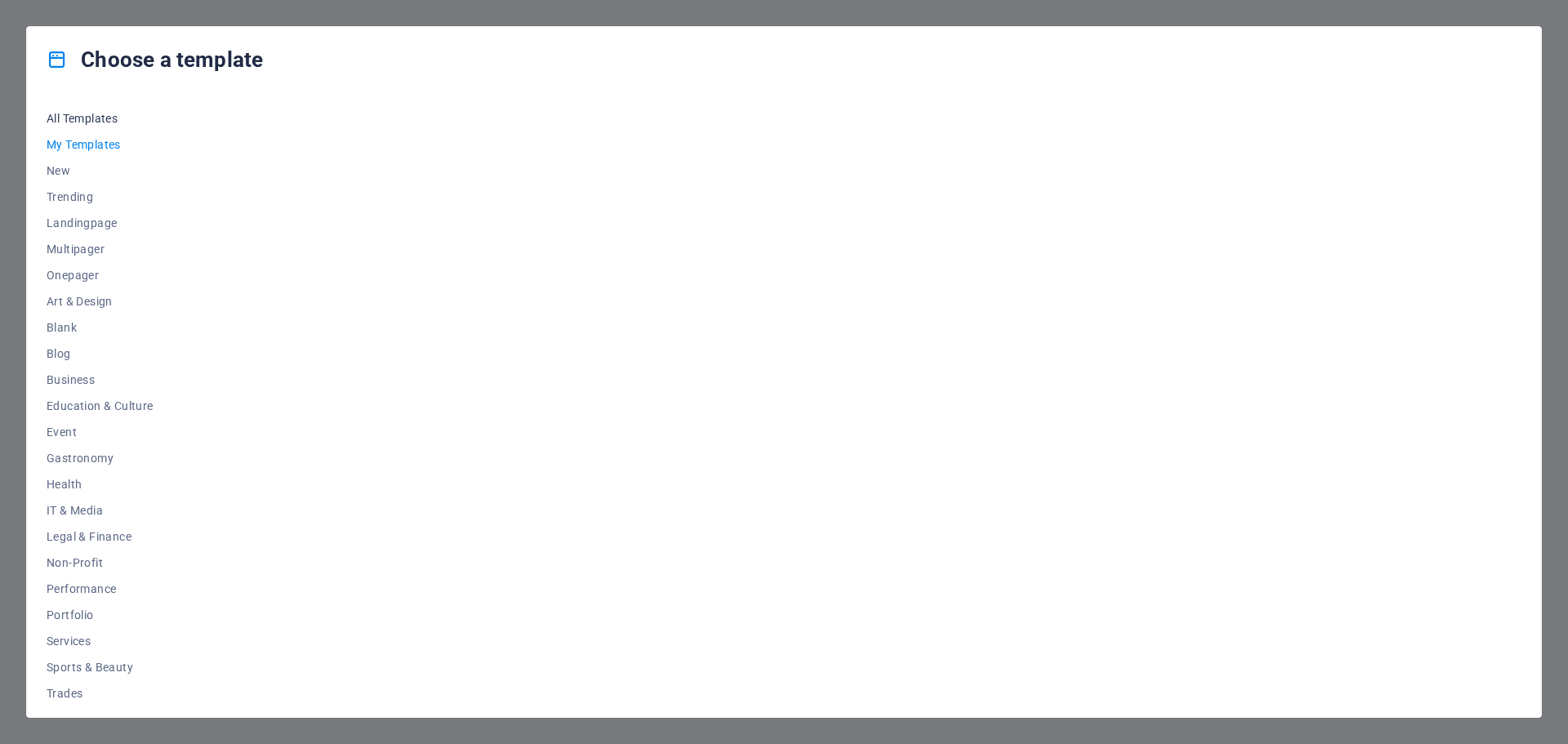 click on "All Templates" at bounding box center [100, 118] 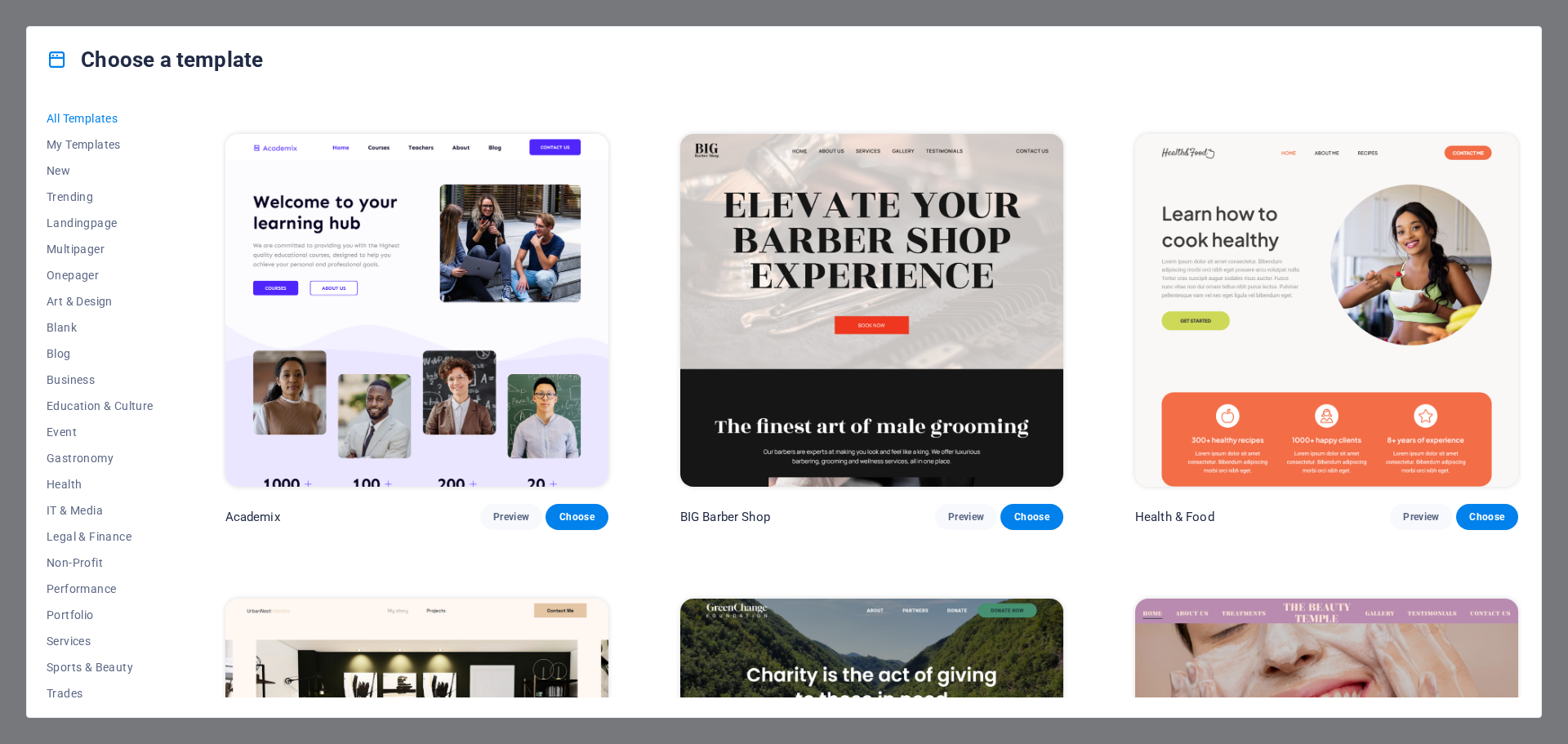 scroll, scrollTop: 1878, scrollLeft: 0, axis: vertical 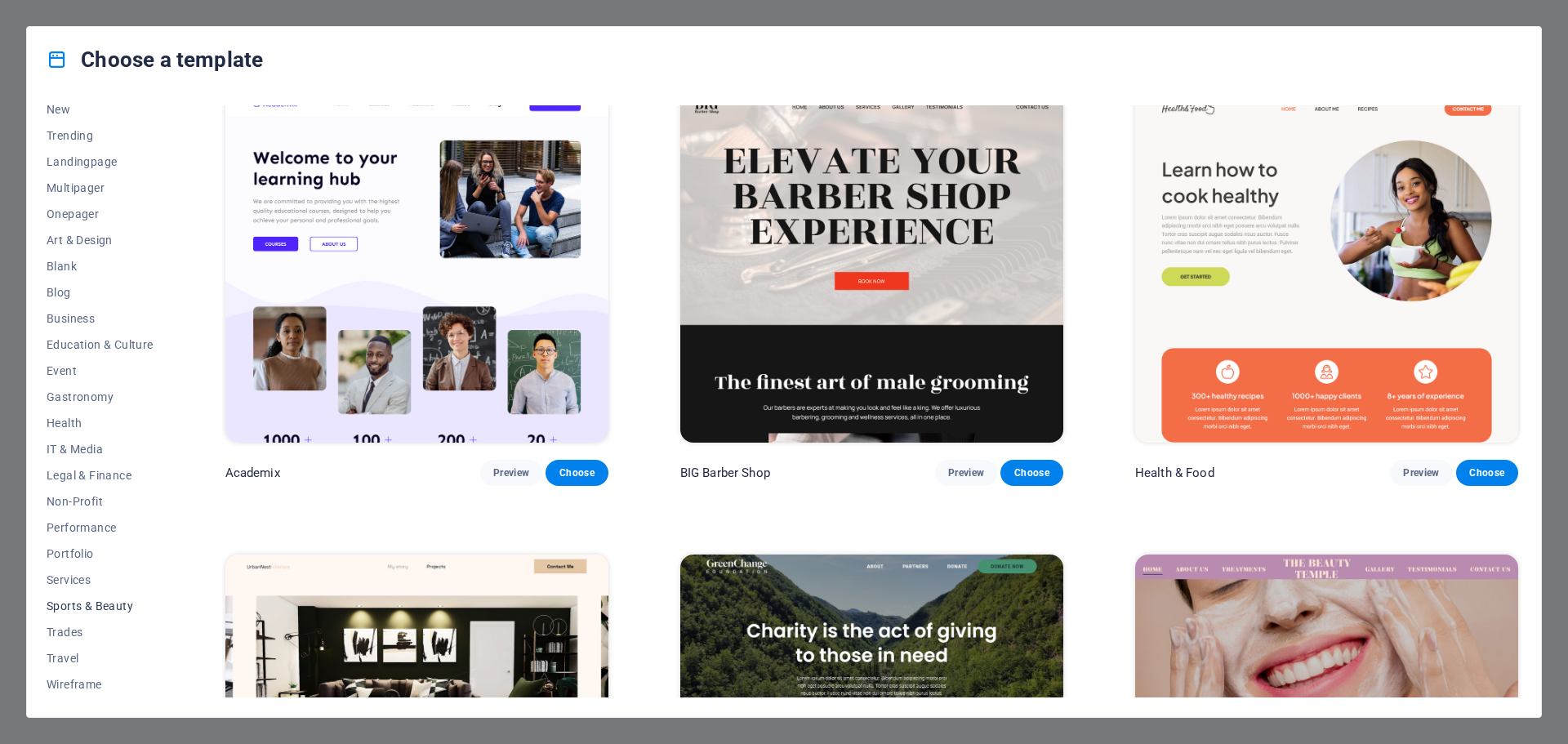 click on "Sports & Beauty" at bounding box center [100, 606] 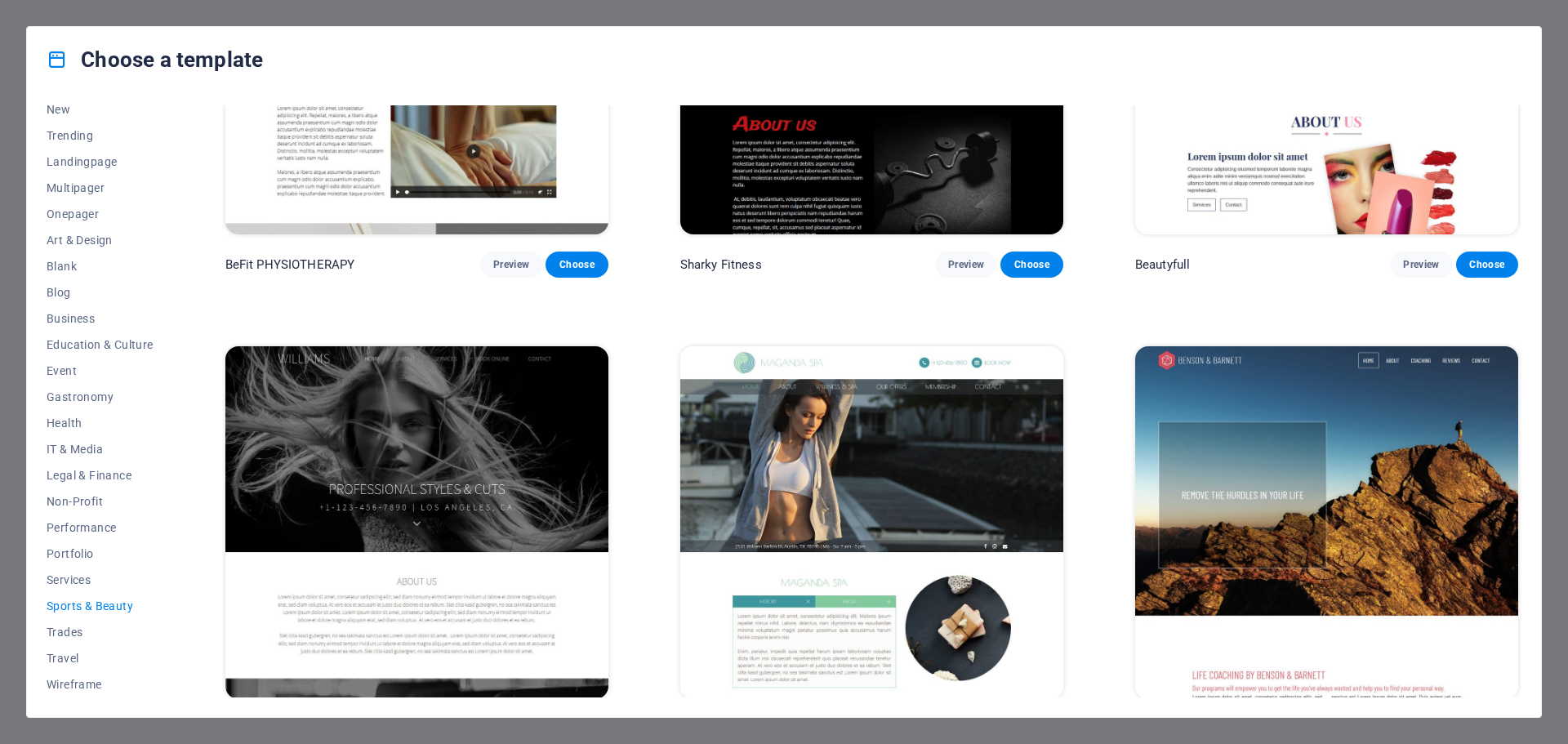 scroll, scrollTop: 1658, scrollLeft: 0, axis: vertical 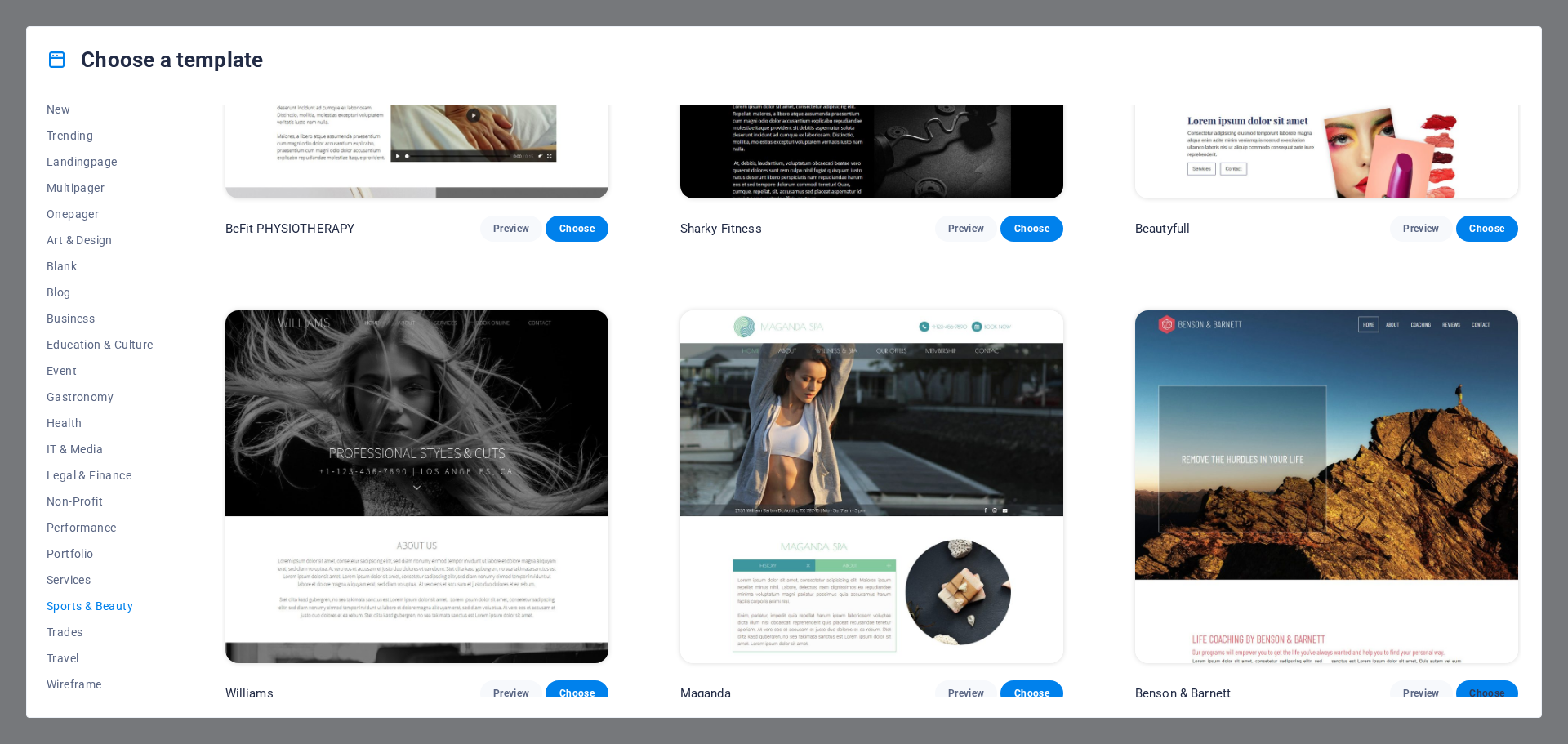 click on "Choose" at bounding box center (1487, 693) 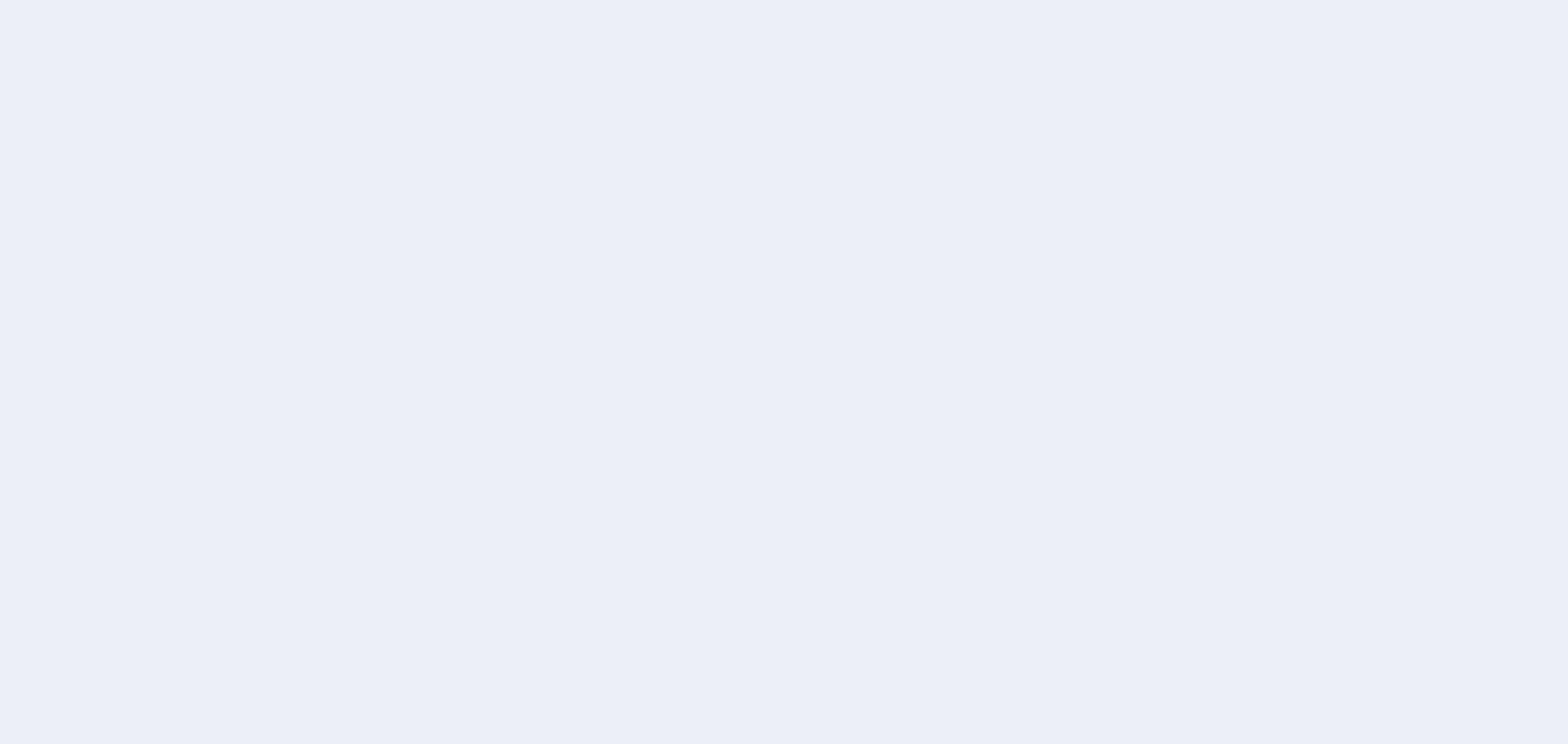 scroll, scrollTop: 0, scrollLeft: 0, axis: both 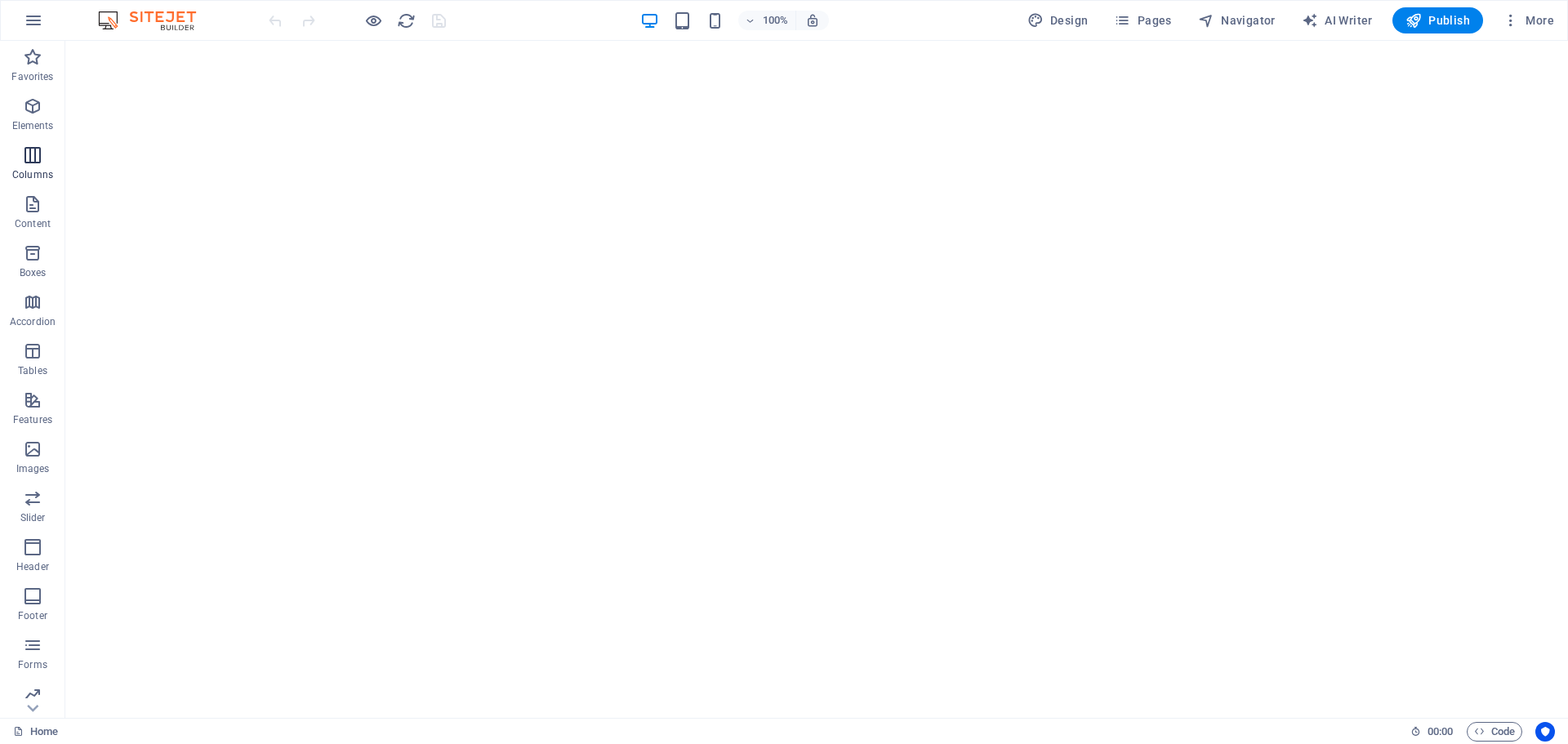 click on "Columns" at bounding box center (33, 165) 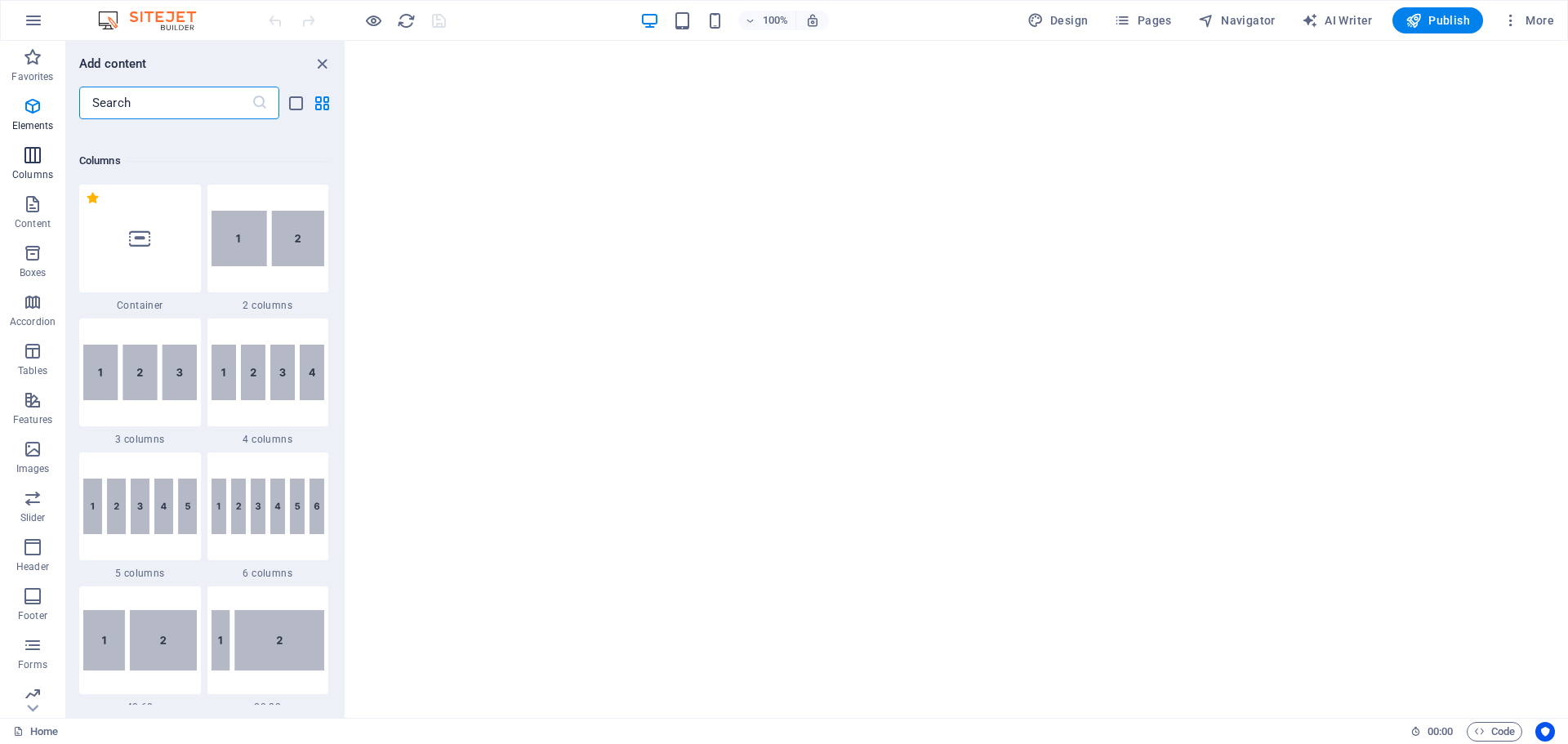 scroll, scrollTop: 809, scrollLeft: 0, axis: vertical 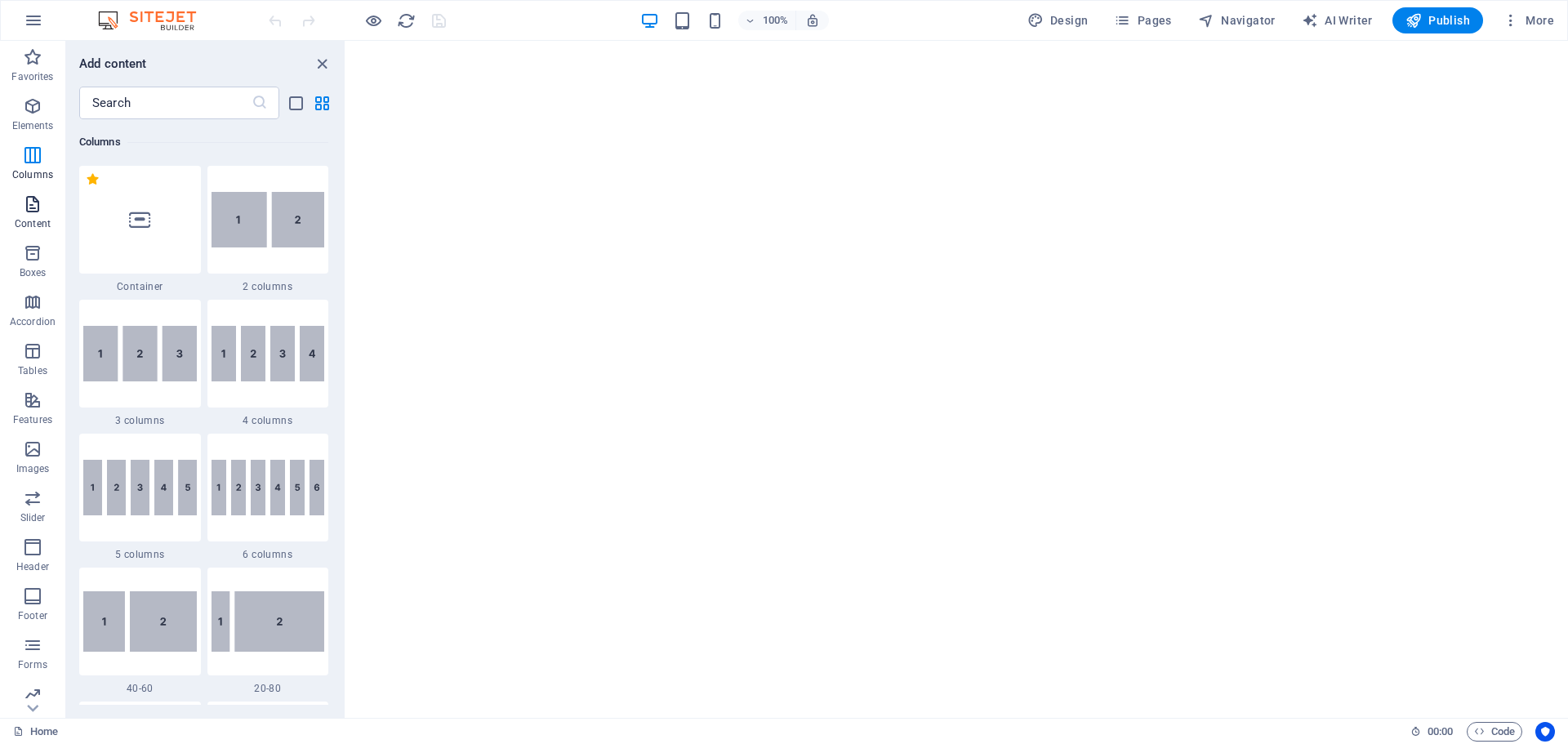 click at bounding box center (33, 204) 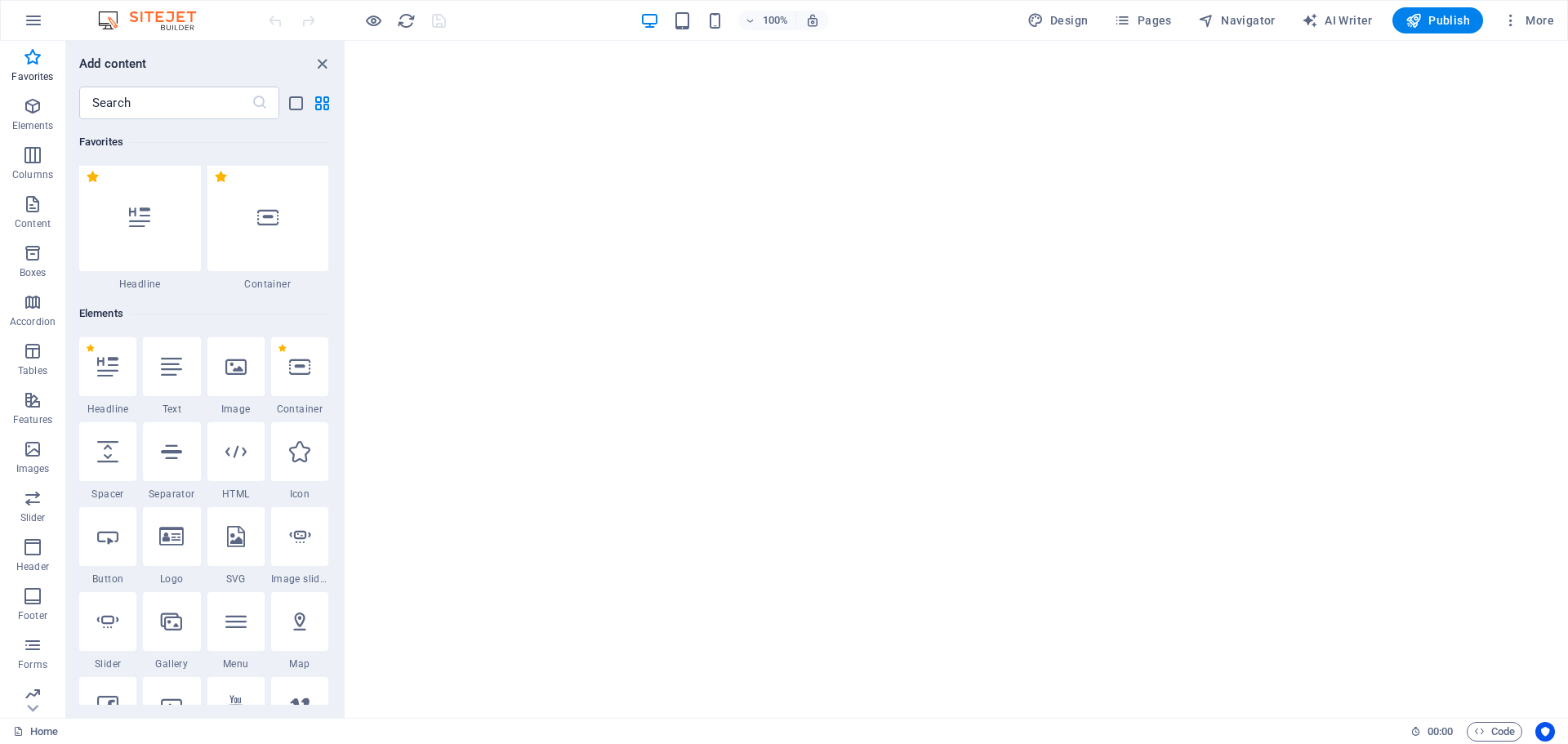 scroll, scrollTop: 0, scrollLeft: 0, axis: both 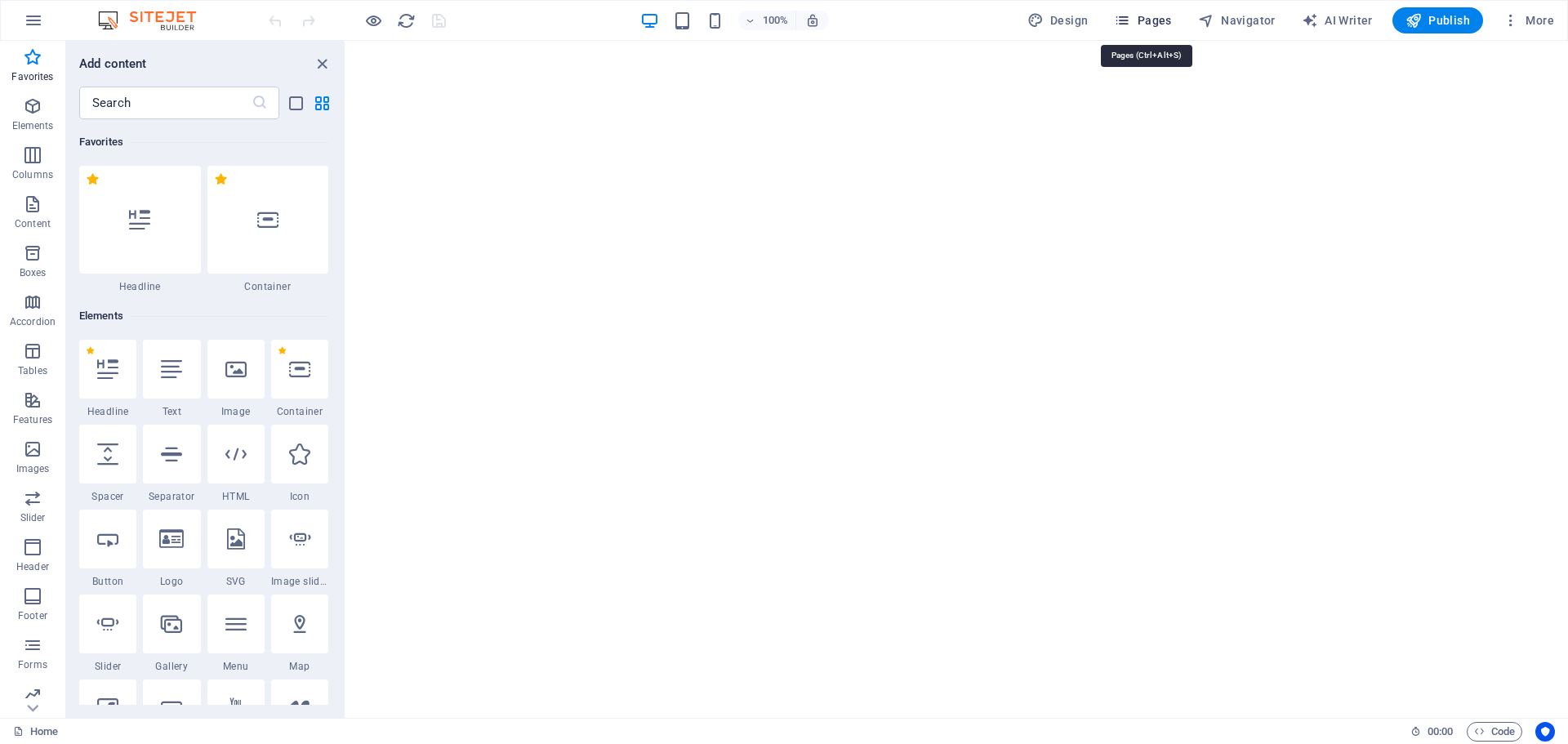 click at bounding box center [1122, 20] 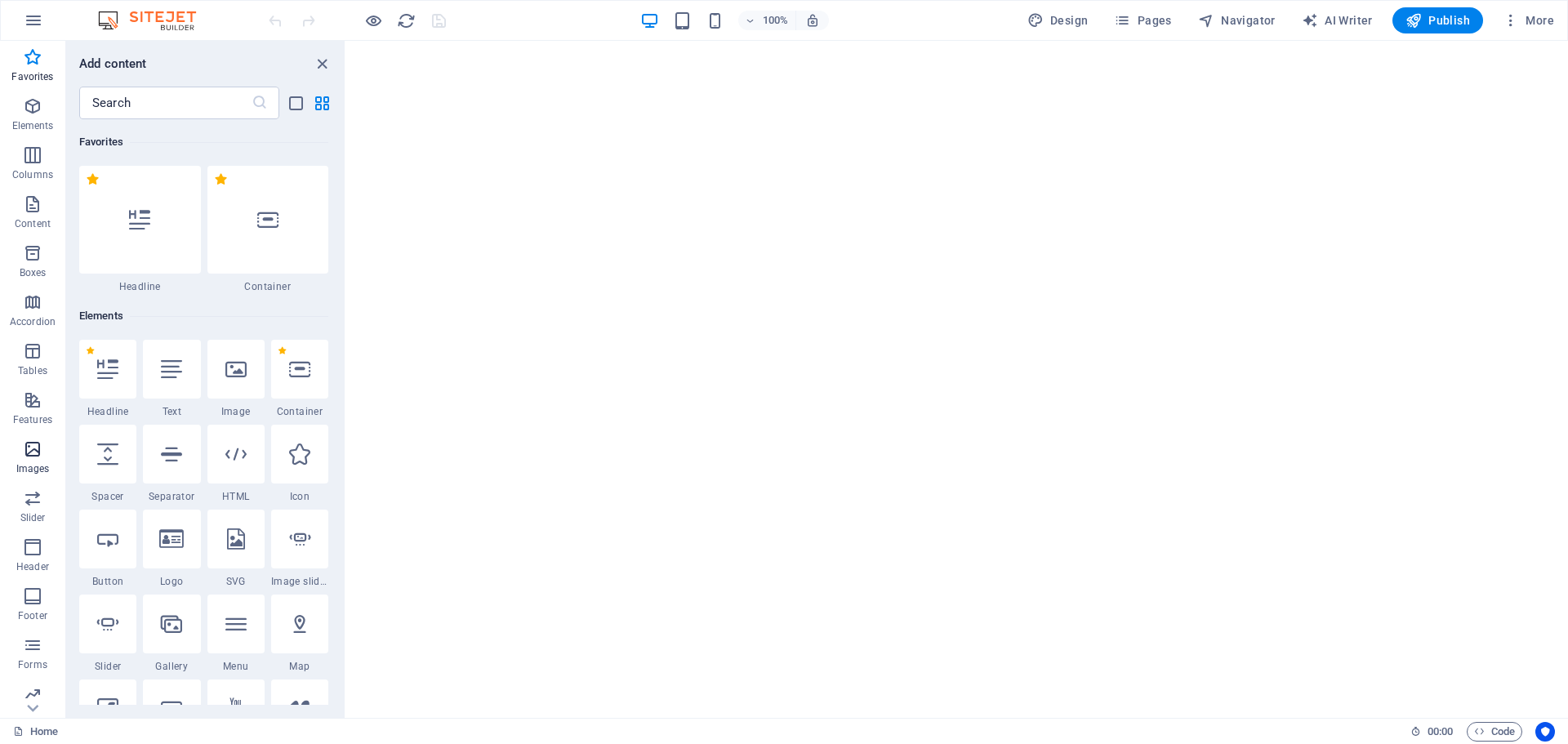 scroll, scrollTop: 58, scrollLeft: 0, axis: vertical 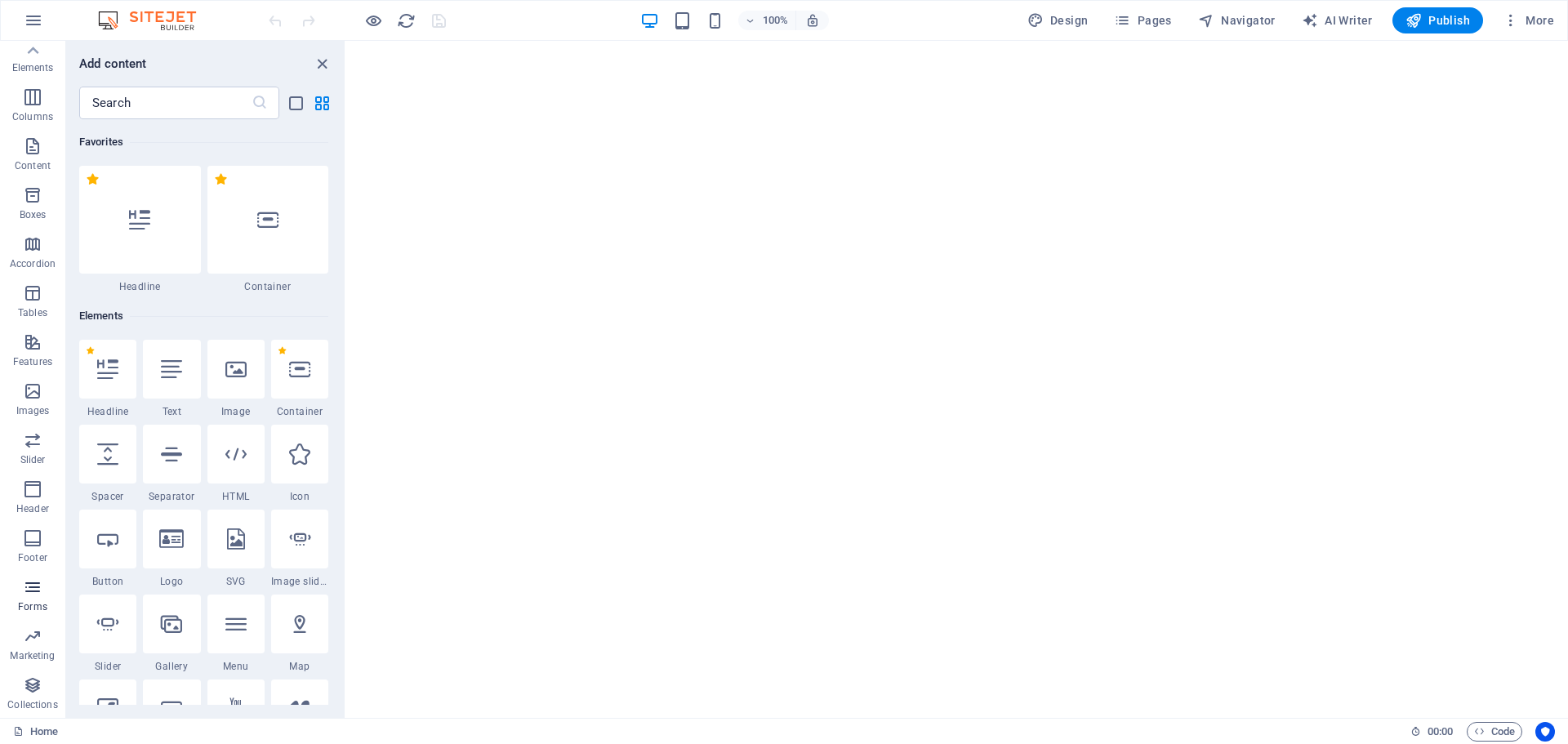 click at bounding box center (33, 587) 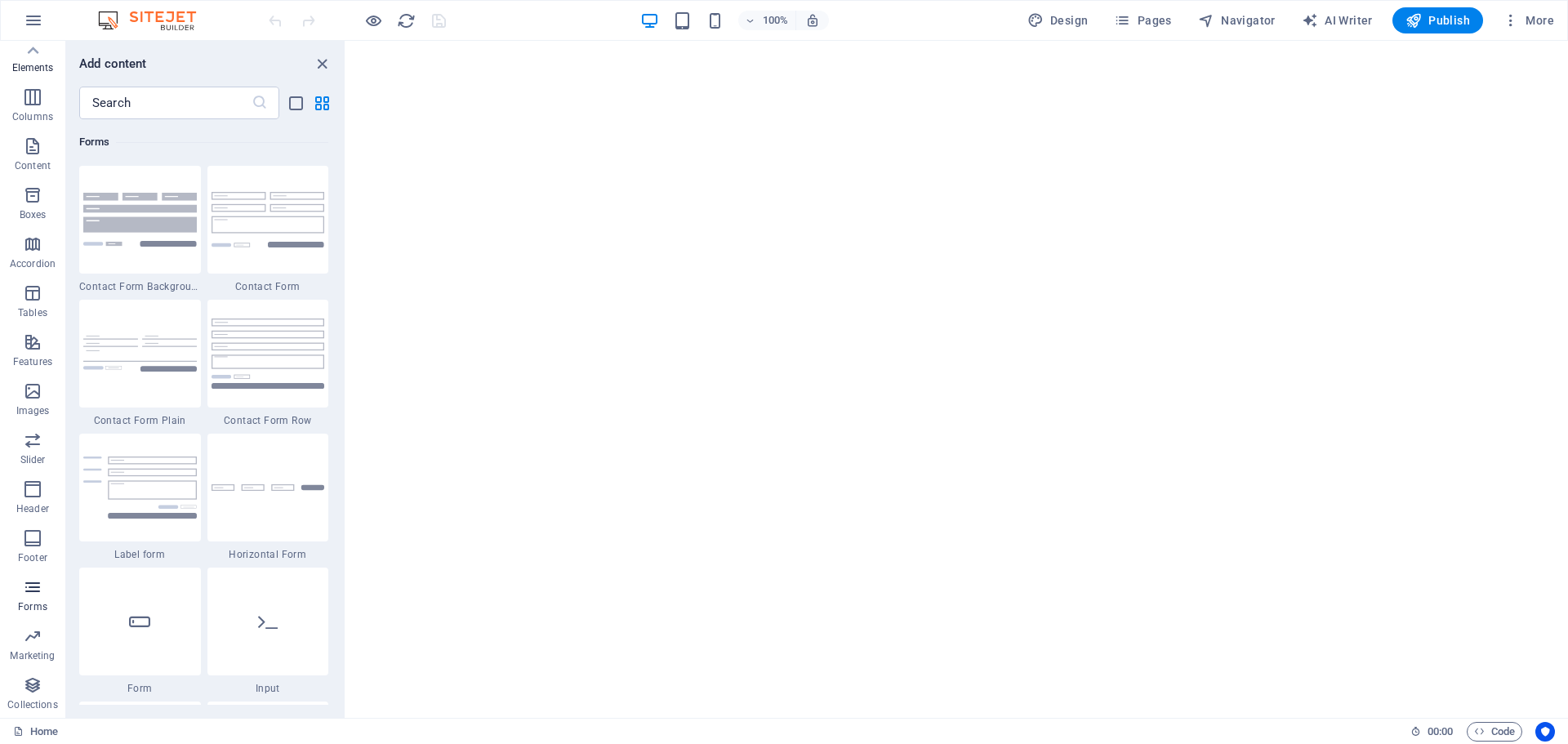 scroll, scrollTop: 11924, scrollLeft: 0, axis: vertical 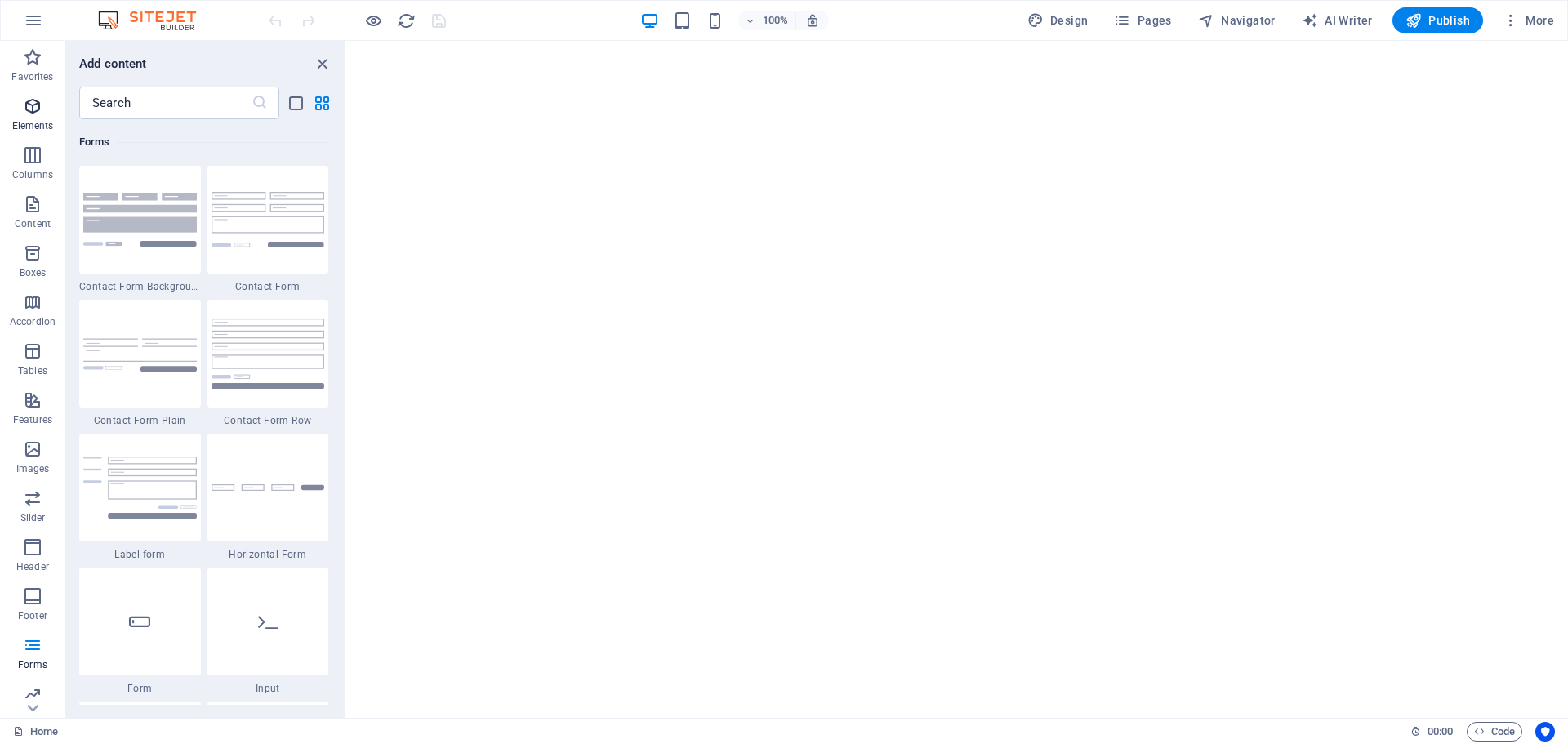 click at bounding box center [33, 106] 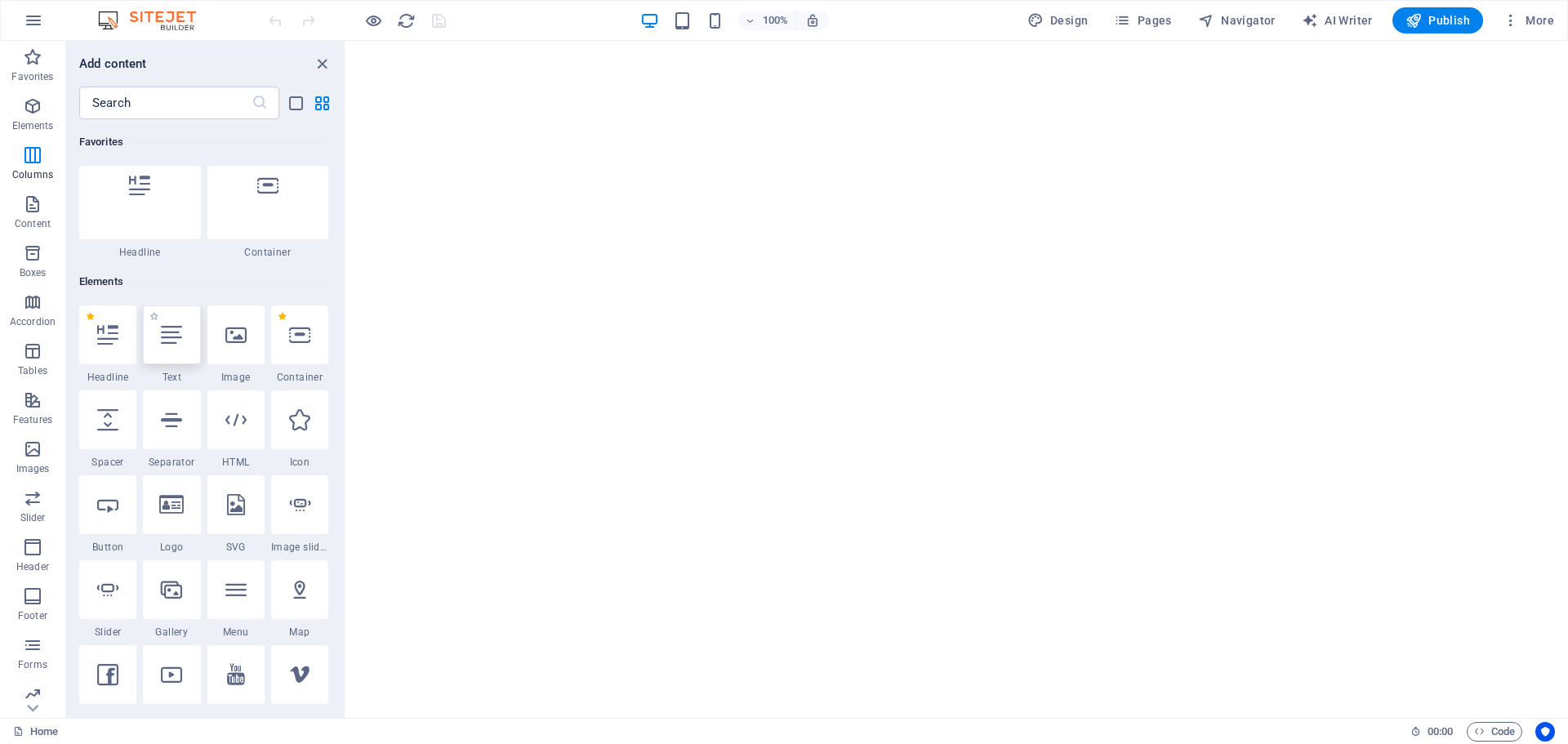 scroll, scrollTop: 0, scrollLeft: 0, axis: both 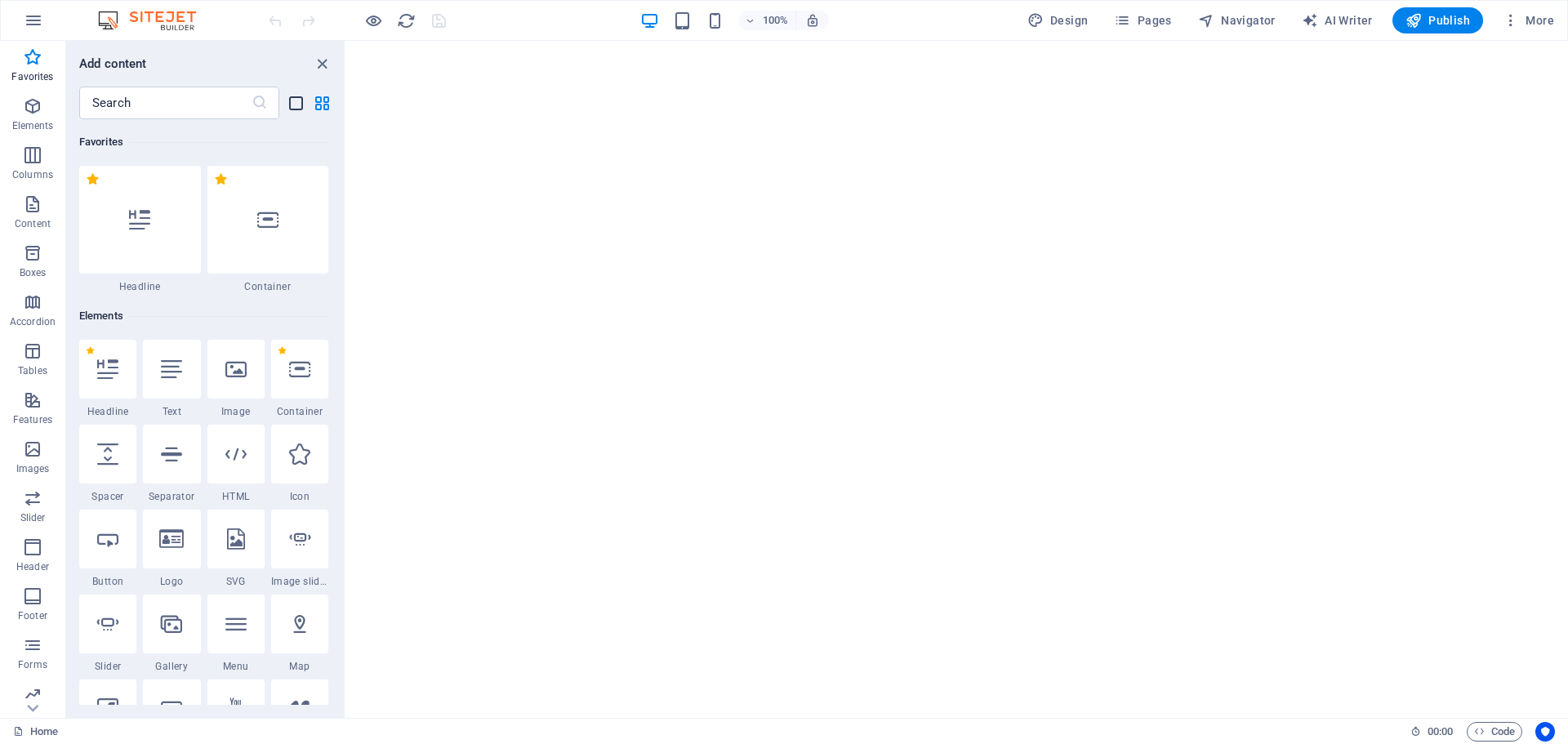 click at bounding box center (296, 103) 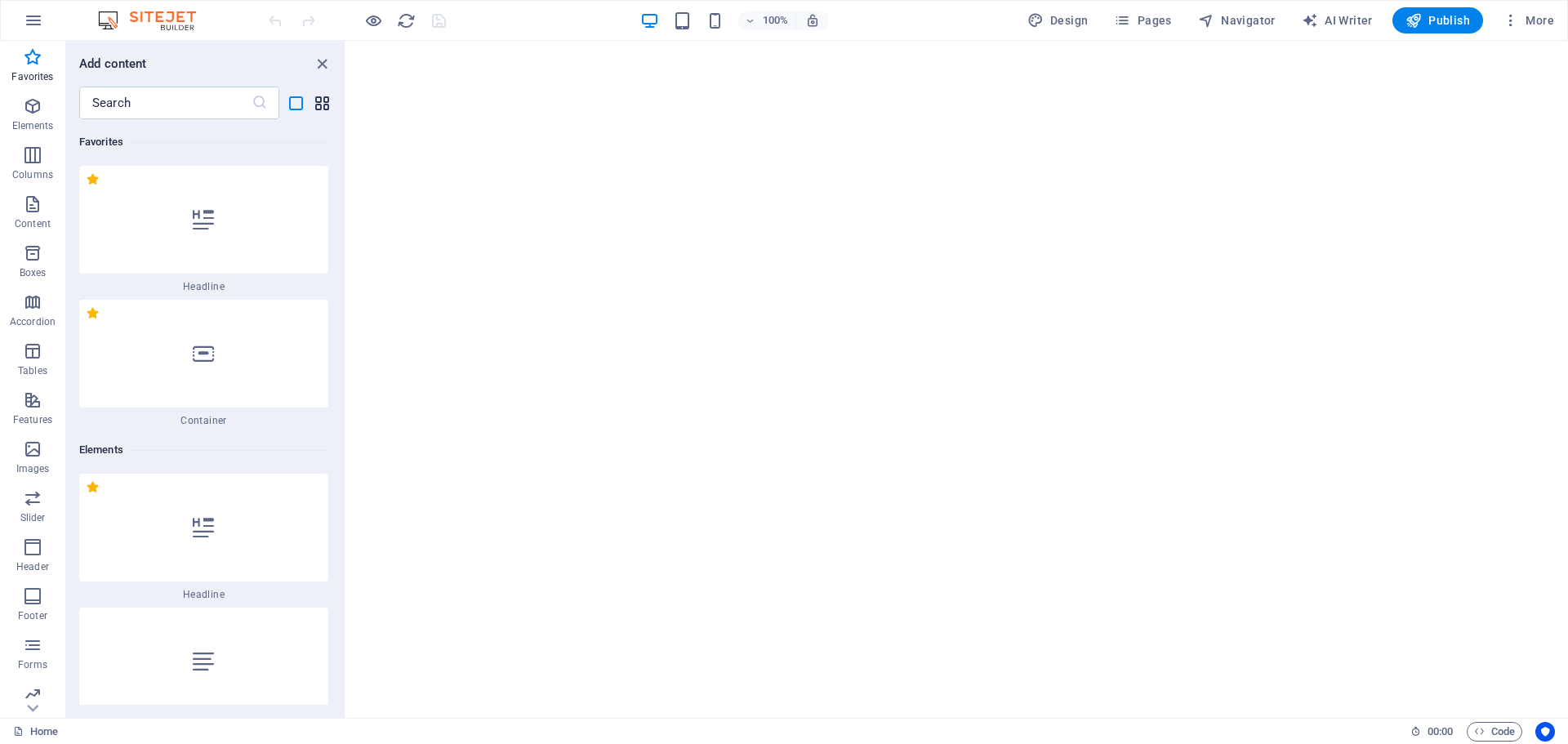 click at bounding box center [322, 103] 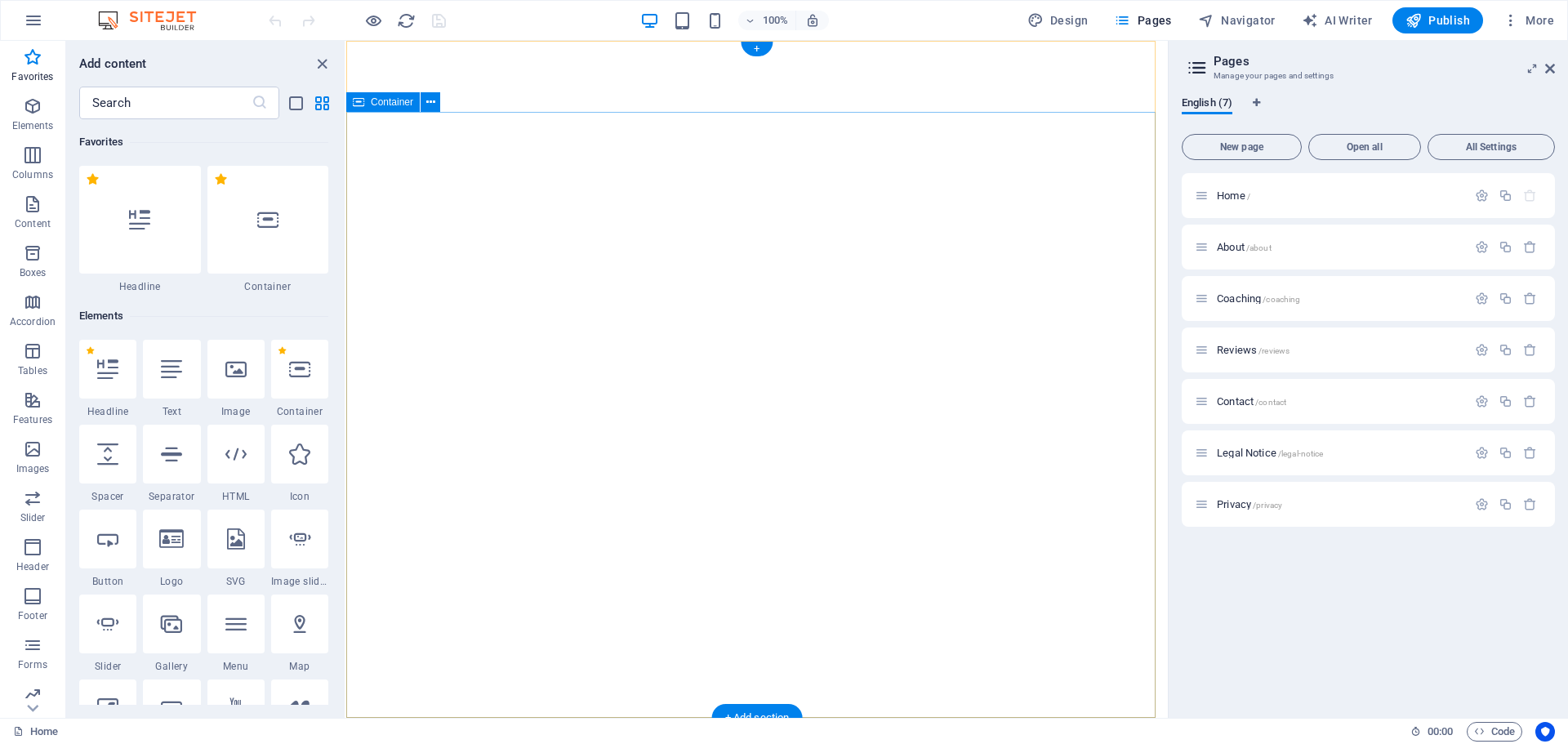click on "REMOVE THE HURDLES IN YOUR LIFE START ATTRACTING THE LIFE YOU WANT START YOUR TOMORROW" at bounding box center (757, 1098) 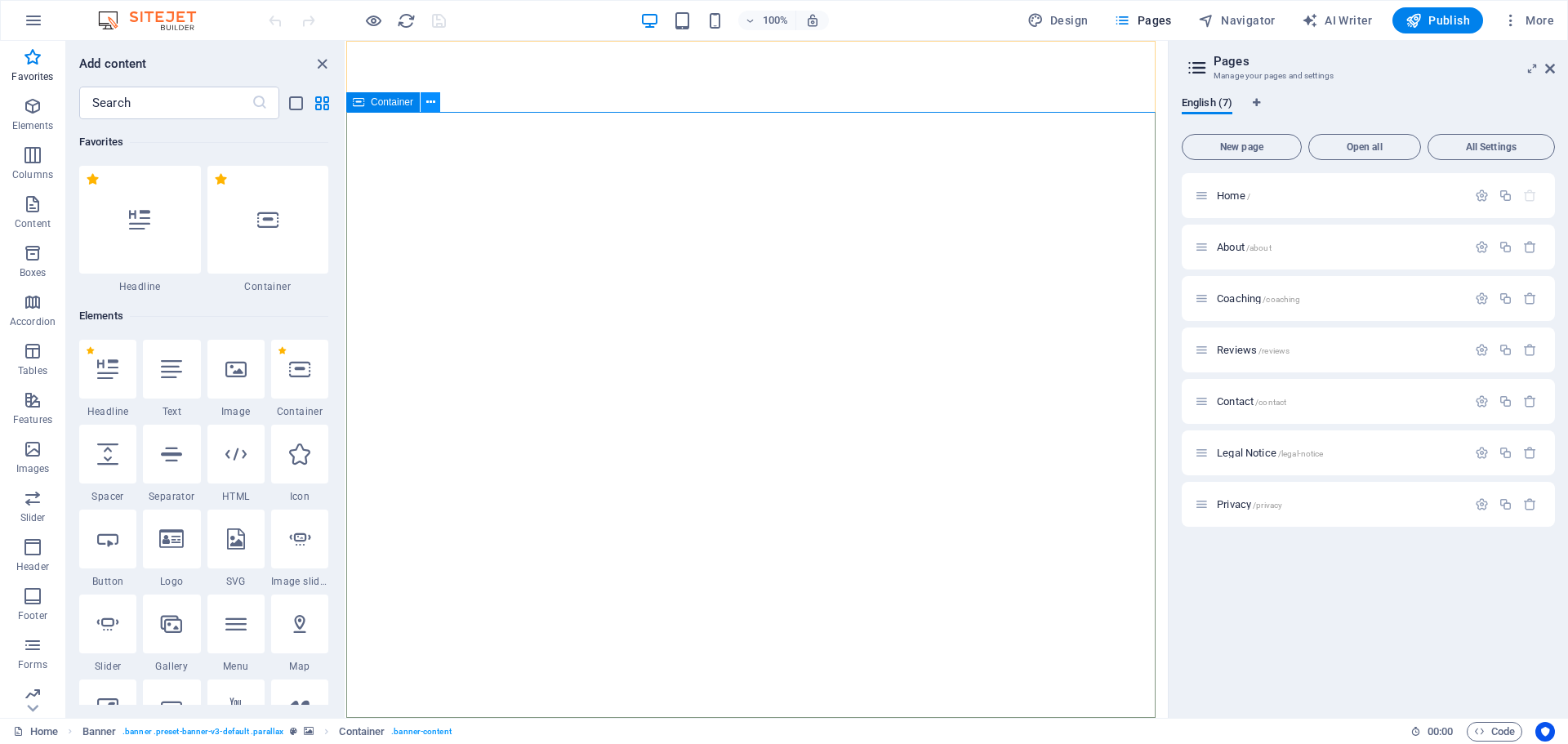 click at bounding box center (430, 102) 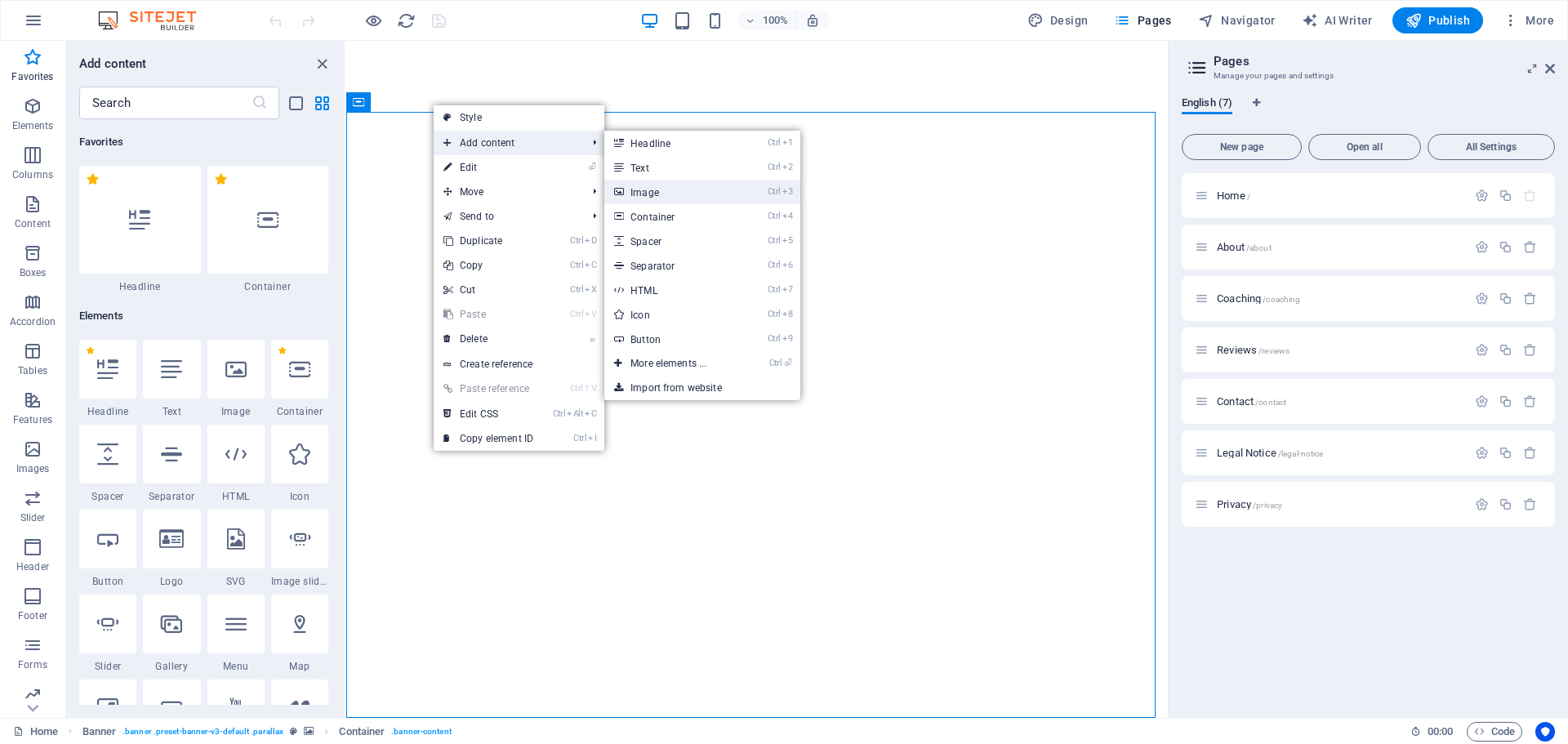 click on "Ctrl 3  Image" at bounding box center (671, 192) 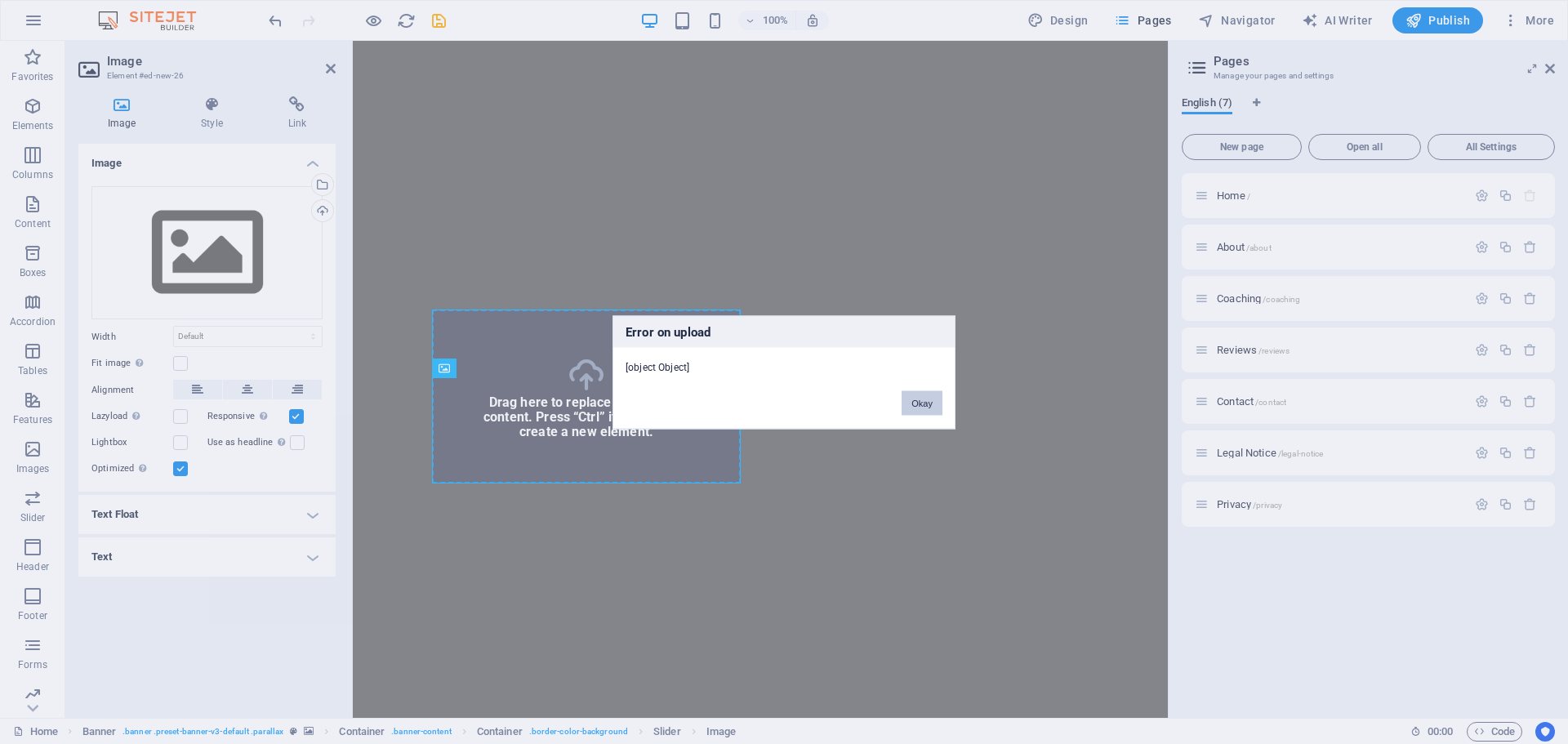 click on "Okay" at bounding box center [922, 403] 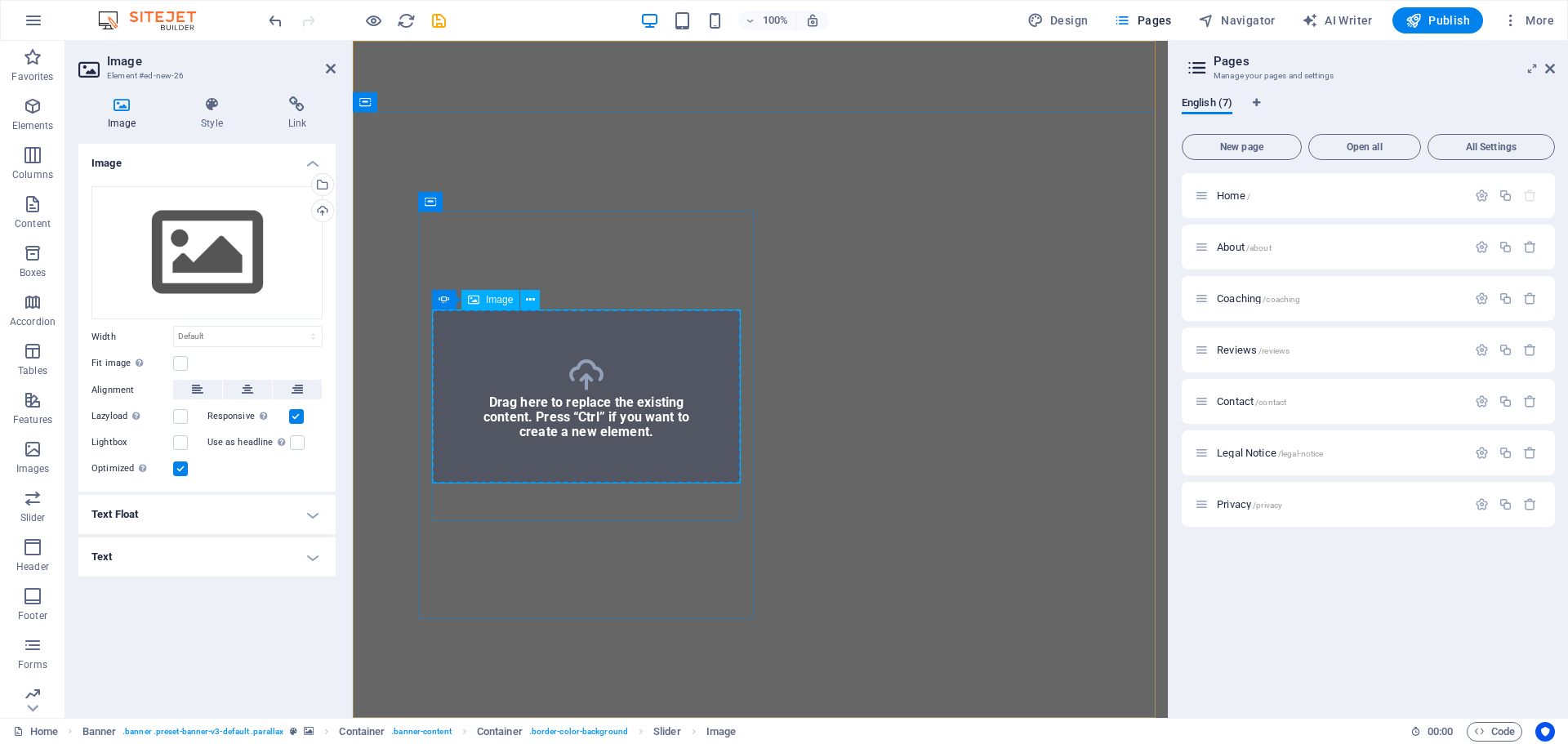 click at bounding box center (586, 1000) 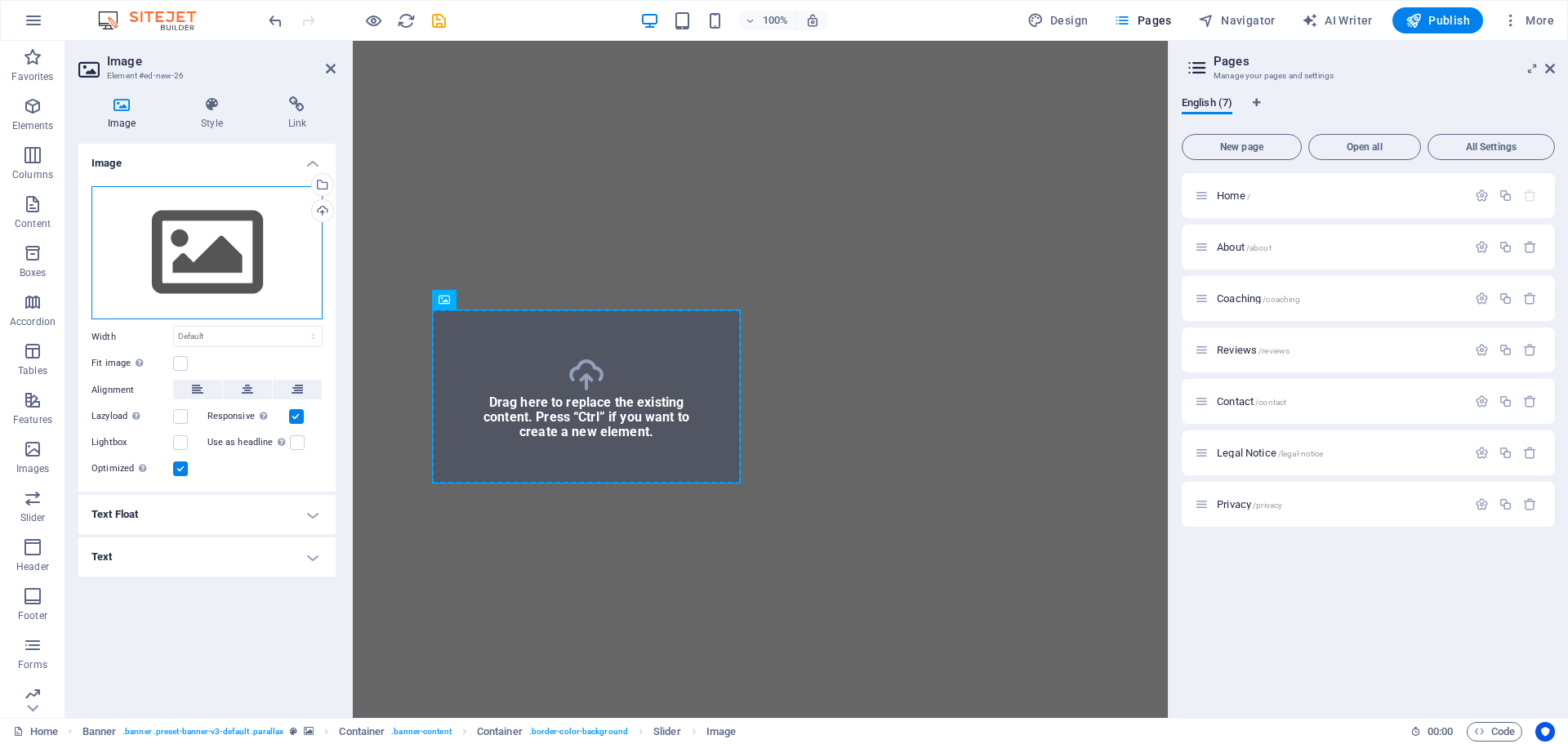 click on "Drag files here, click to choose files or select files from Files or our free stock photos & videos" at bounding box center [207, 253] 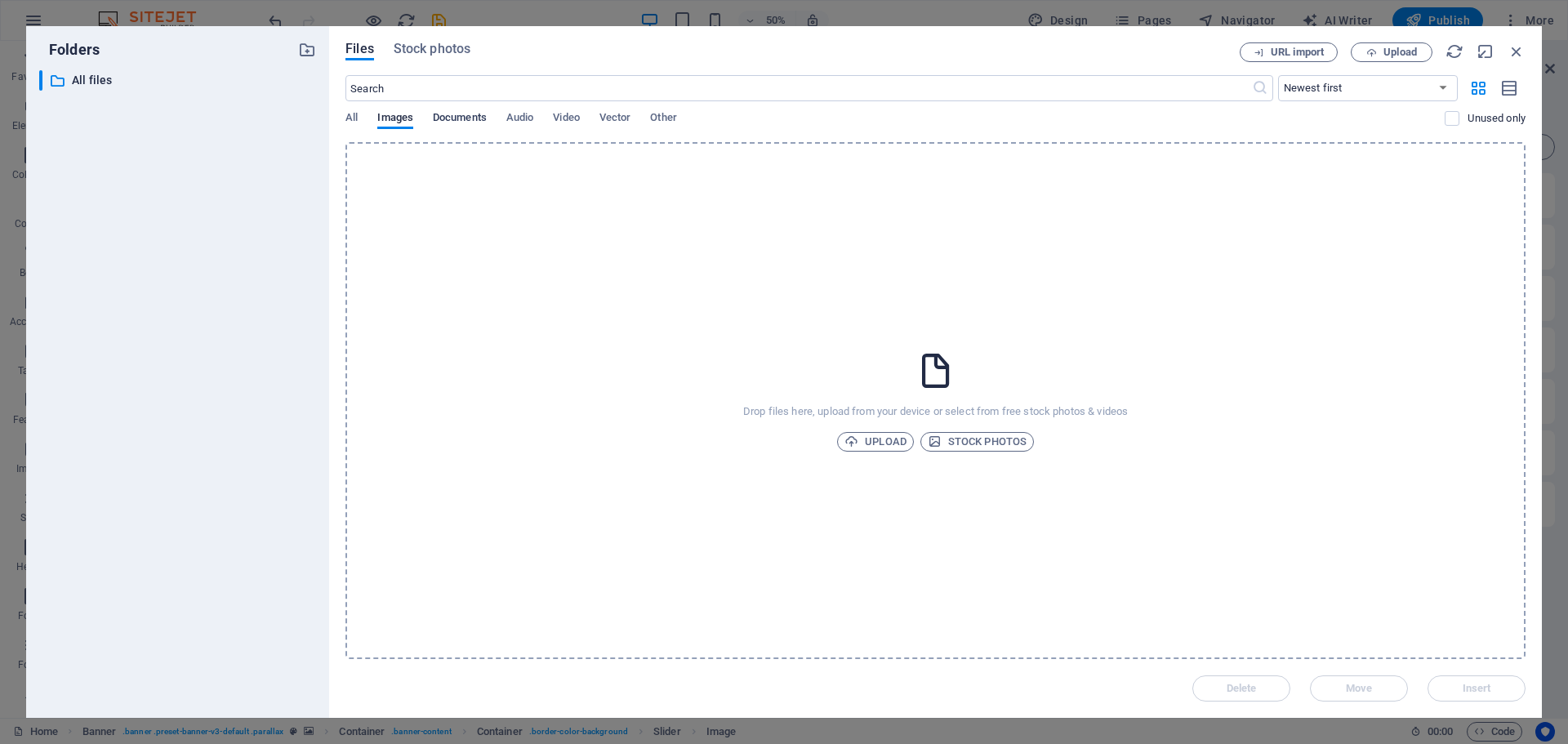 click on "Documents" at bounding box center [460, 119] 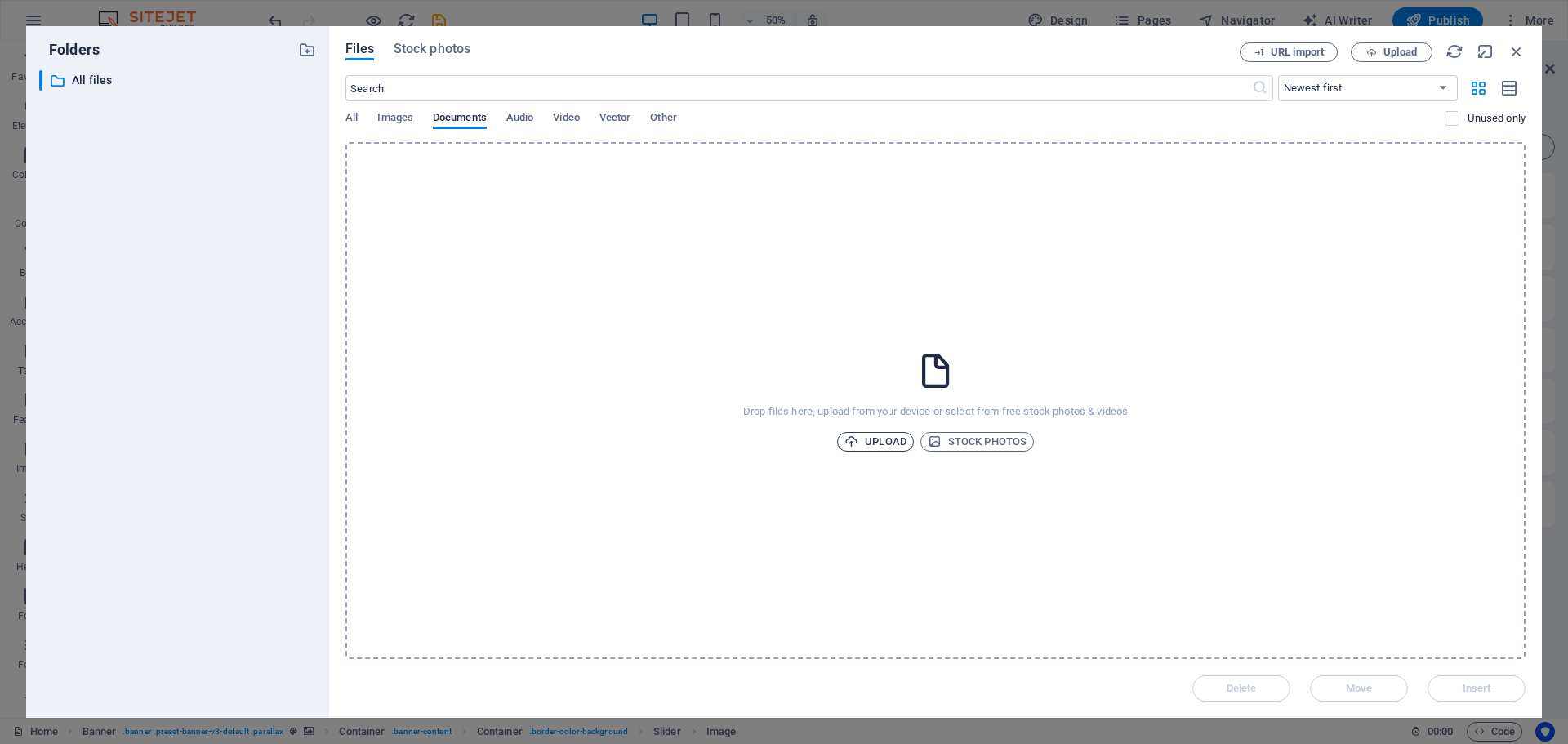 click at bounding box center (851, 441) 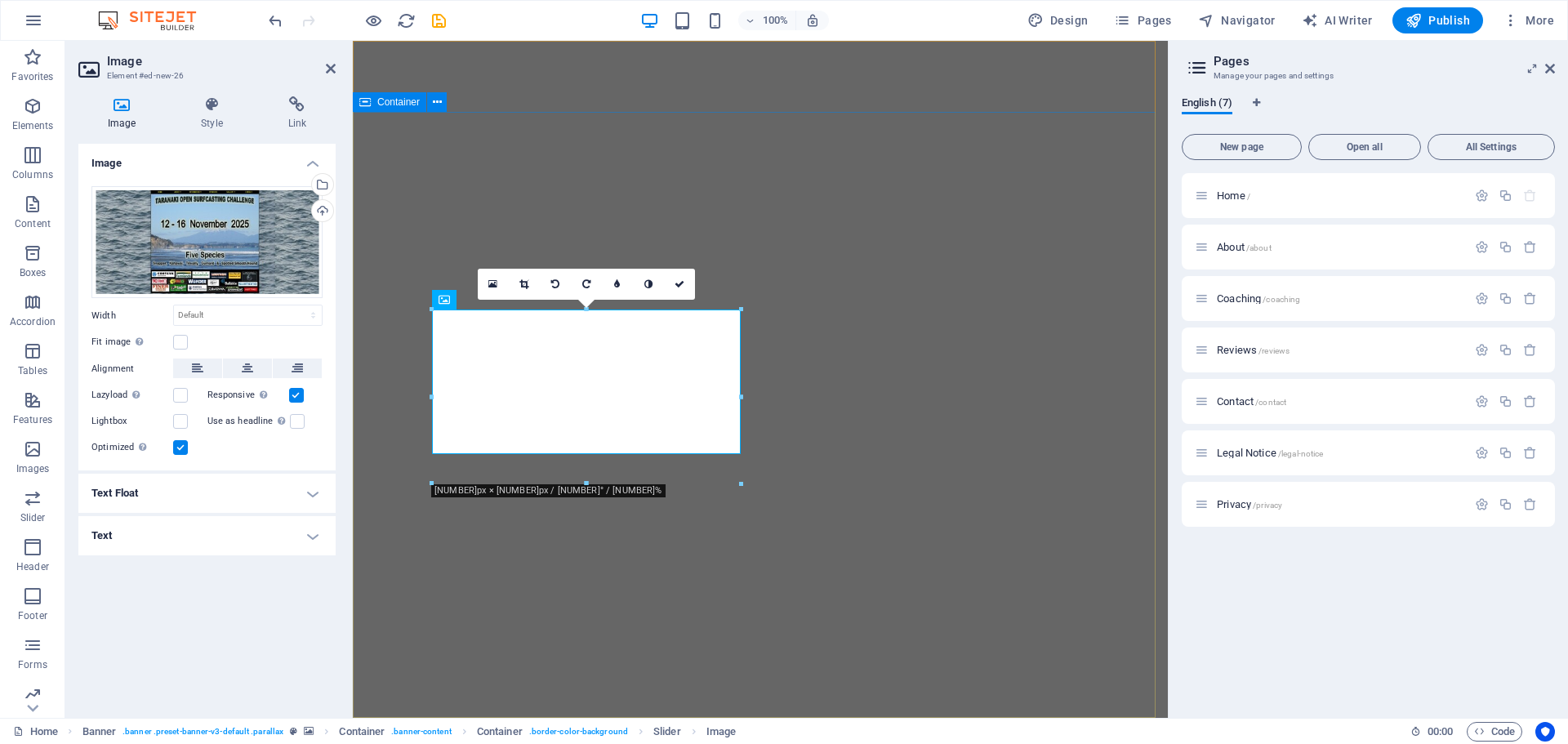 click on "REMOVE THE HURDLES IN YOUR LIFE START ATTRACTING THE LIFE YOU WANT START YOUR TOMORROW" at bounding box center (760, 1098) 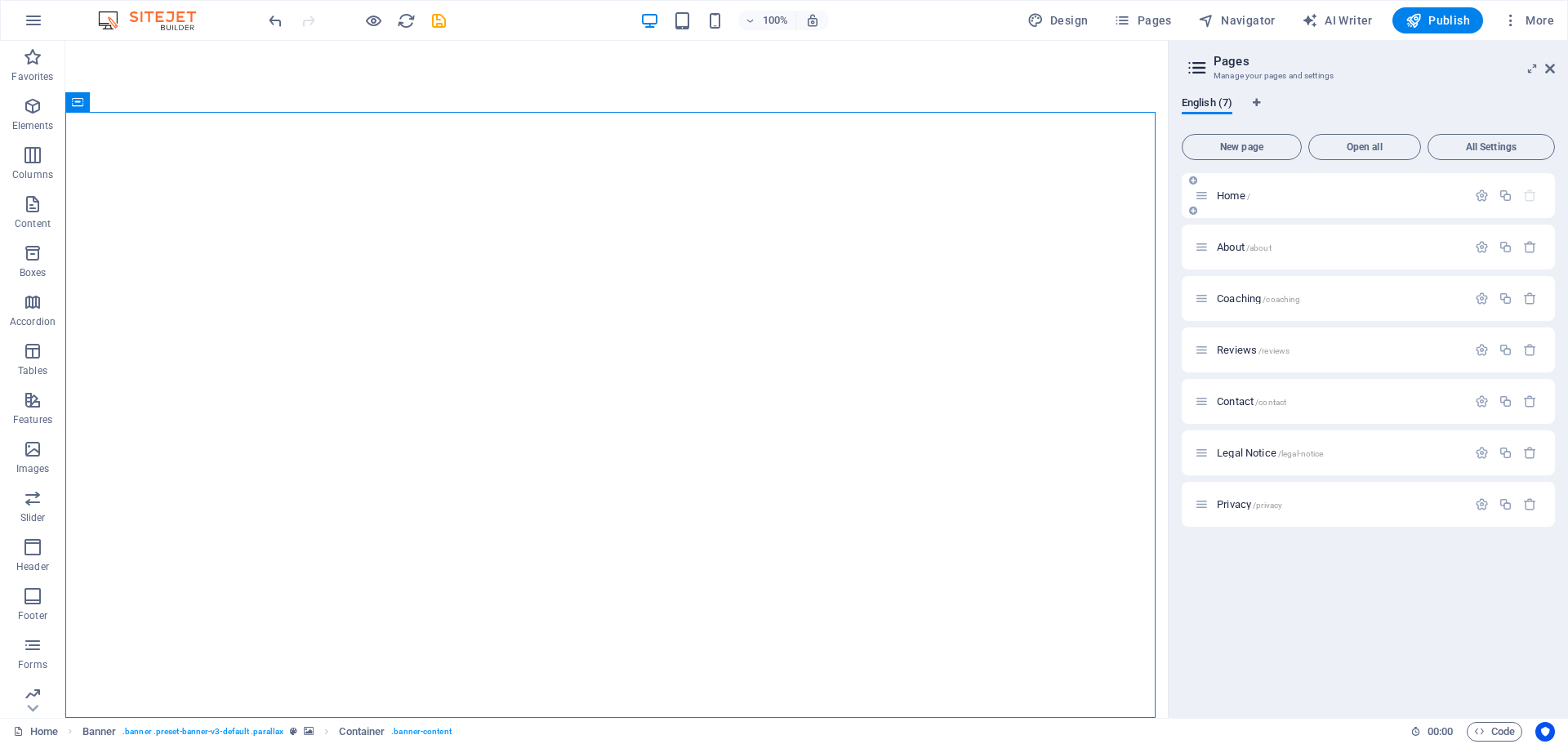 click on "Home /" at bounding box center (1330, 195) 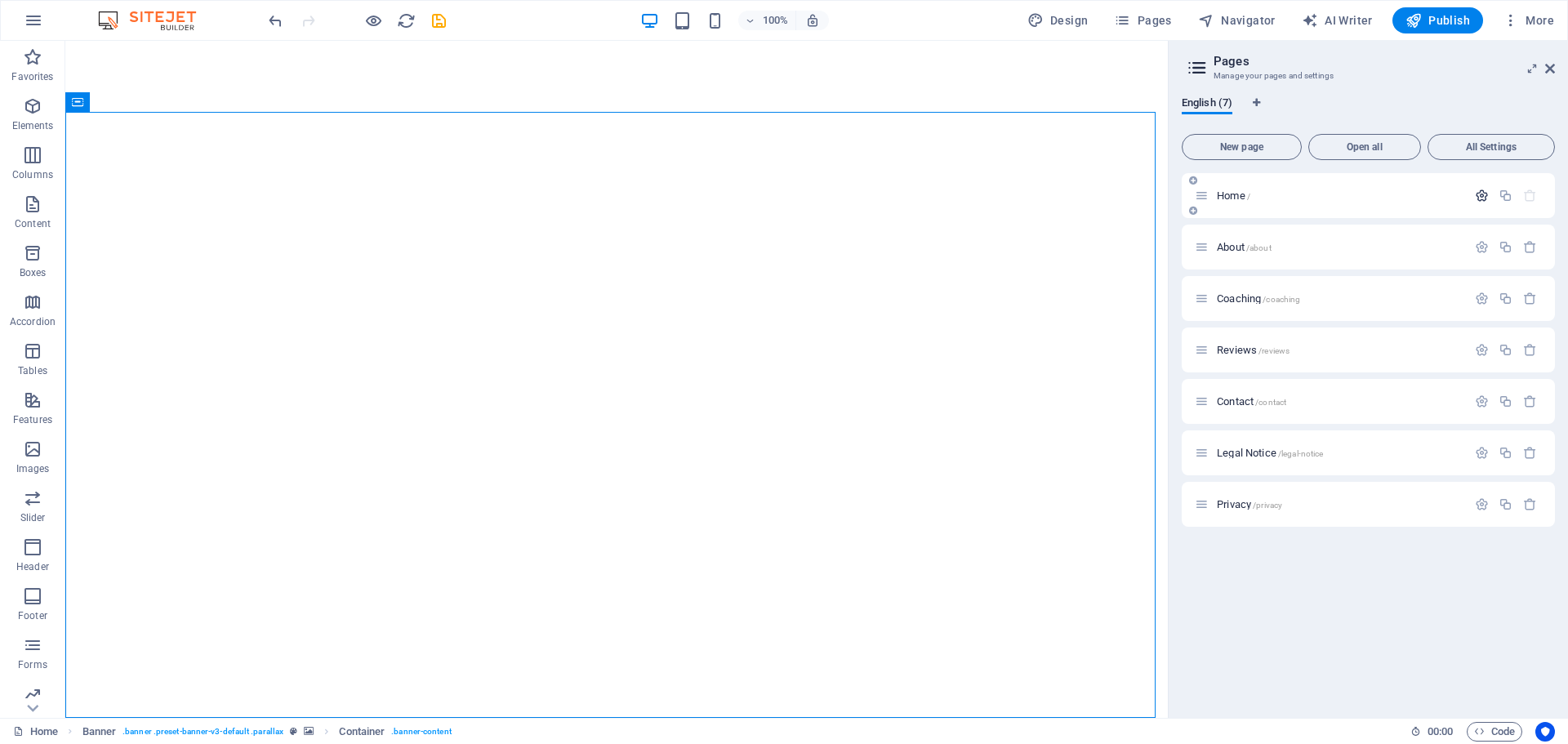 click at bounding box center [1481, 195] 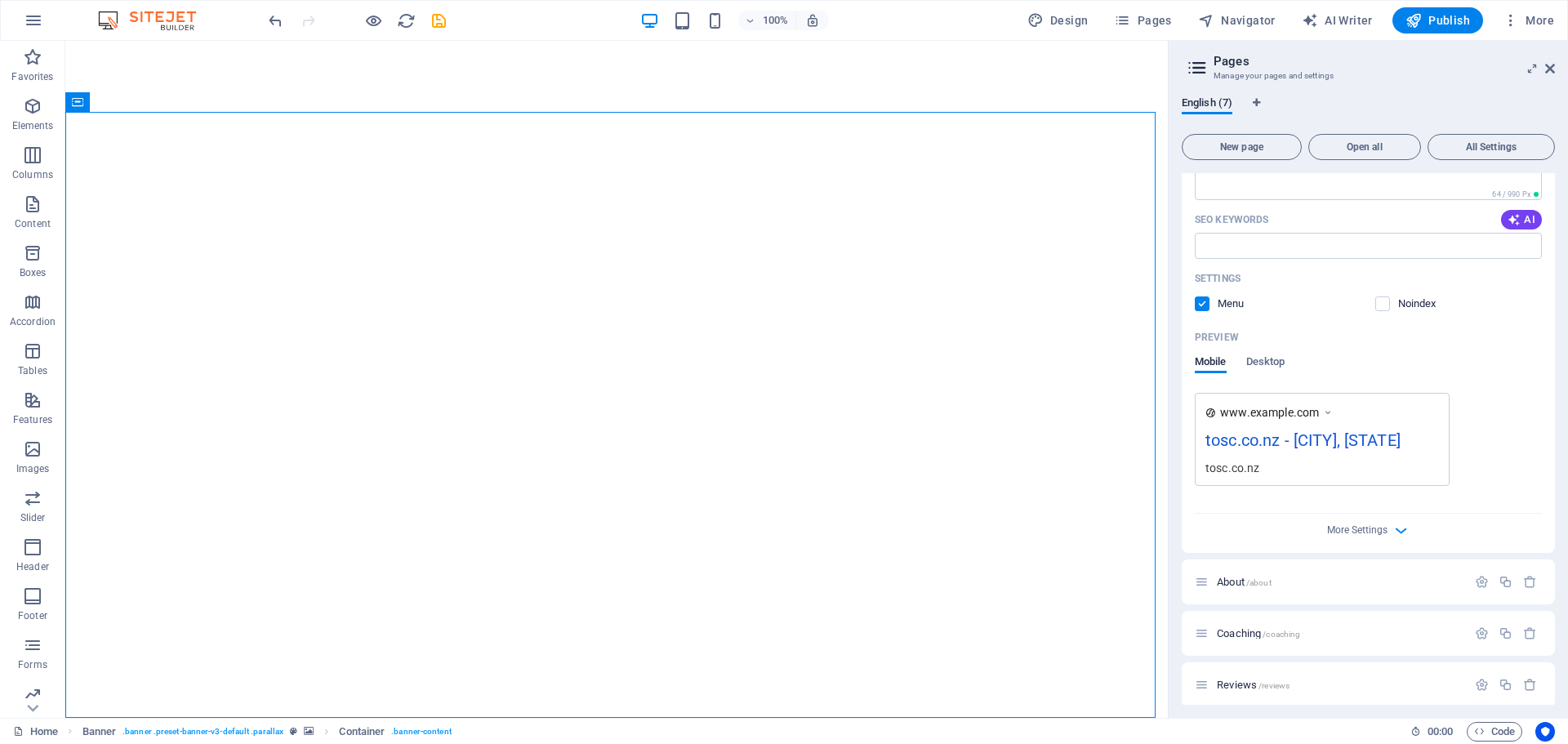 scroll, scrollTop: 192, scrollLeft: 0, axis: vertical 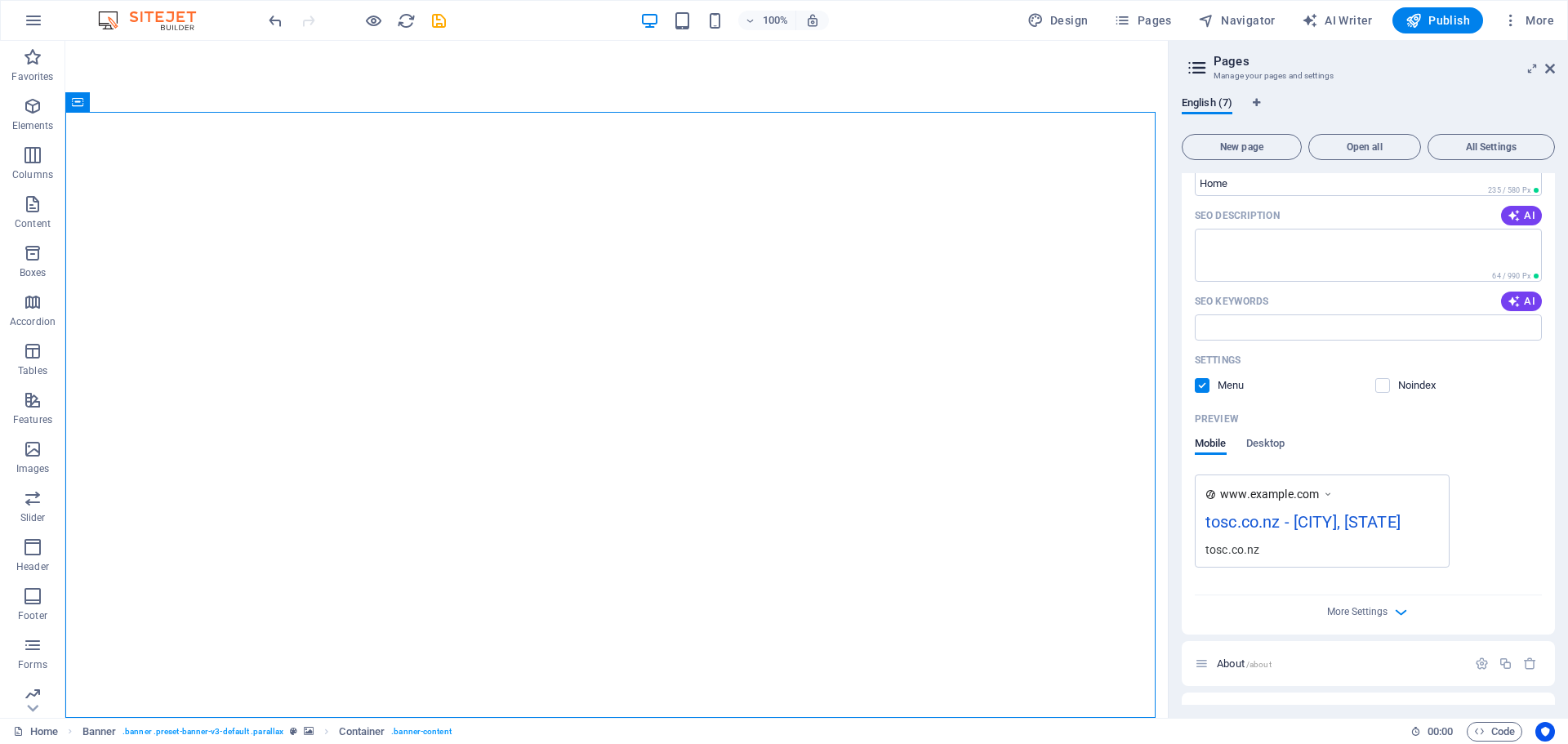 click on "More Settings" at bounding box center [1368, 608] 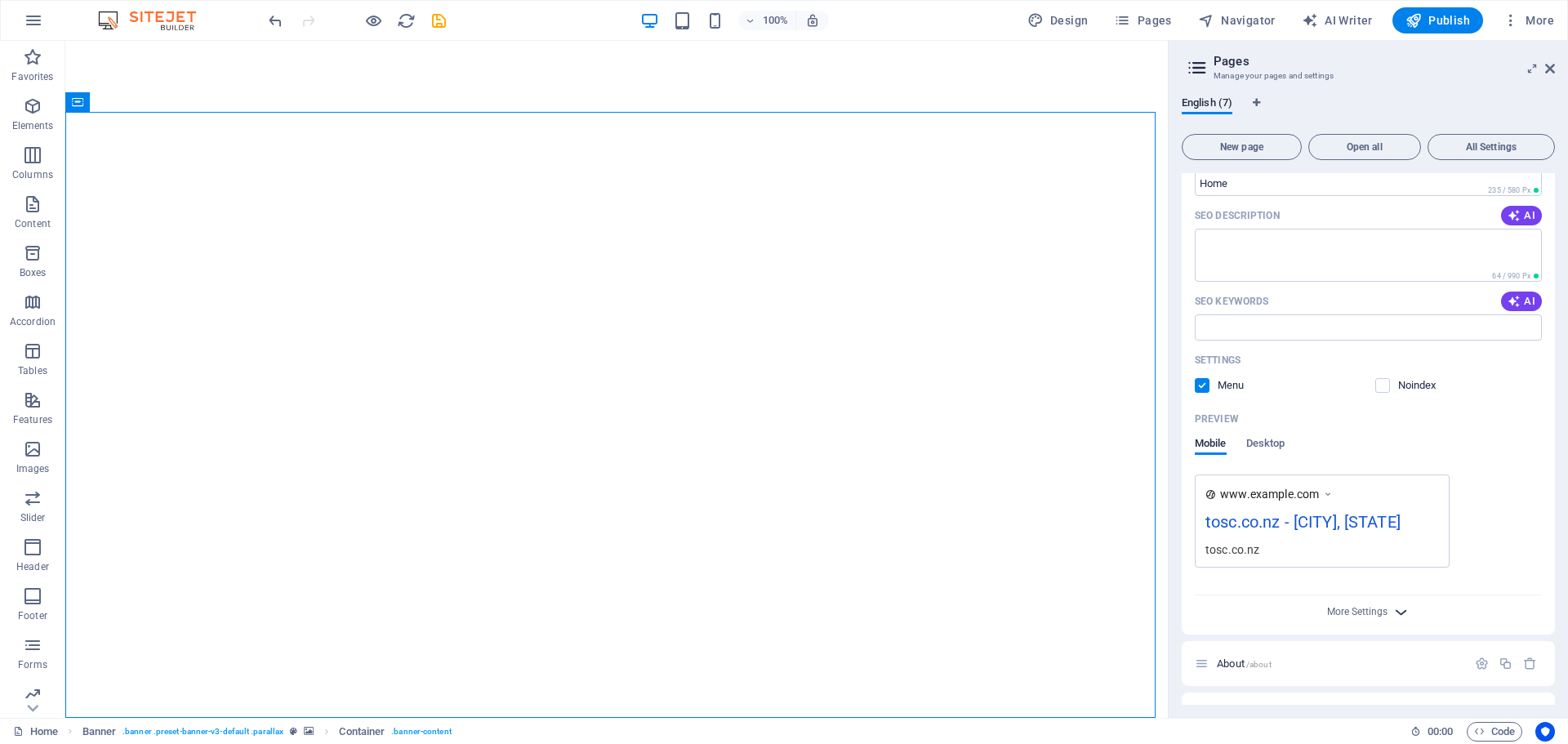 click at bounding box center [1401, 612] 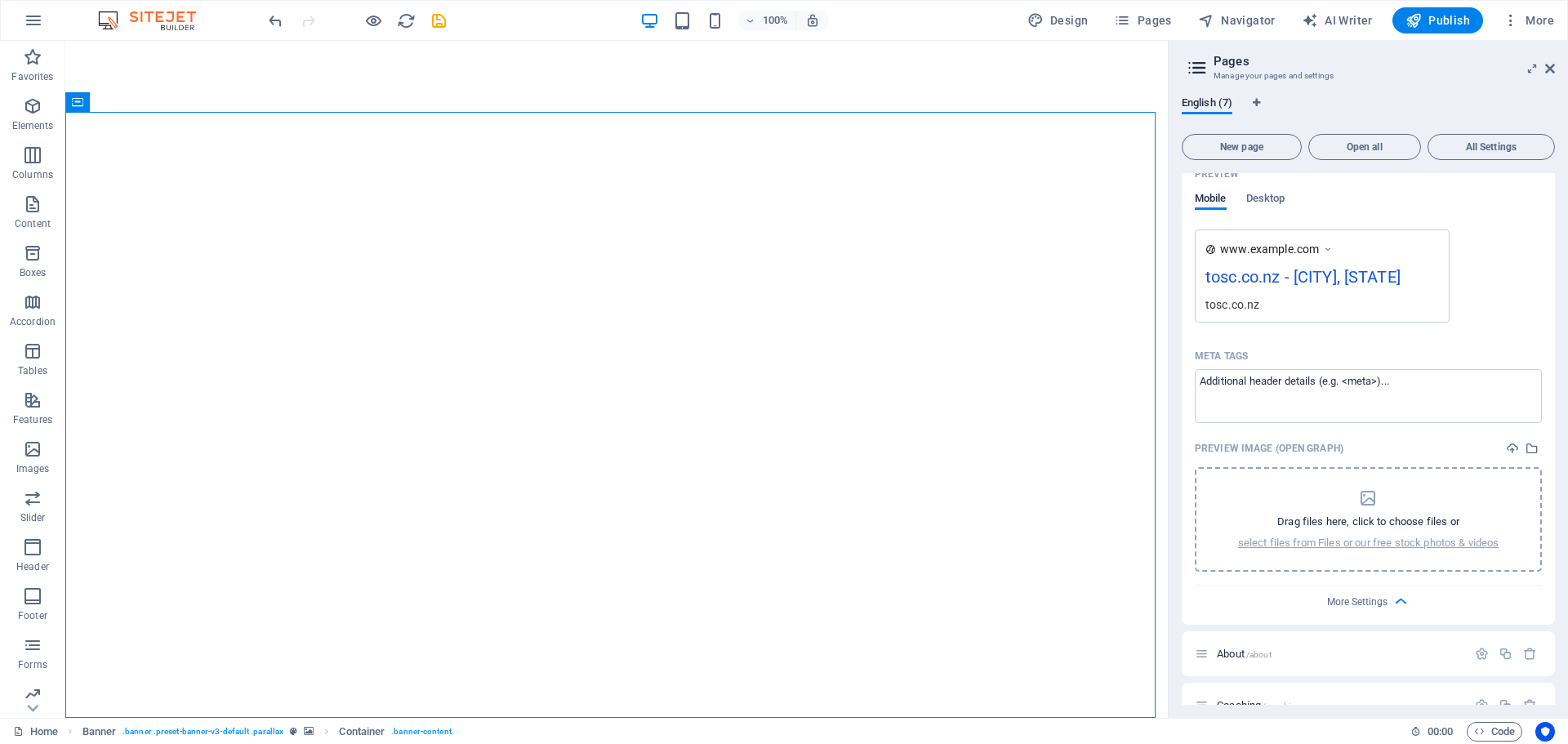 scroll, scrollTop: 519, scrollLeft: 0, axis: vertical 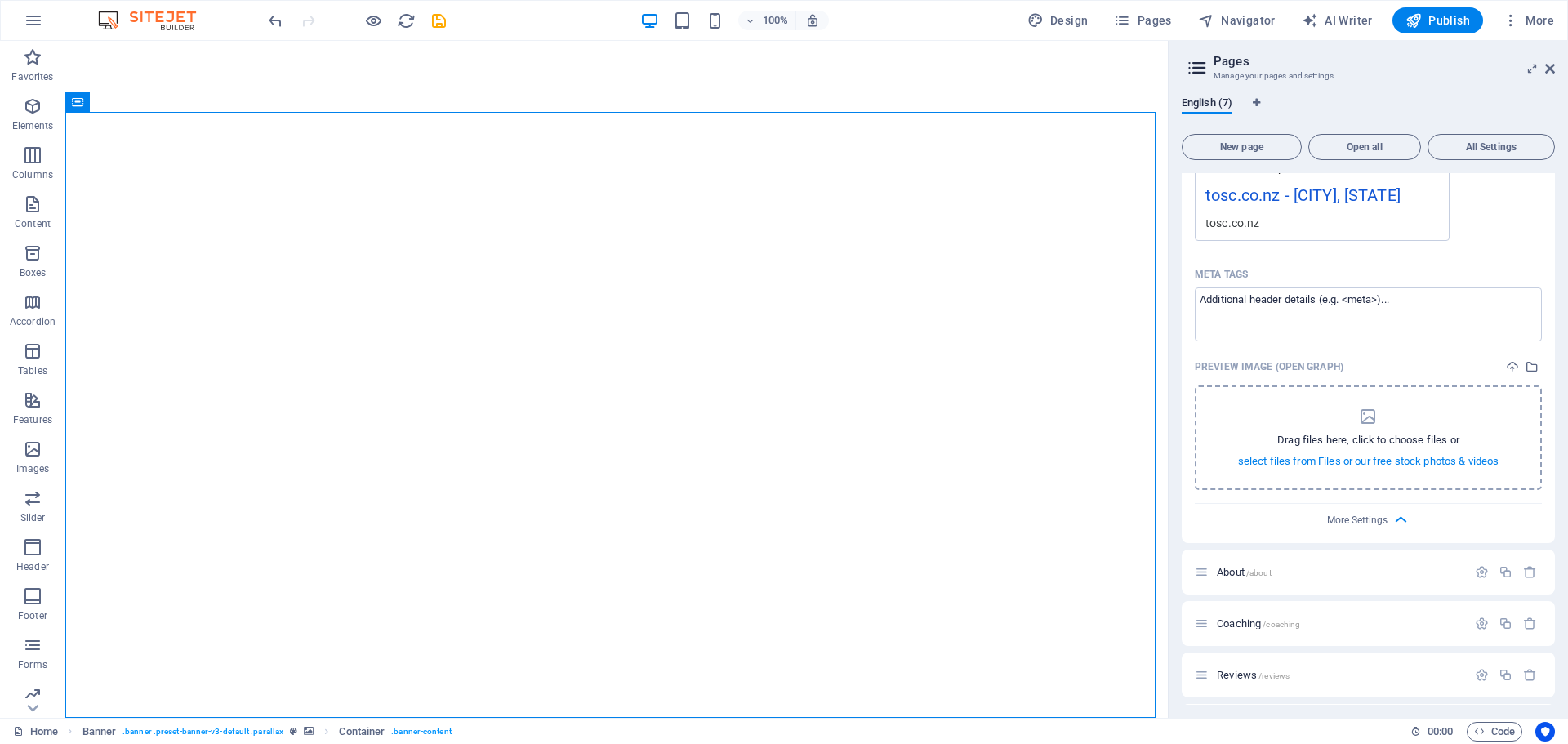 click on "select files from Files or our free stock photos & videos" at bounding box center [1369, 461] 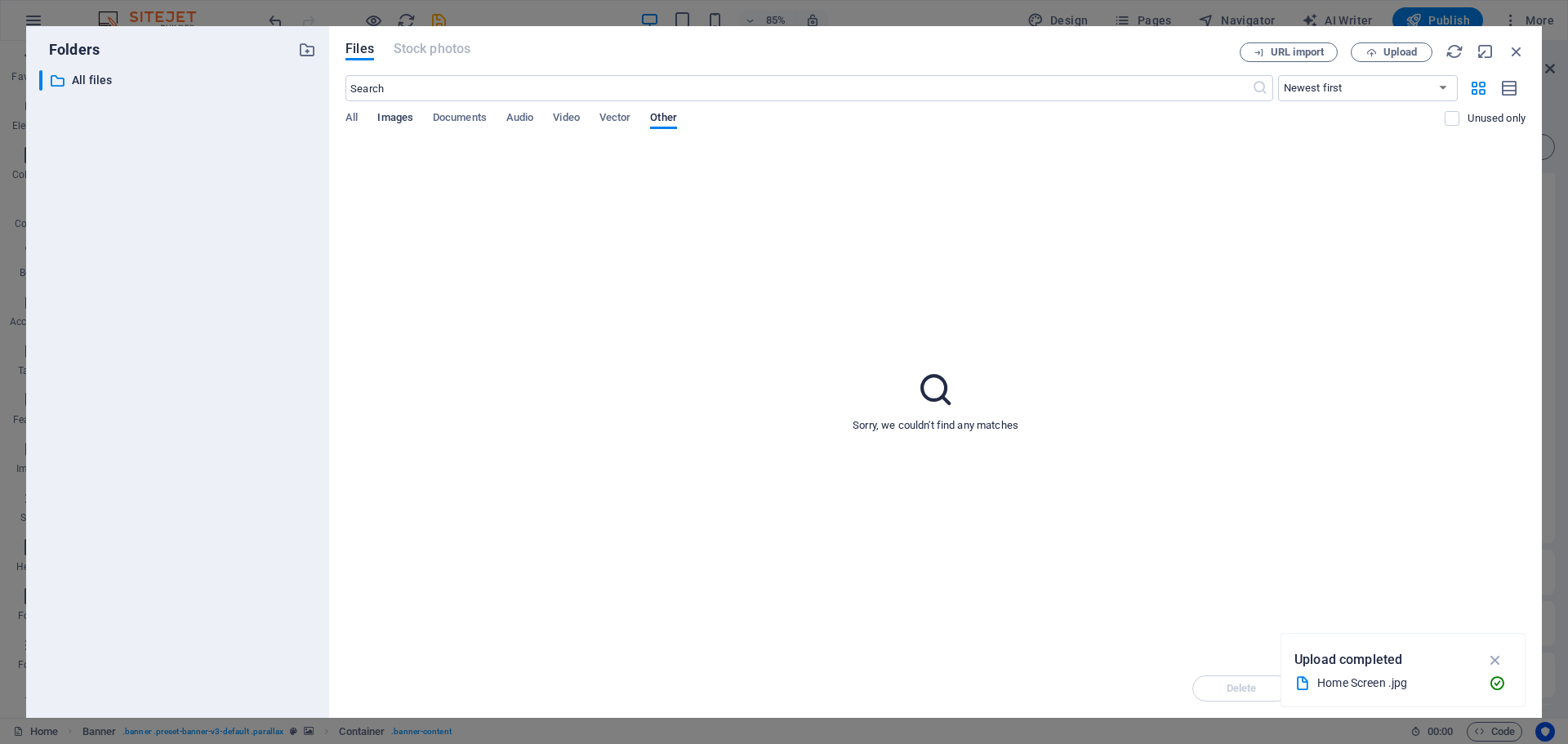 click on "Images" at bounding box center [395, 119] 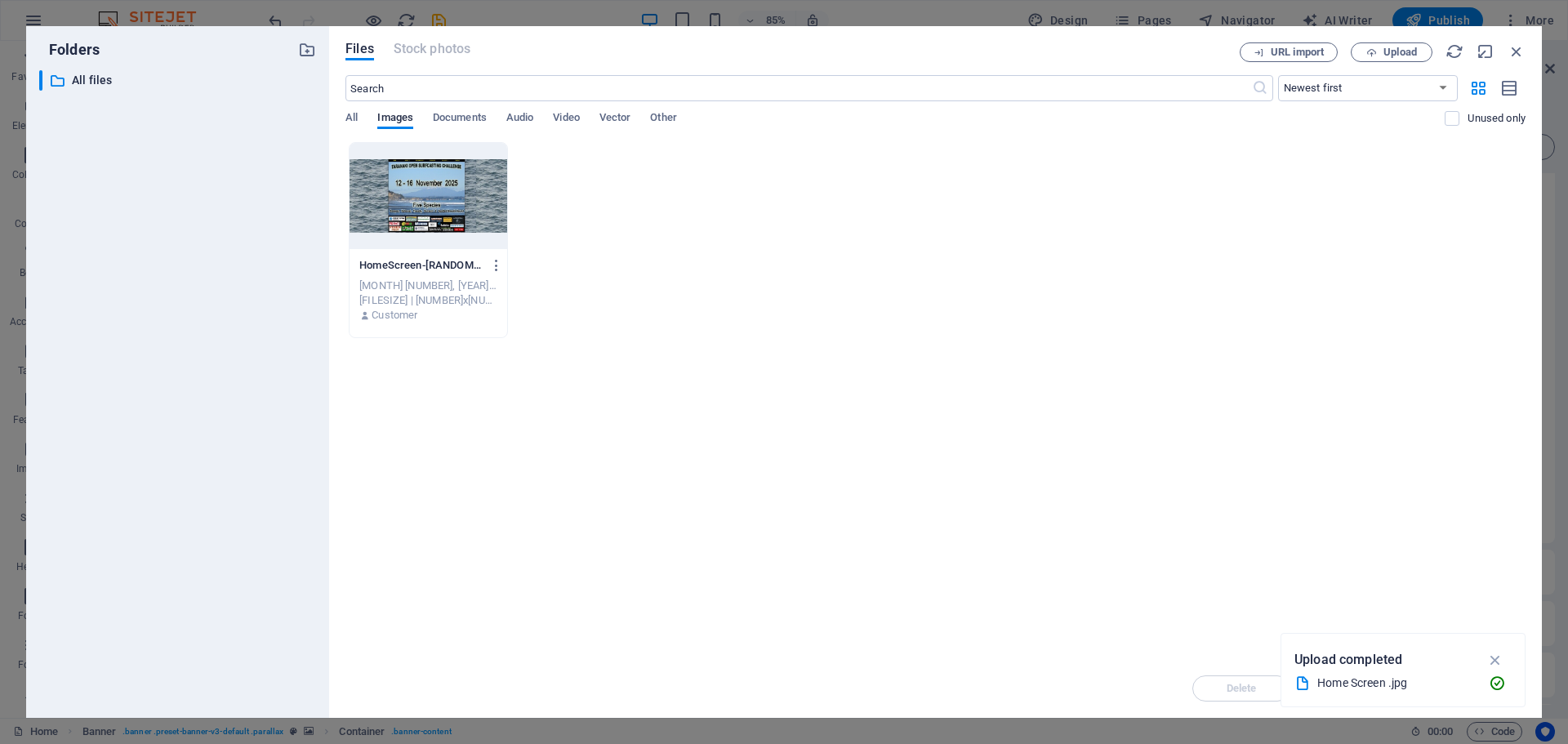 click at bounding box center [428, 196] 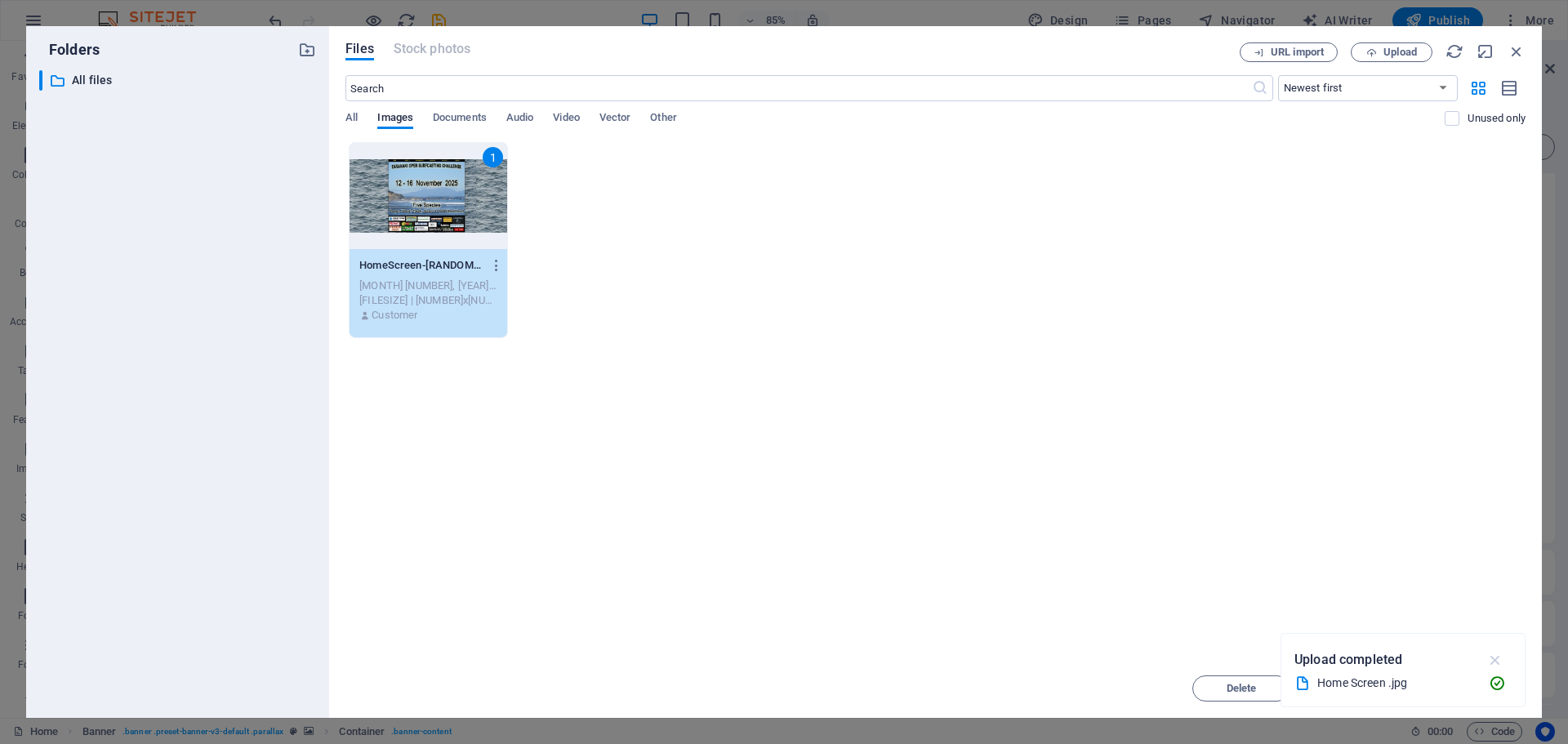 click at bounding box center [1495, 660] 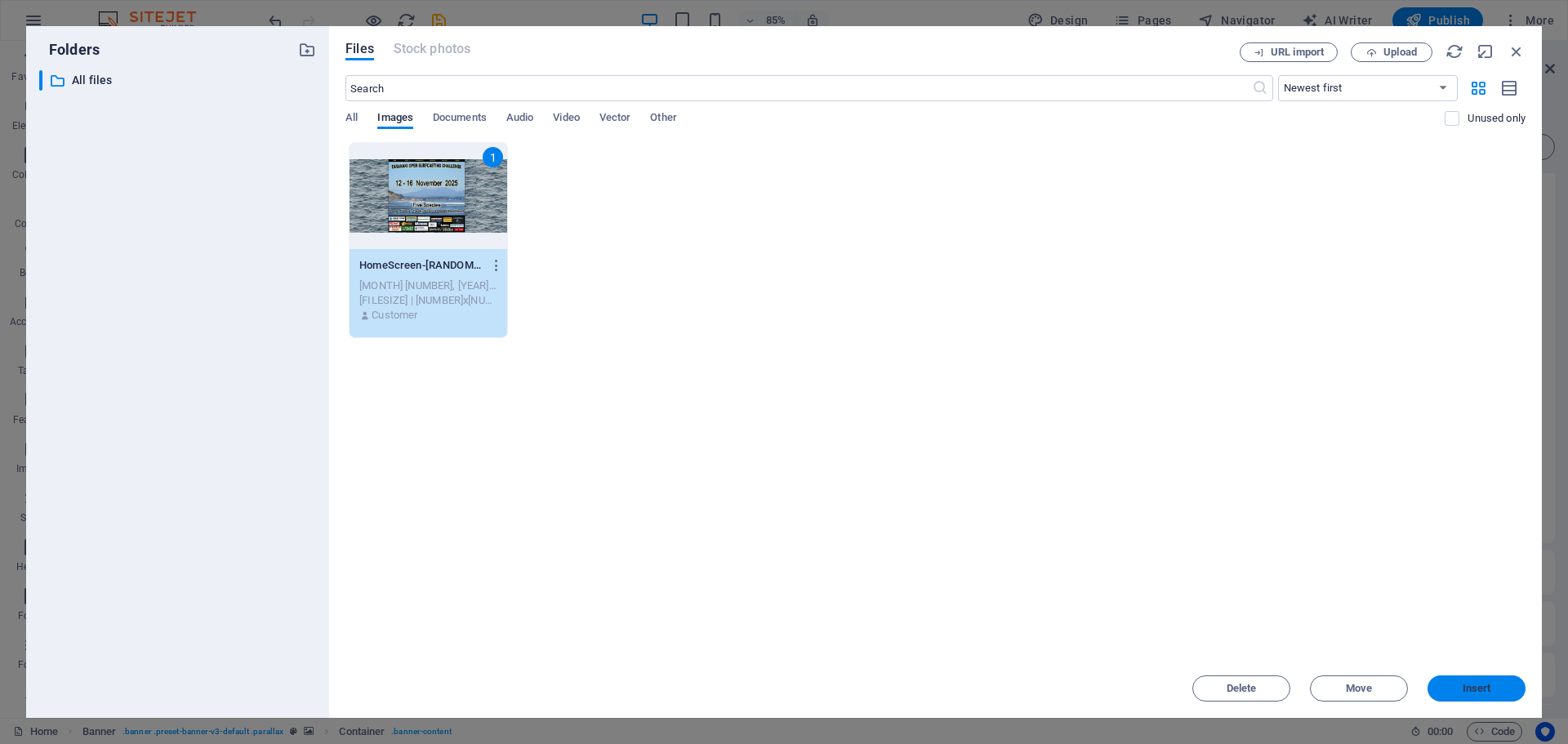 click on "Insert" at bounding box center (1477, 688) 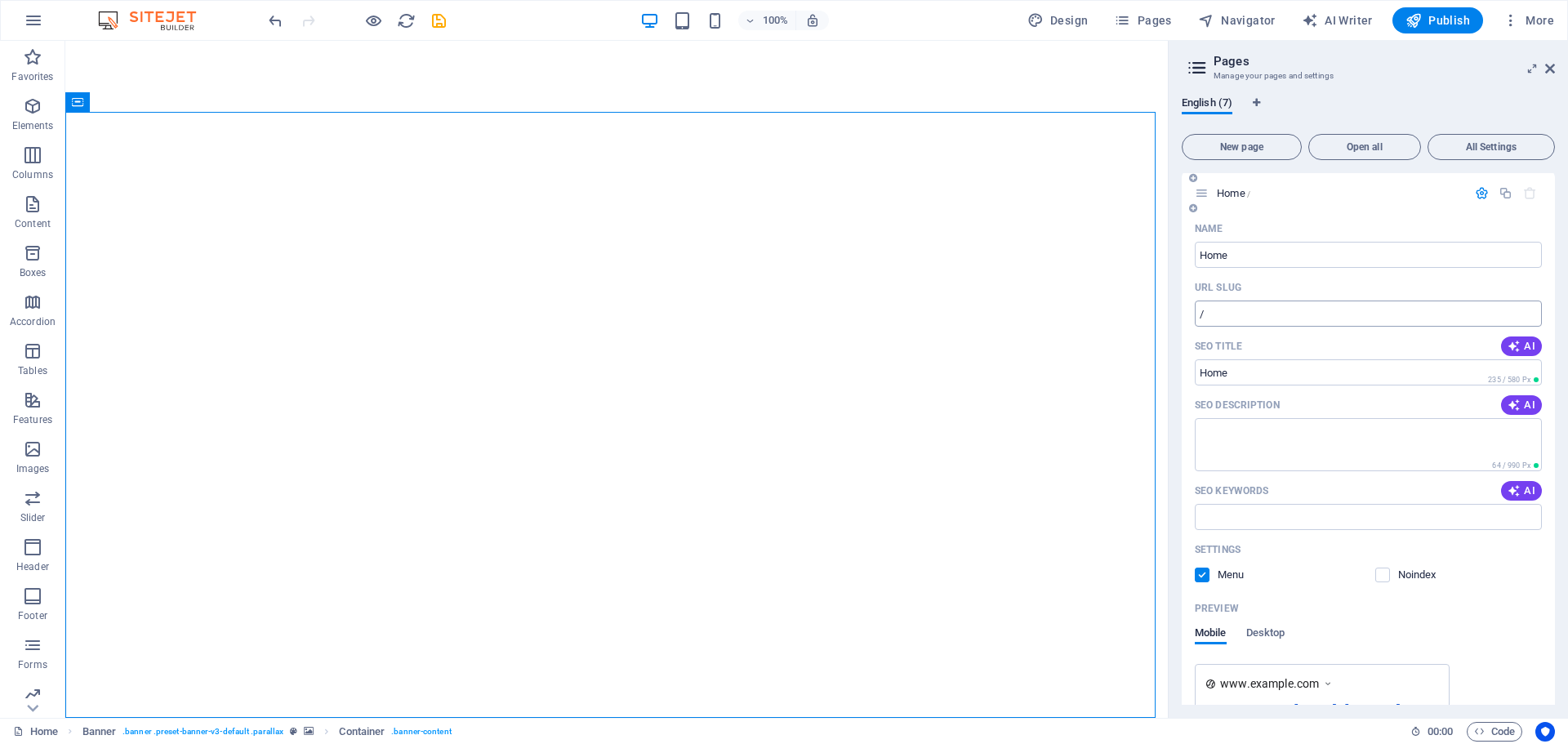 scroll, scrollTop: 0, scrollLeft: 0, axis: both 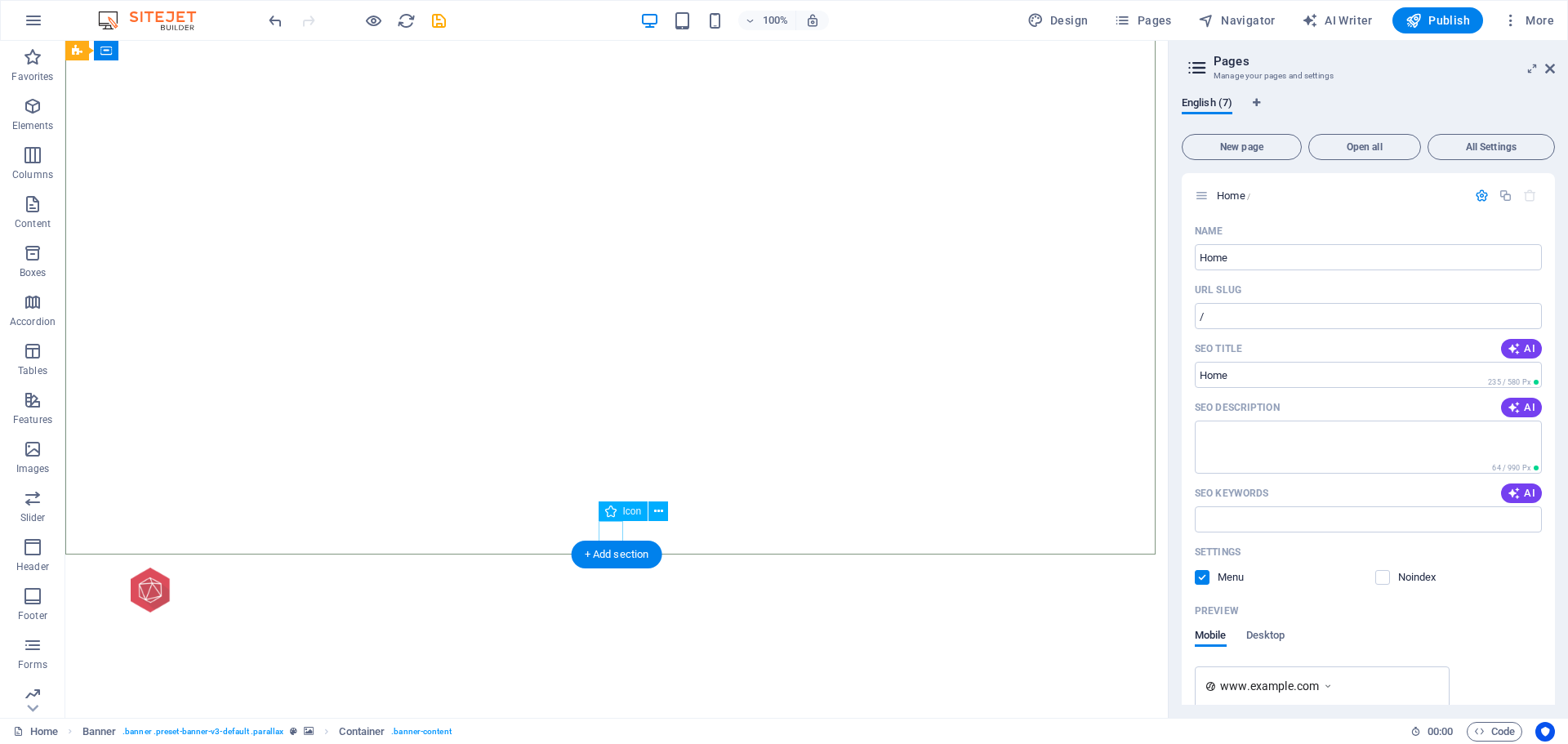 click at bounding box center [617, 533] 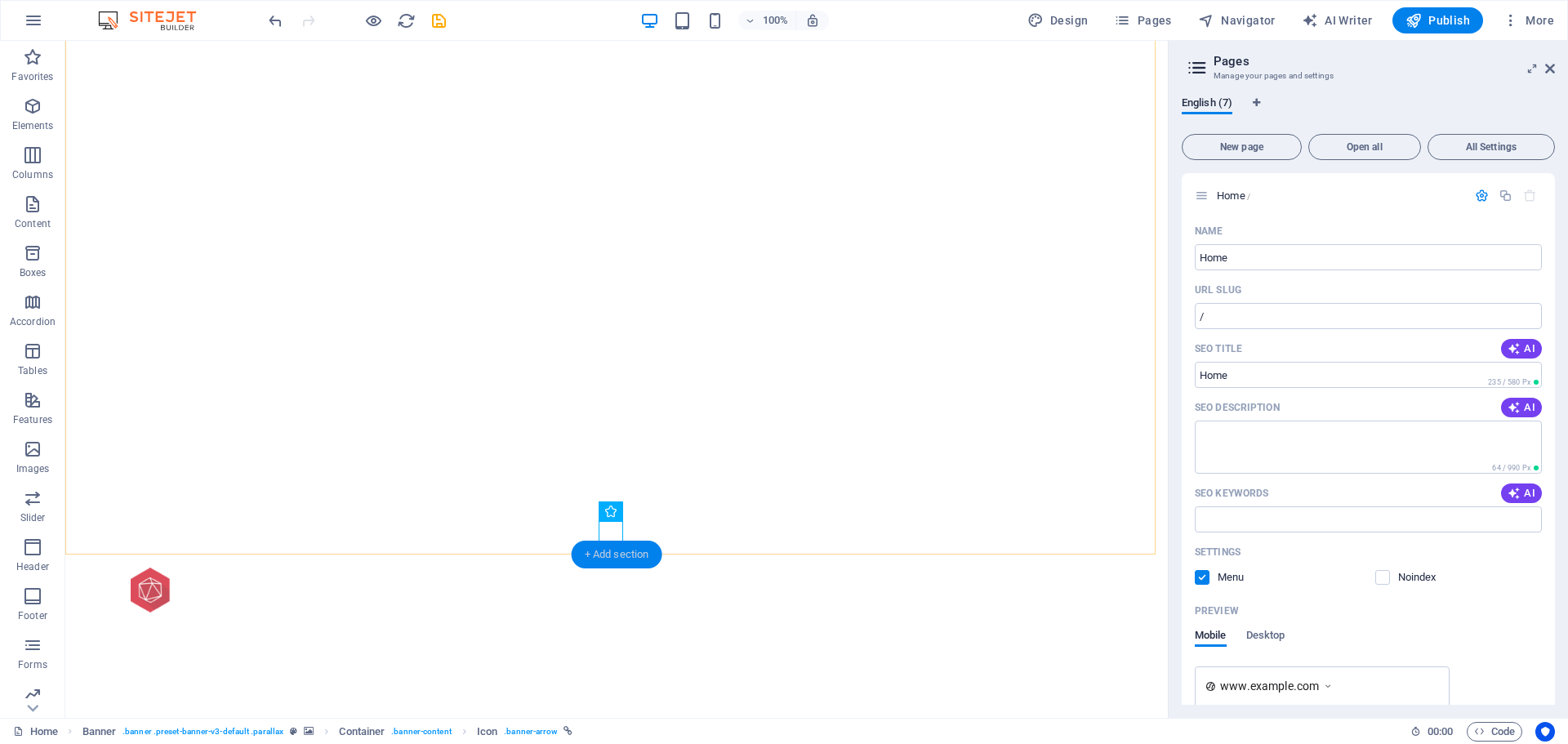 click on "+ Add section" at bounding box center (617, 555) 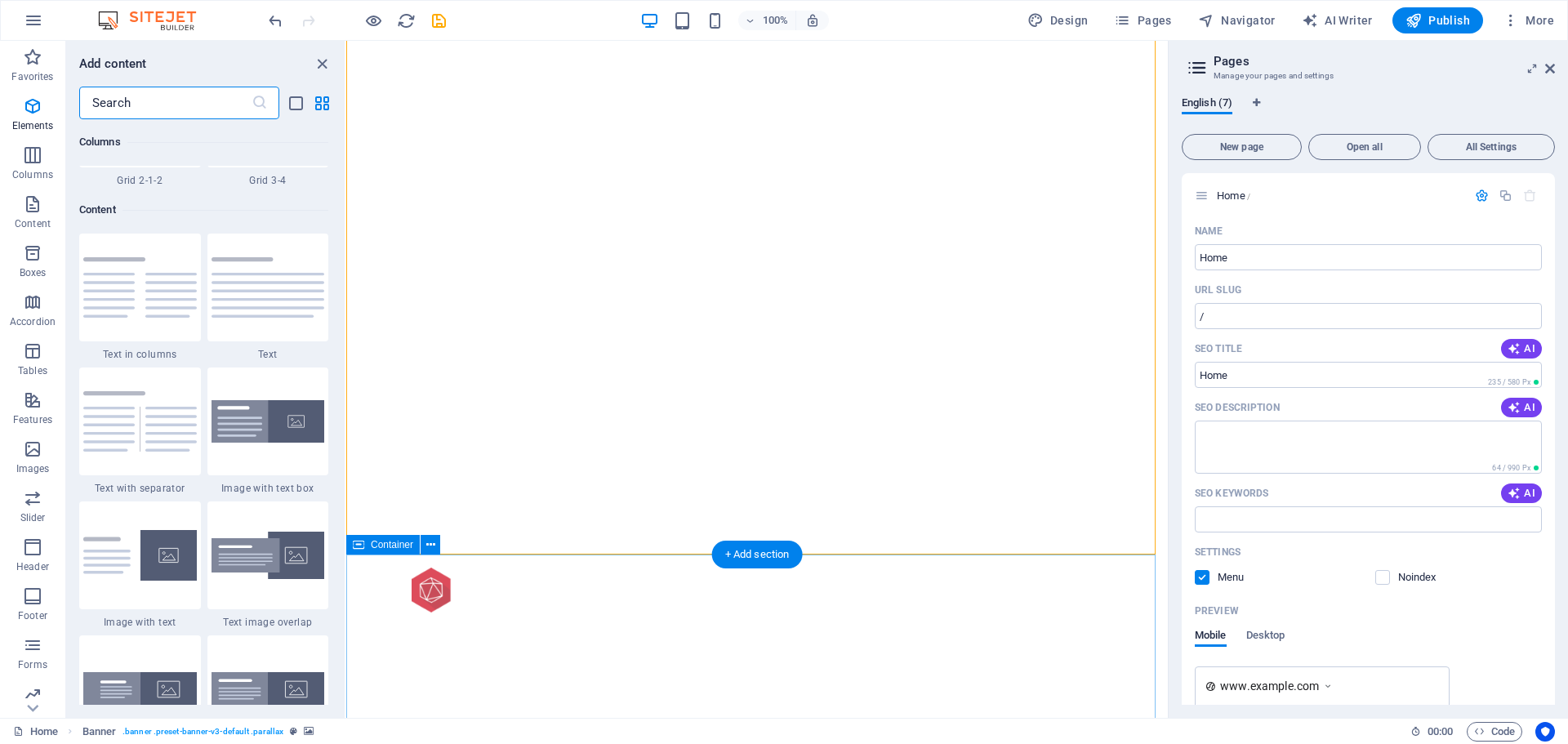 scroll, scrollTop: 2858, scrollLeft: 0, axis: vertical 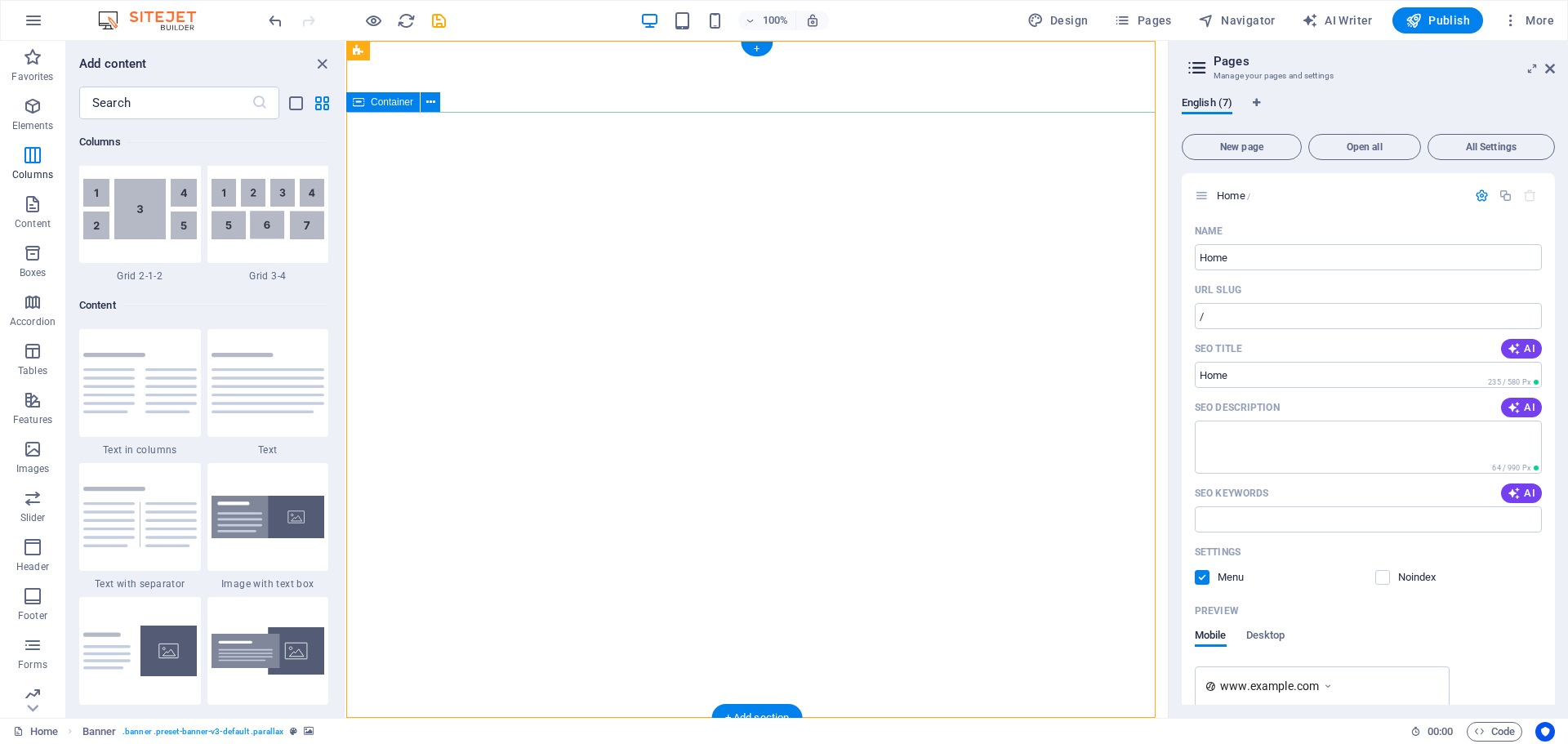 click on "REMOVE THE HURDLES IN YOUR LIFE START ATTRACTING THE LIFE YOU WANT START YOUR TOMORROW" at bounding box center [757, 1098] 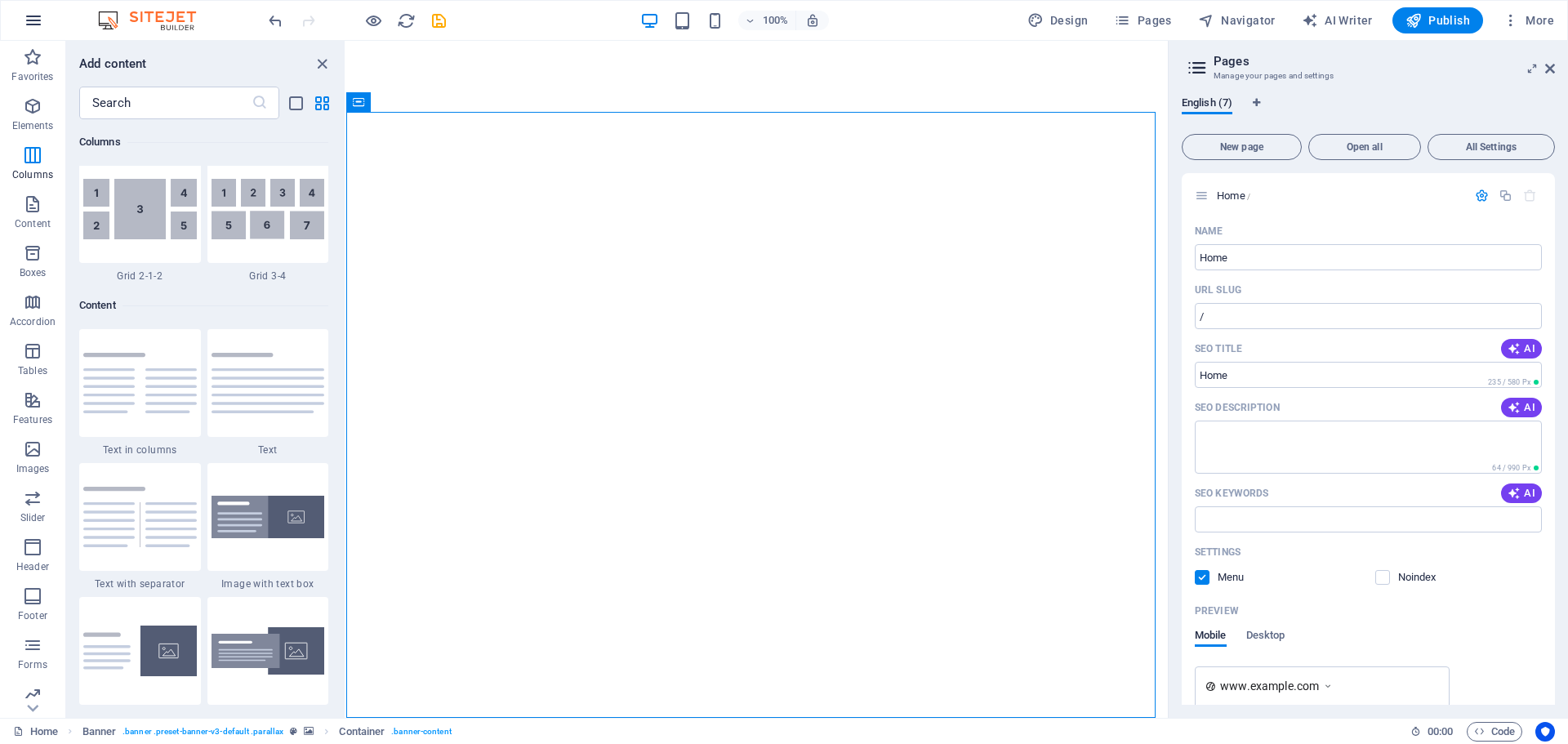 click at bounding box center (33, 20) 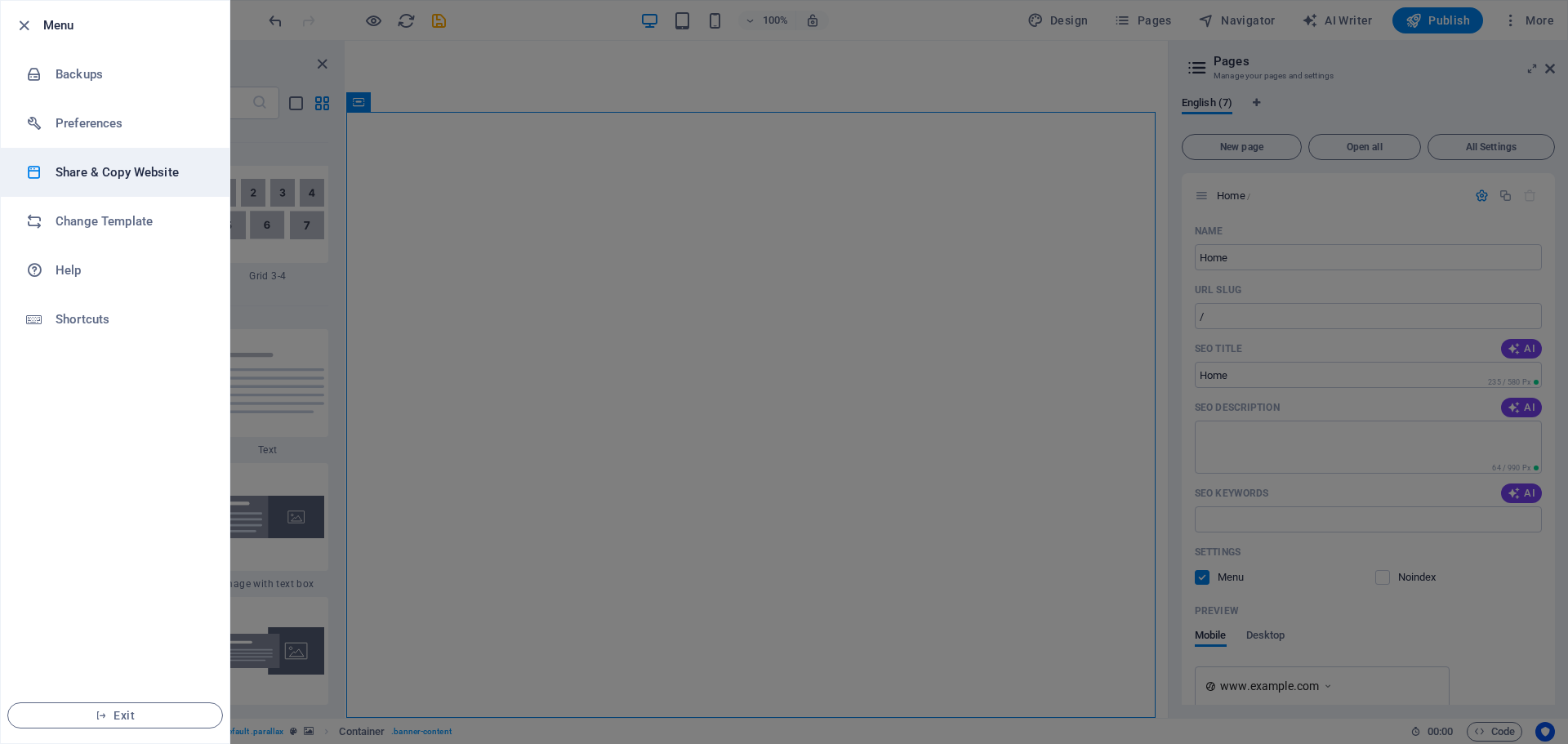 click on "Share & Copy Website" at bounding box center (131, 172) 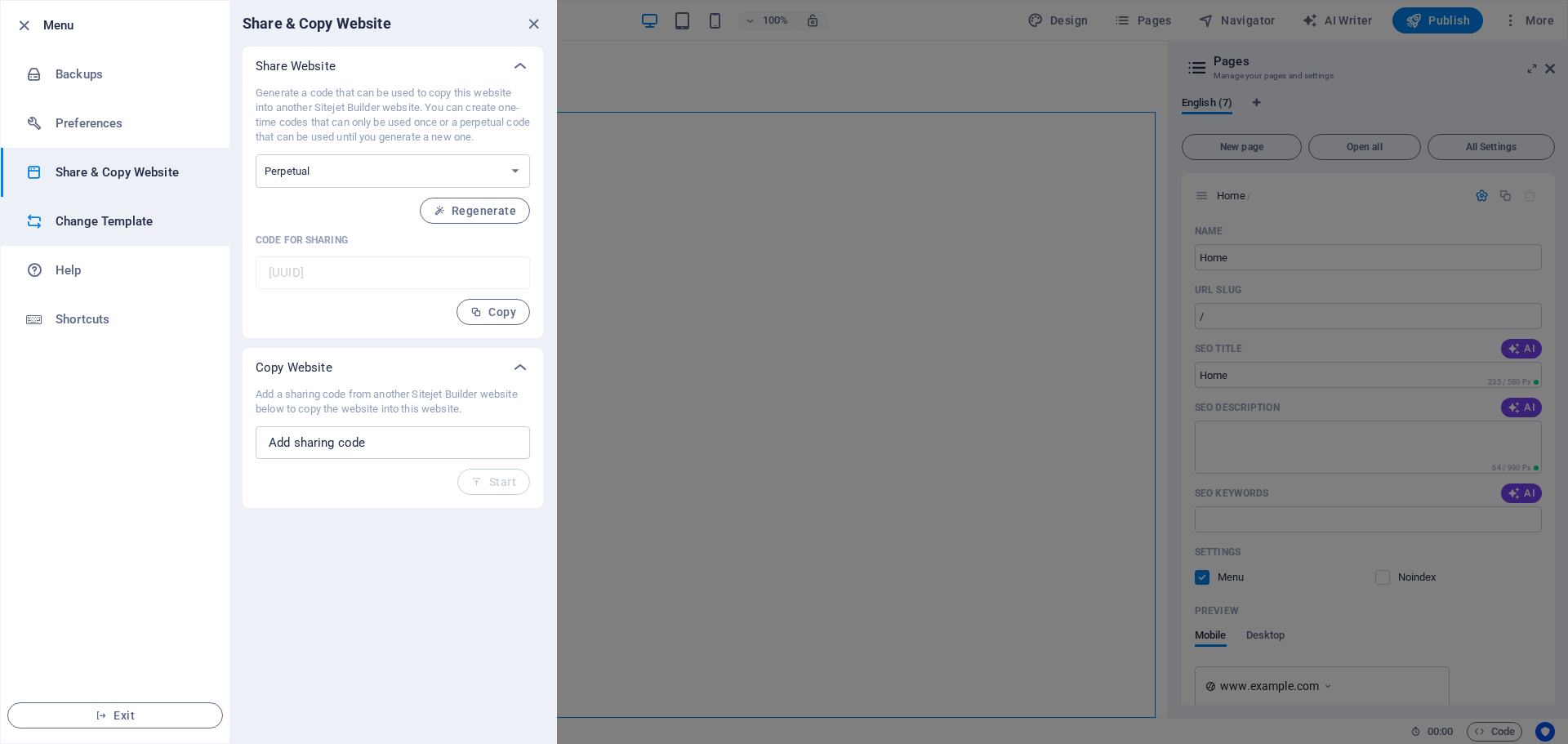 click on "Change Template" at bounding box center (131, 221) 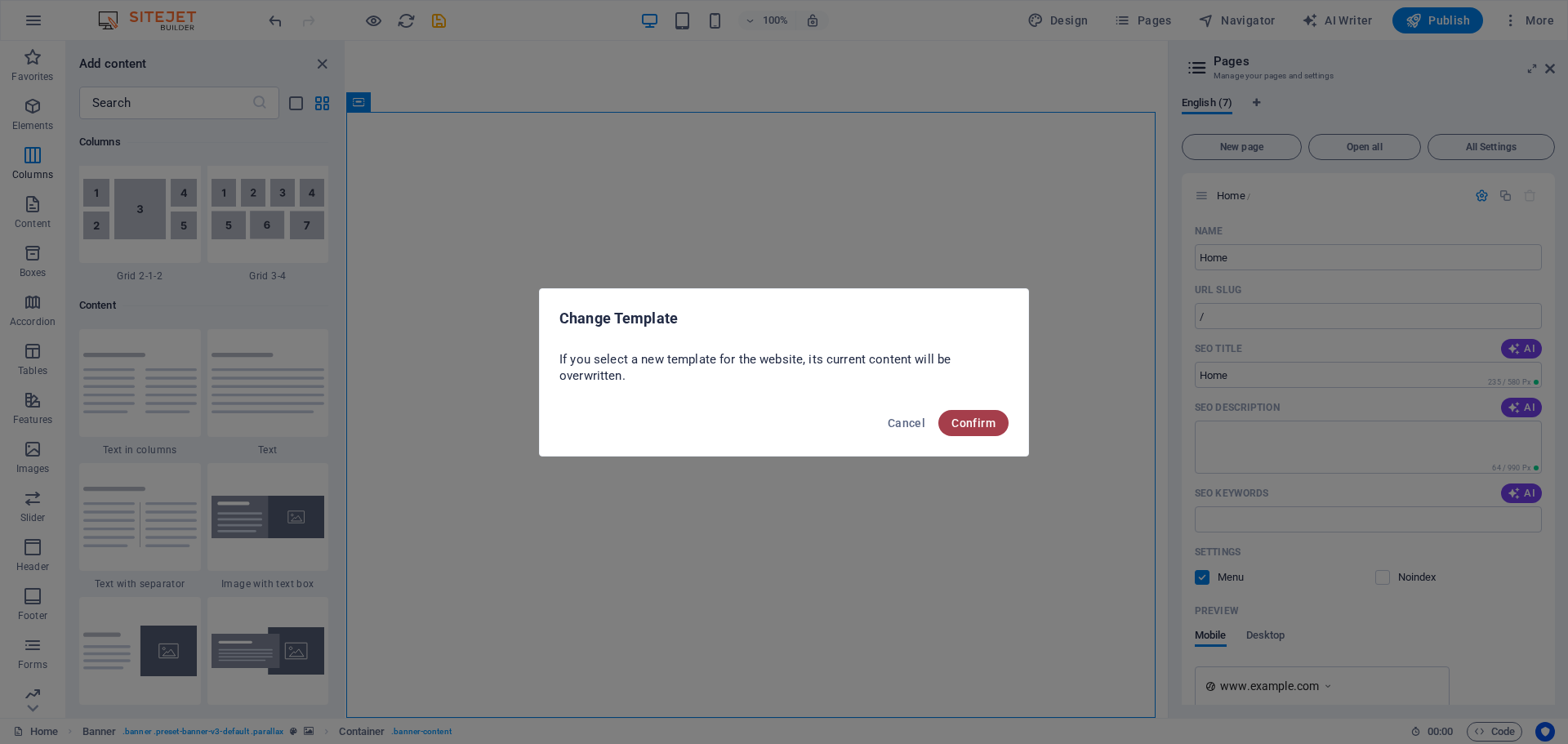 click on "Confirm" at bounding box center [973, 423] 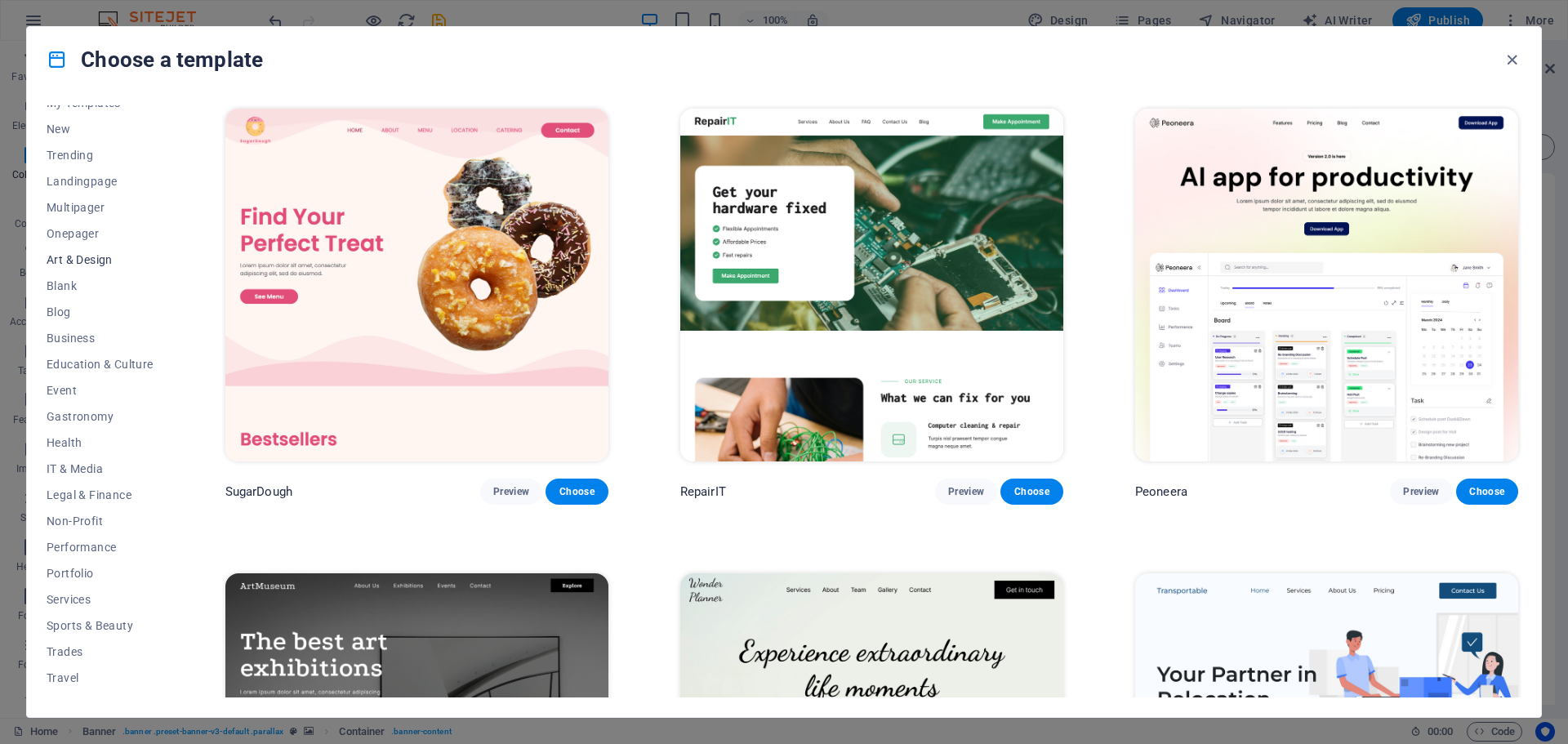 scroll, scrollTop: 61, scrollLeft: 0, axis: vertical 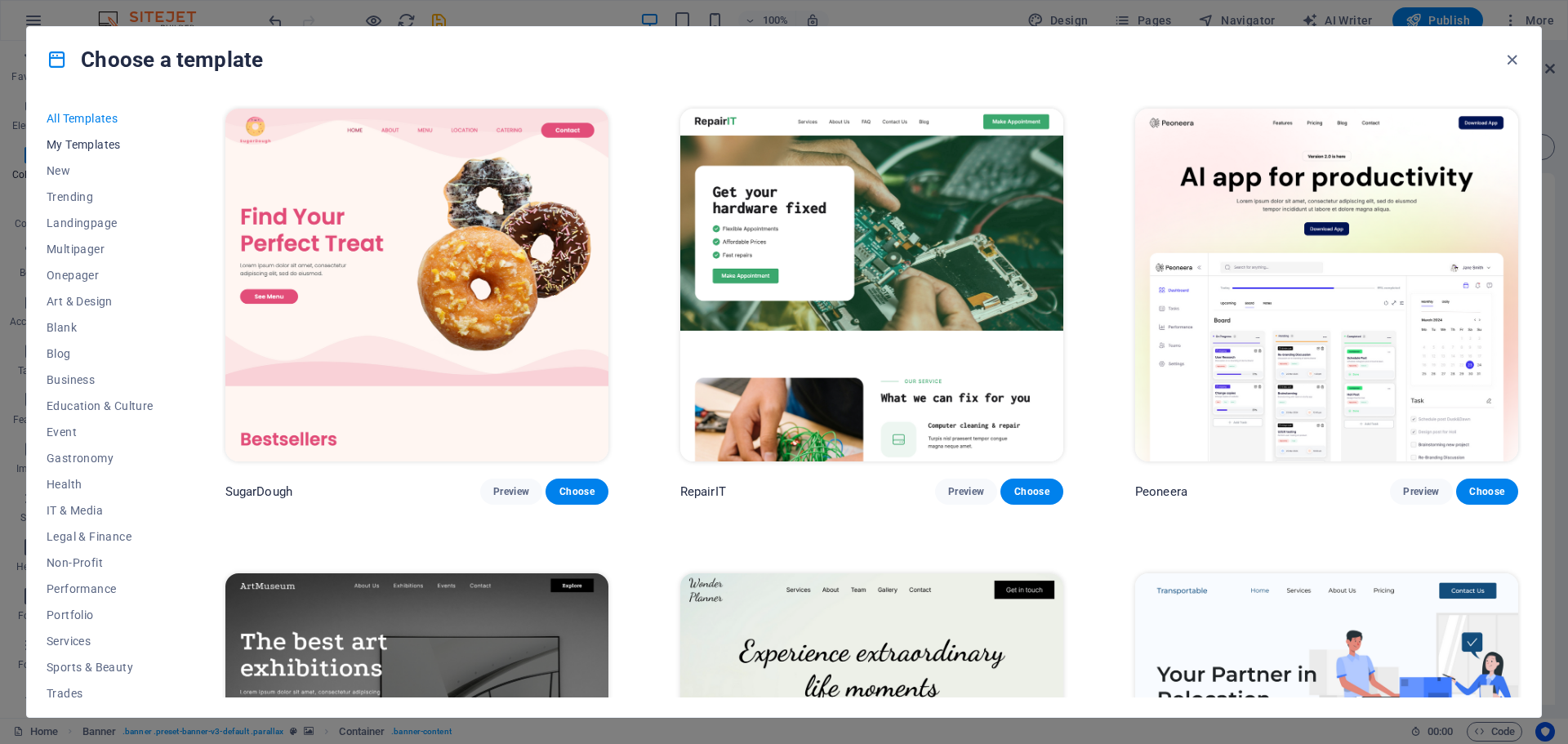 click on "My Templates" at bounding box center (100, 145) 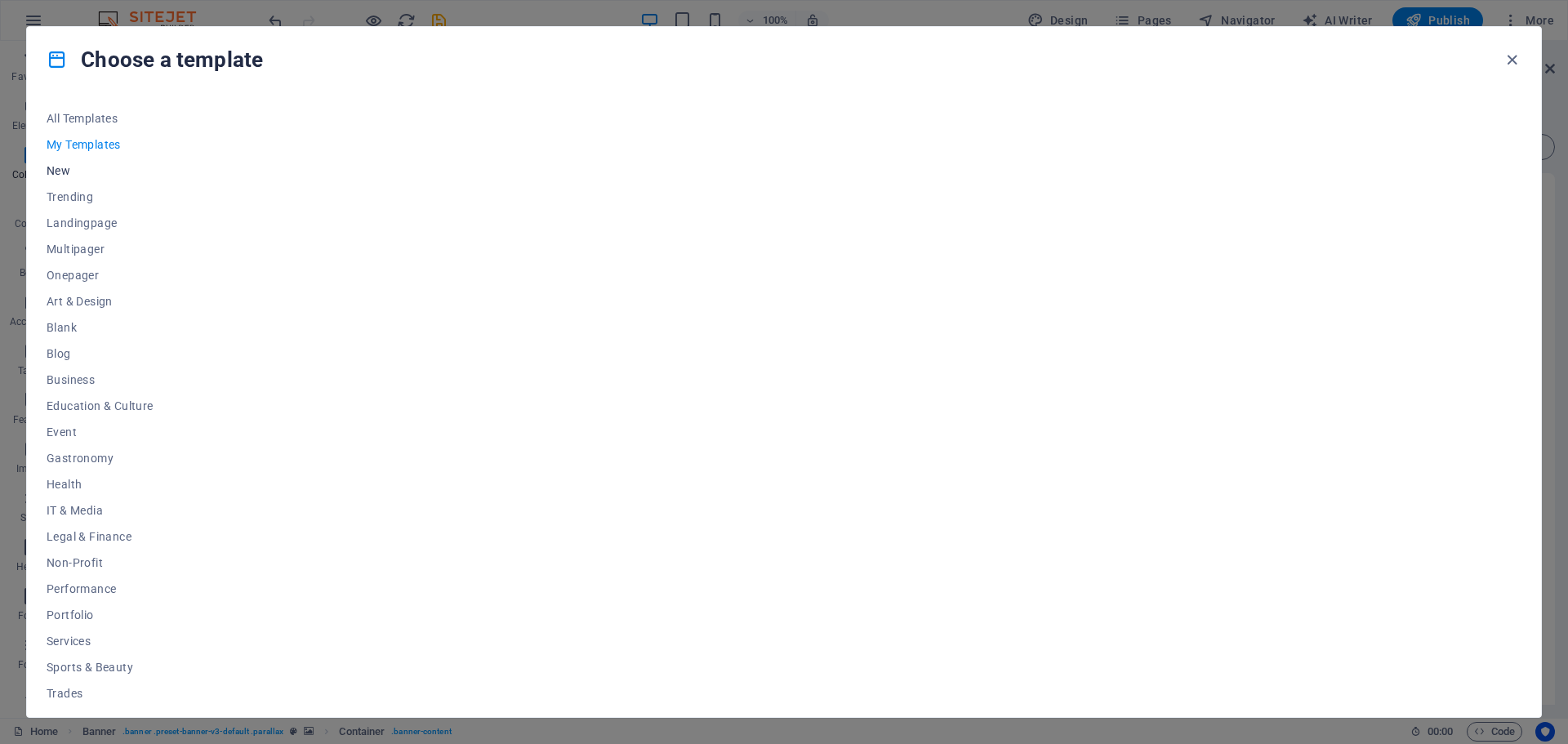 click on "New" at bounding box center (100, 171) 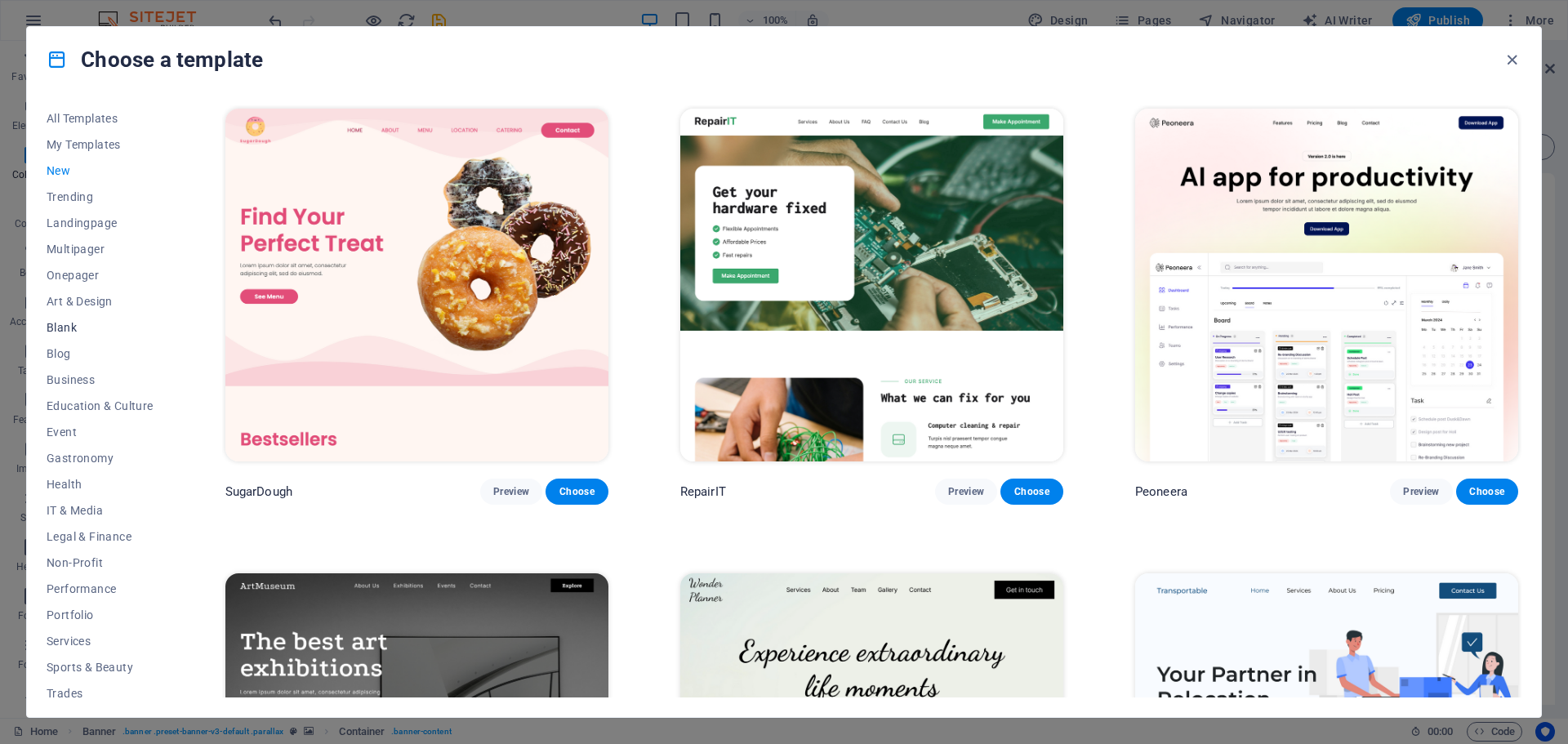 click on "Blank" at bounding box center (100, 327) 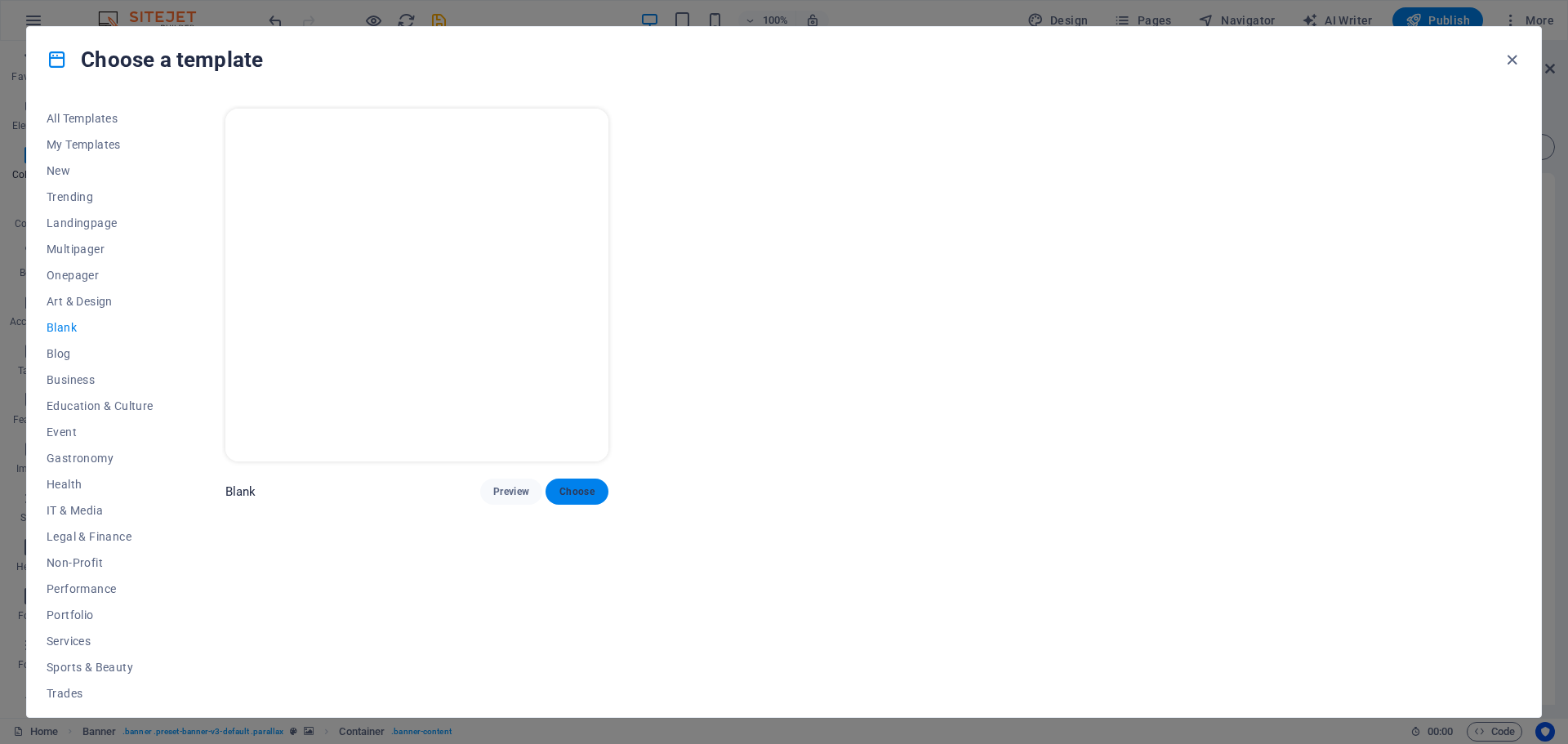 click on "Choose" at bounding box center [577, 492] 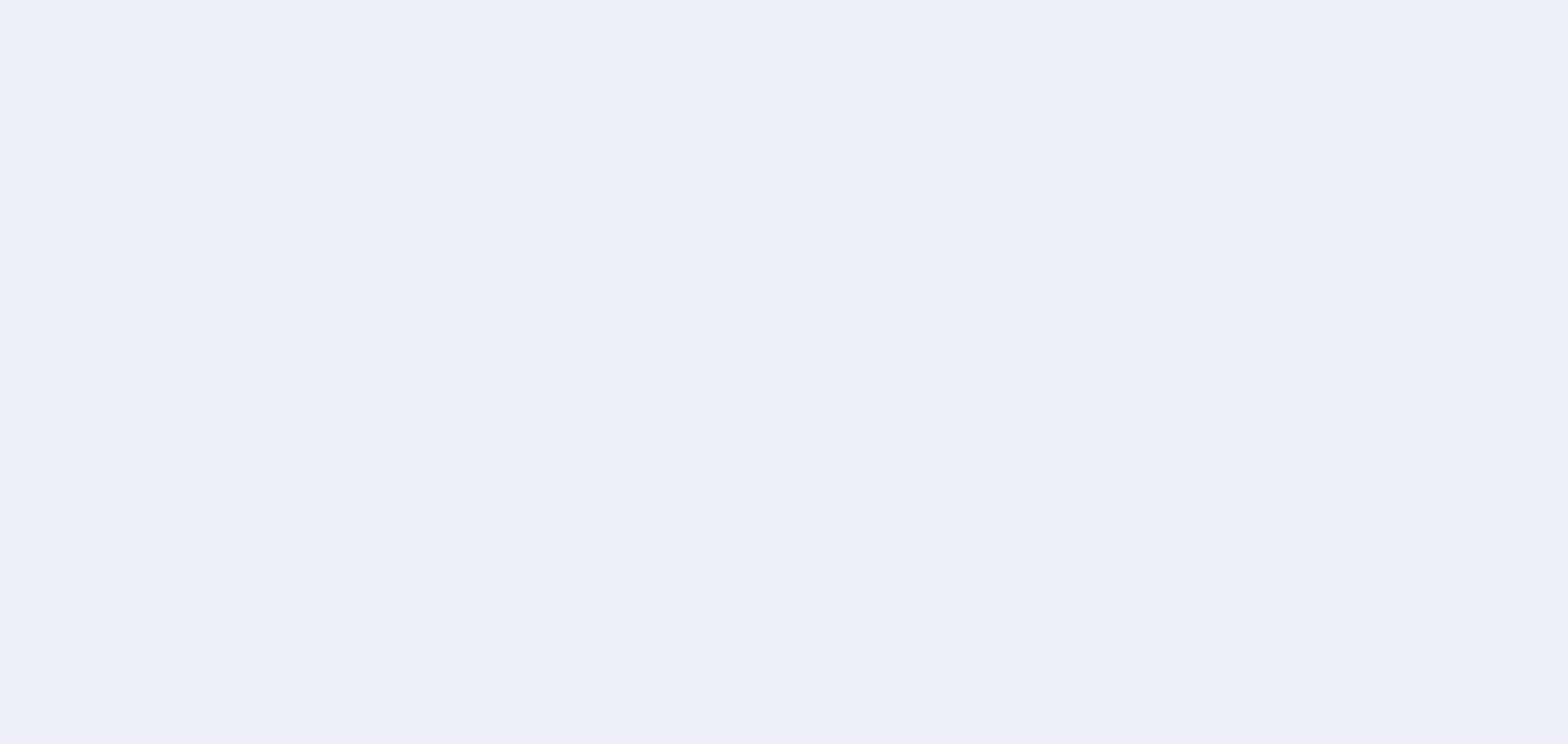 scroll, scrollTop: 0, scrollLeft: 0, axis: both 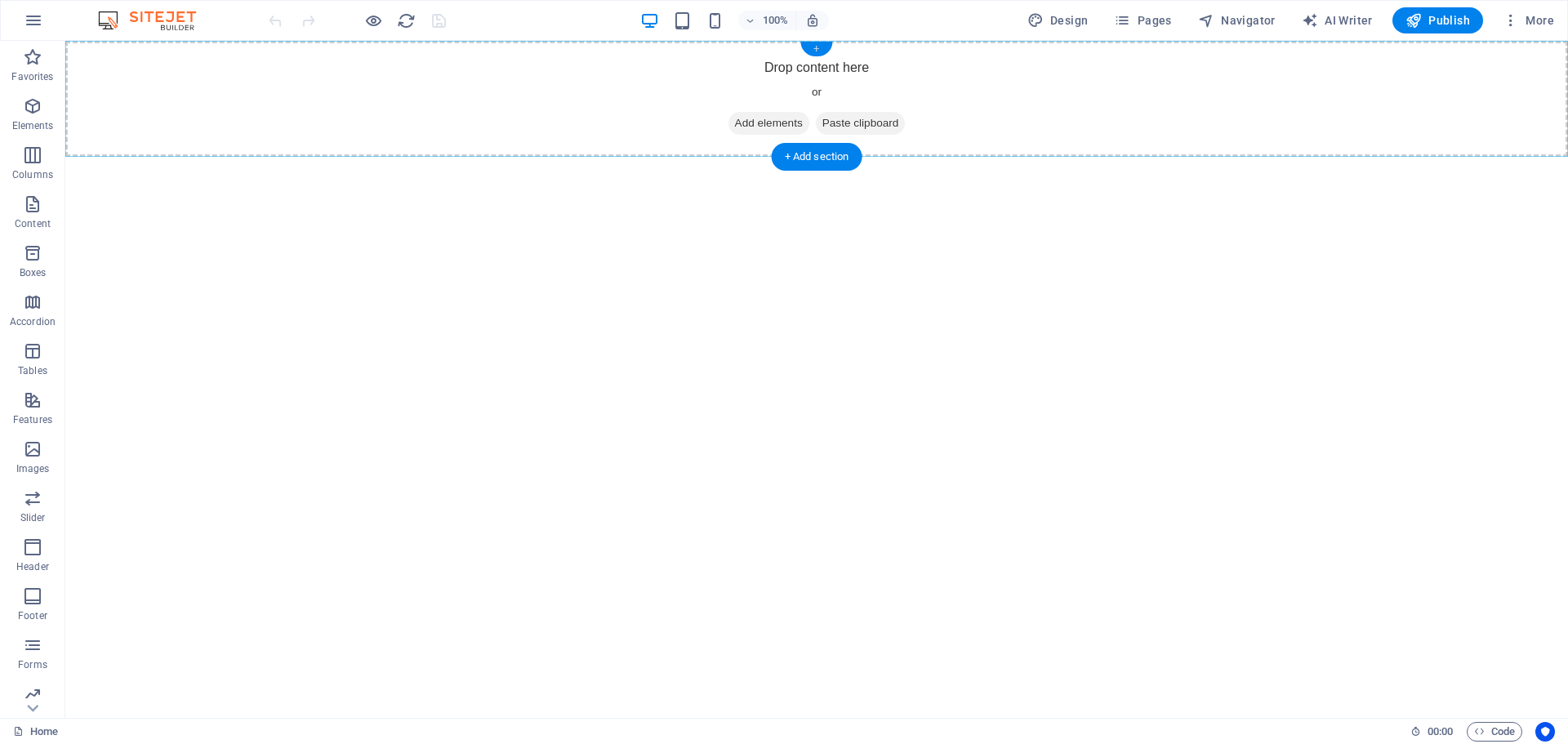 click on "+" at bounding box center (816, 49) 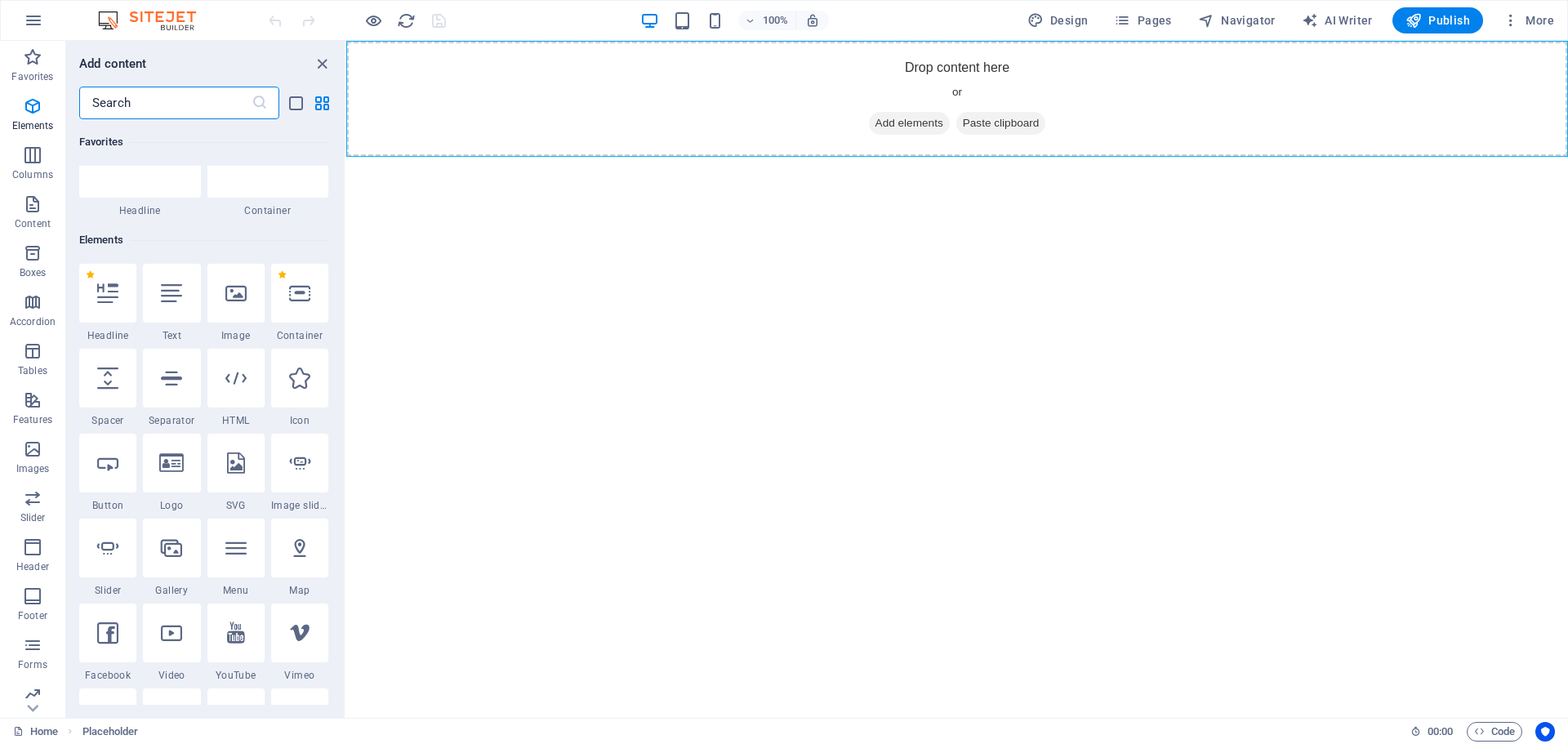 scroll, scrollTop: 0, scrollLeft: 0, axis: both 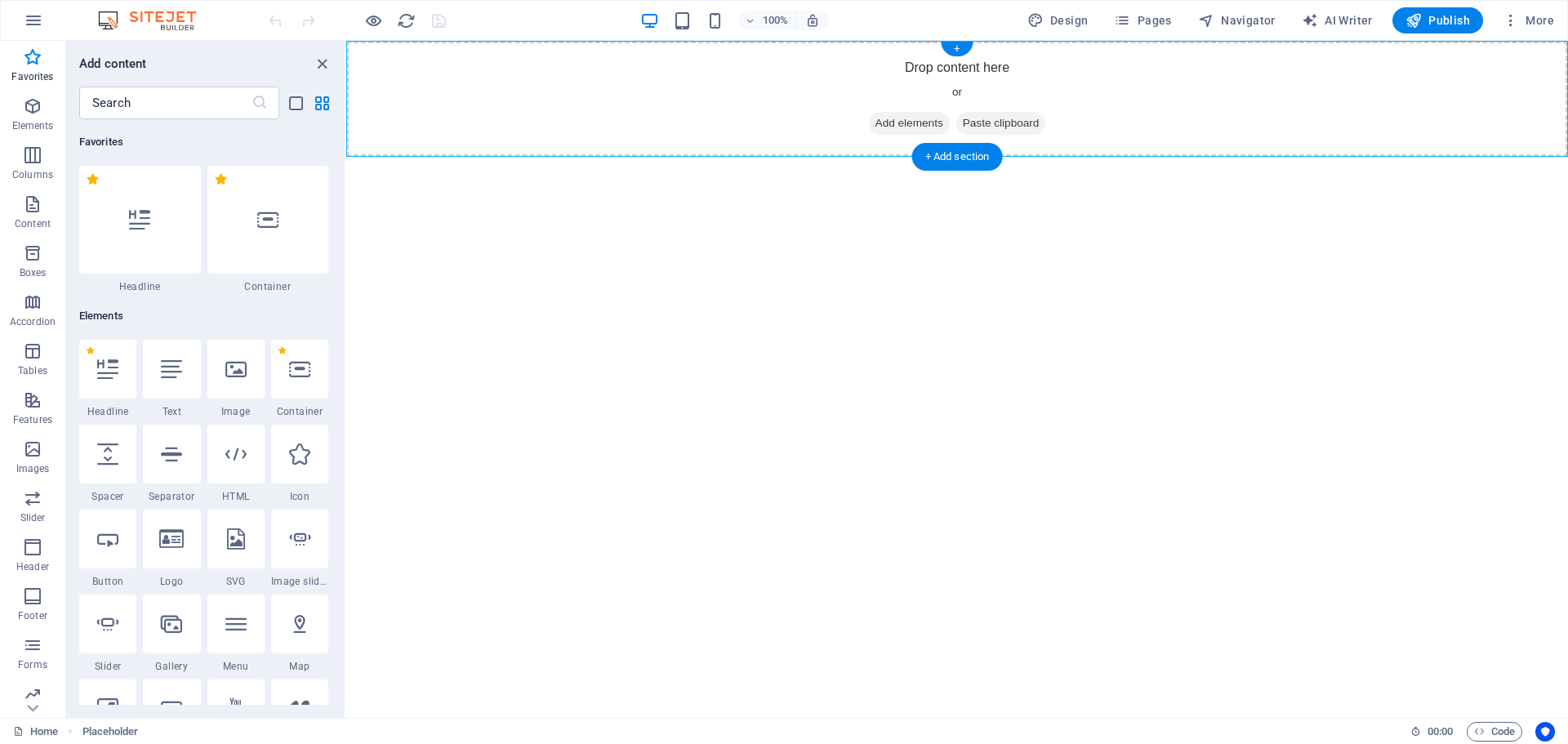 click on "Add elements" at bounding box center (909, 123) 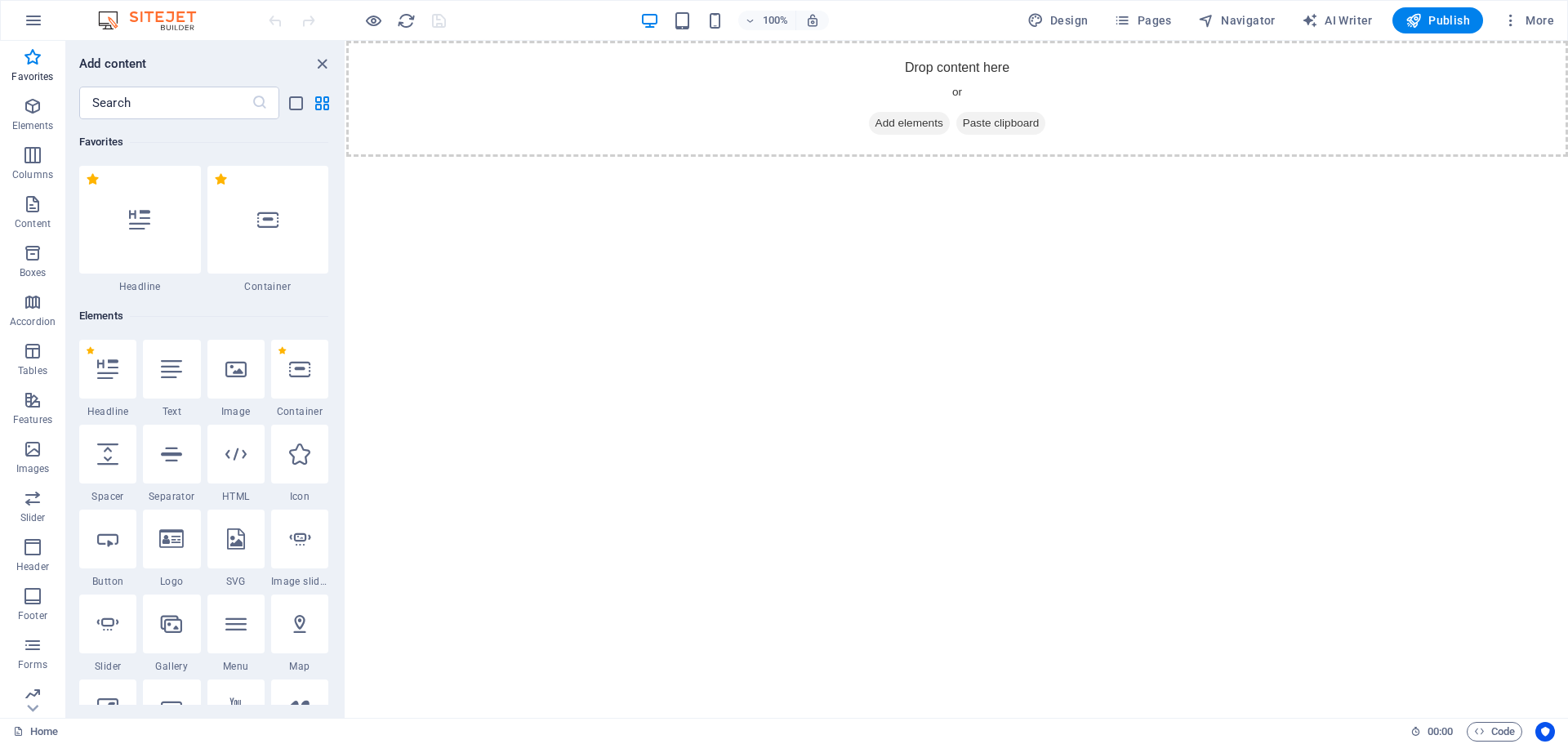 click on "Skip to main content
Drop content here or  Add elements  Paste clipboard" at bounding box center [957, 99] 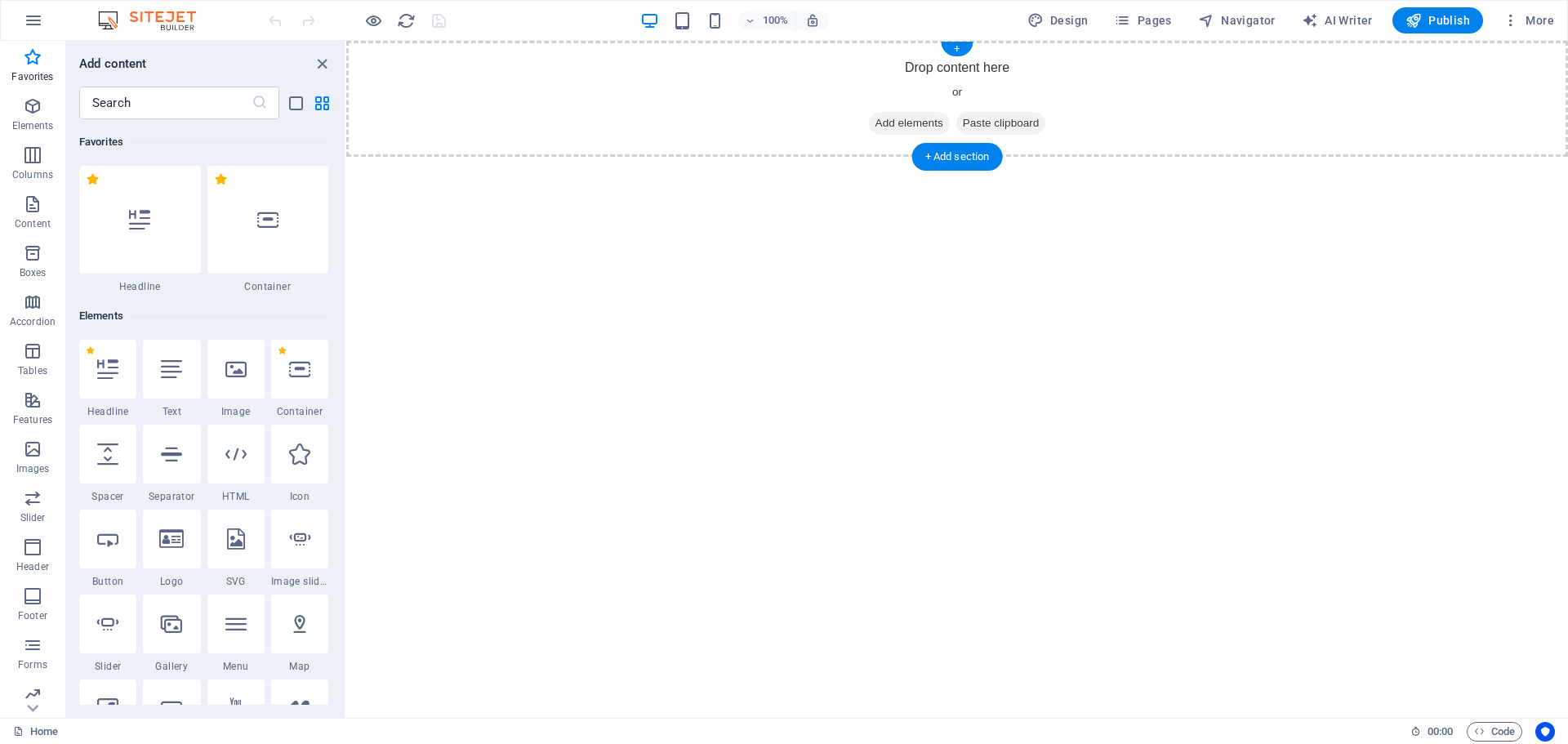 click on "Drop content here or  Add elements  Paste clipboard" at bounding box center [957, 99] 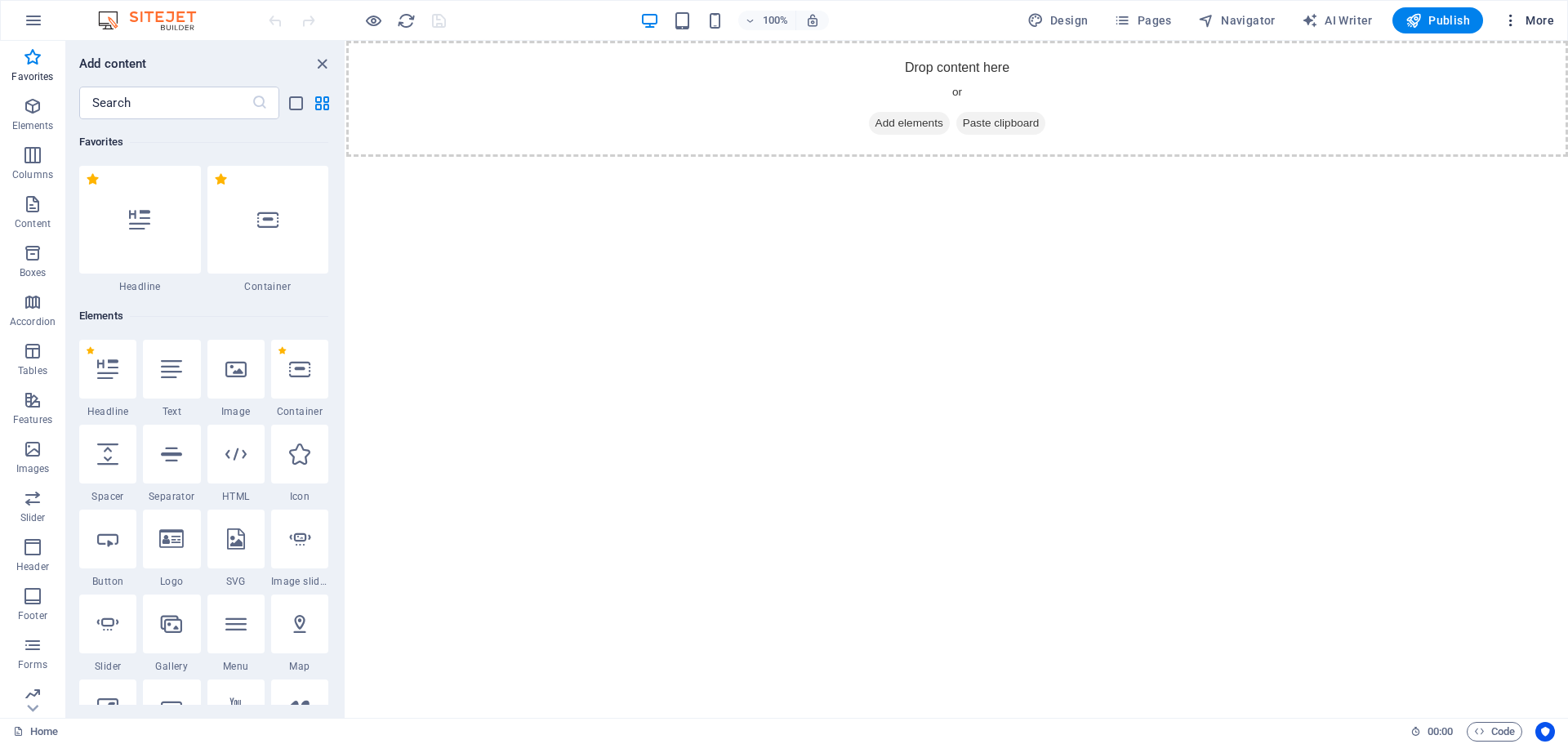 click at bounding box center (1511, 20) 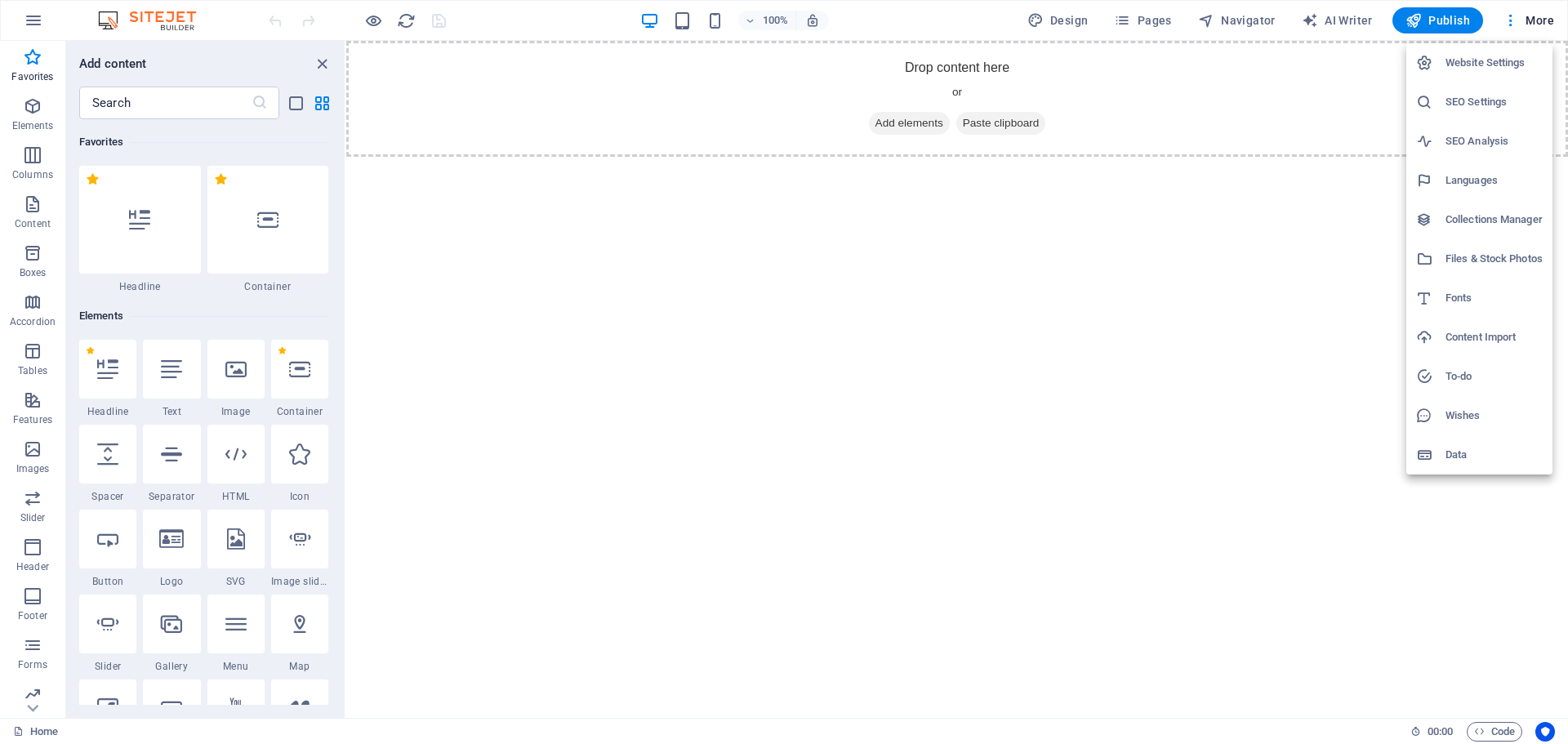 click at bounding box center (784, 372) 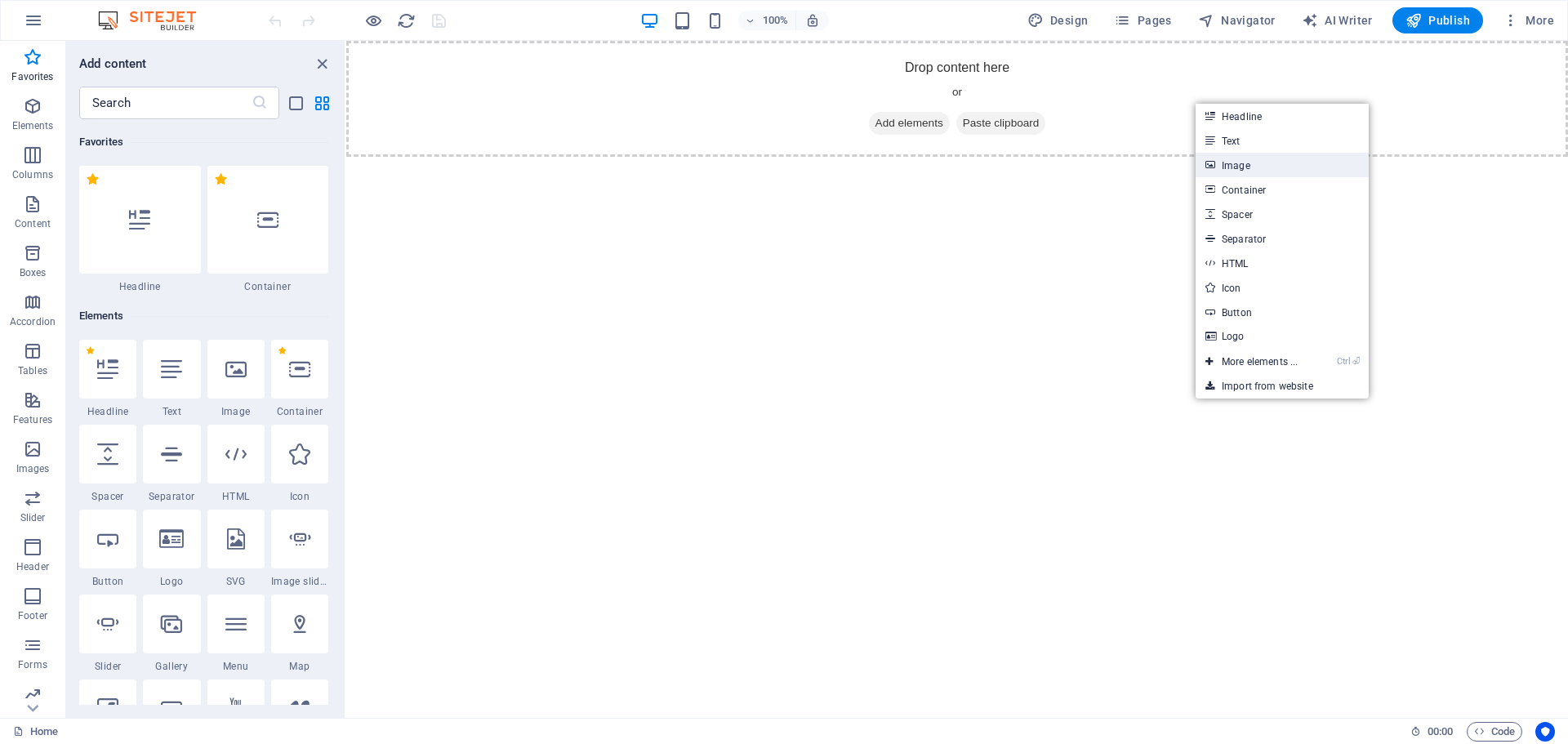 click on "Image" at bounding box center (1282, 165) 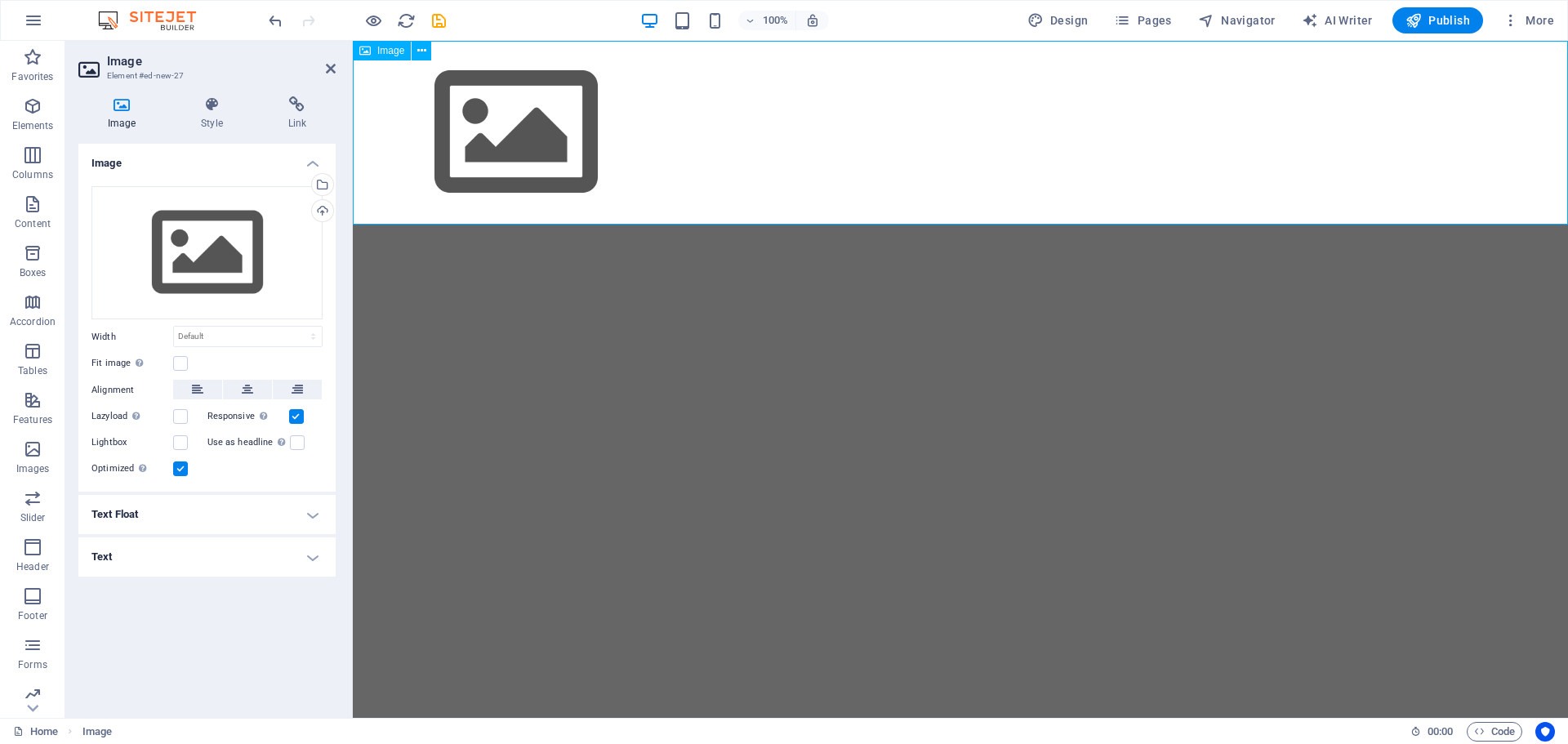 click on "Image" at bounding box center (390, 51) 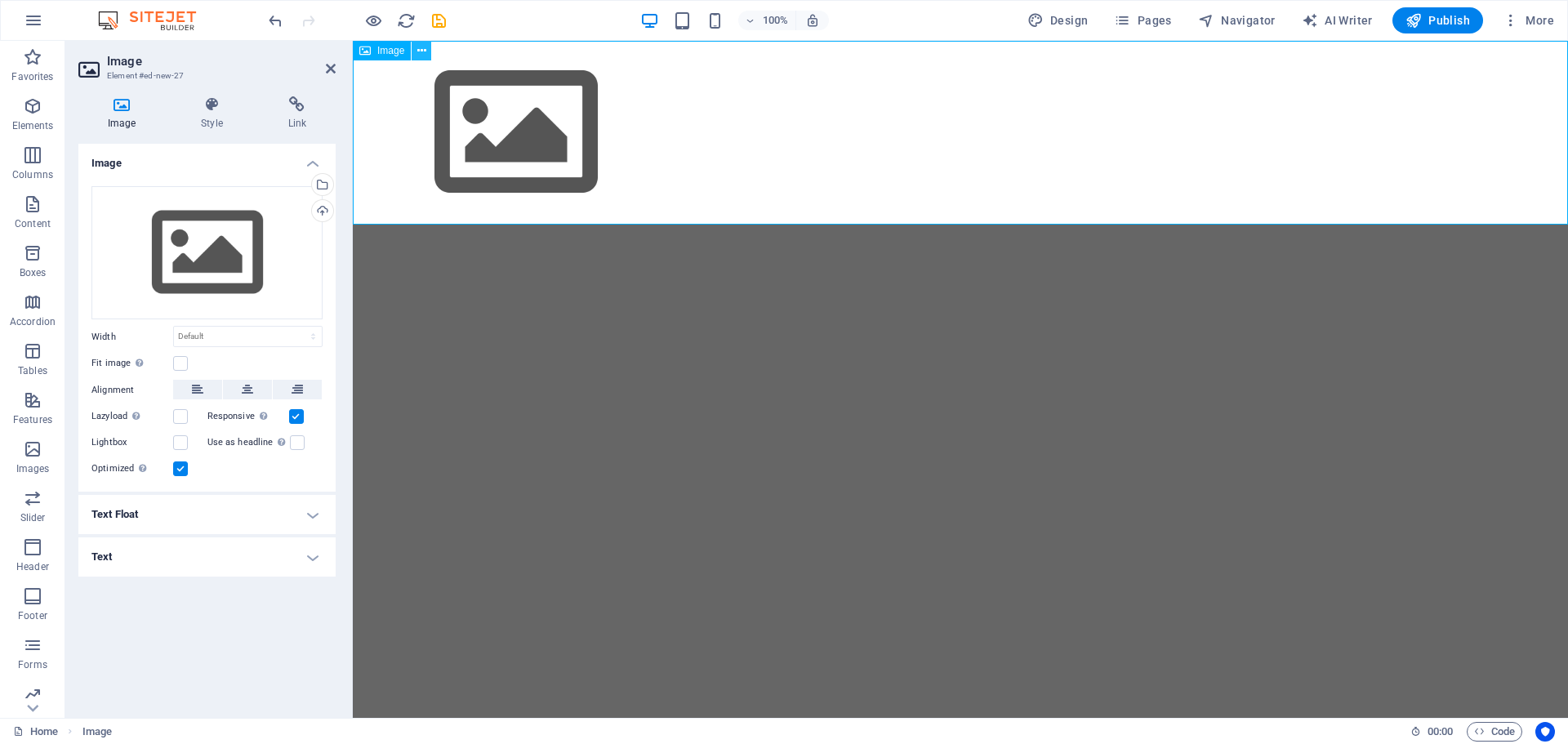 click at bounding box center [421, 51] 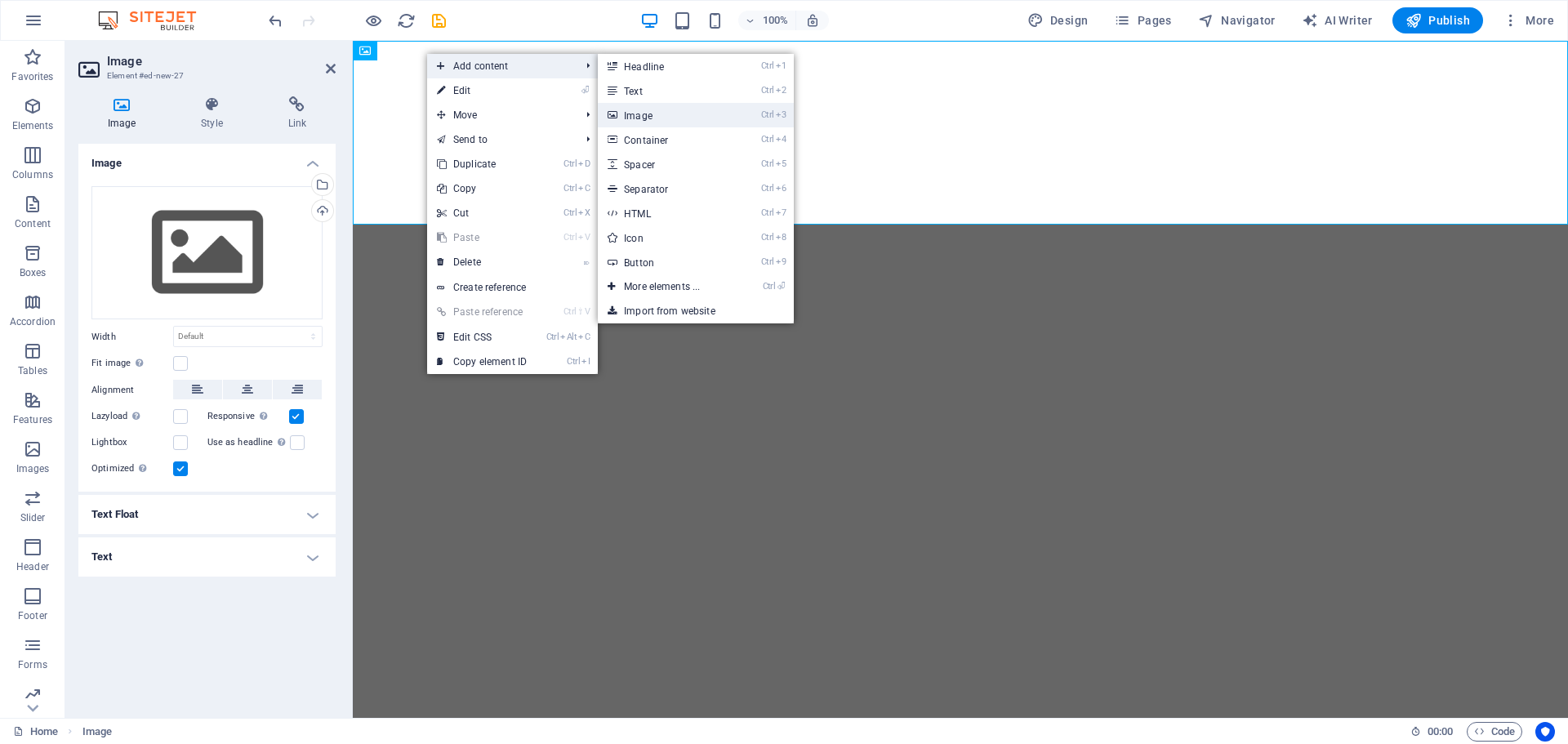 click on "Ctrl 3  Image" at bounding box center [665, 115] 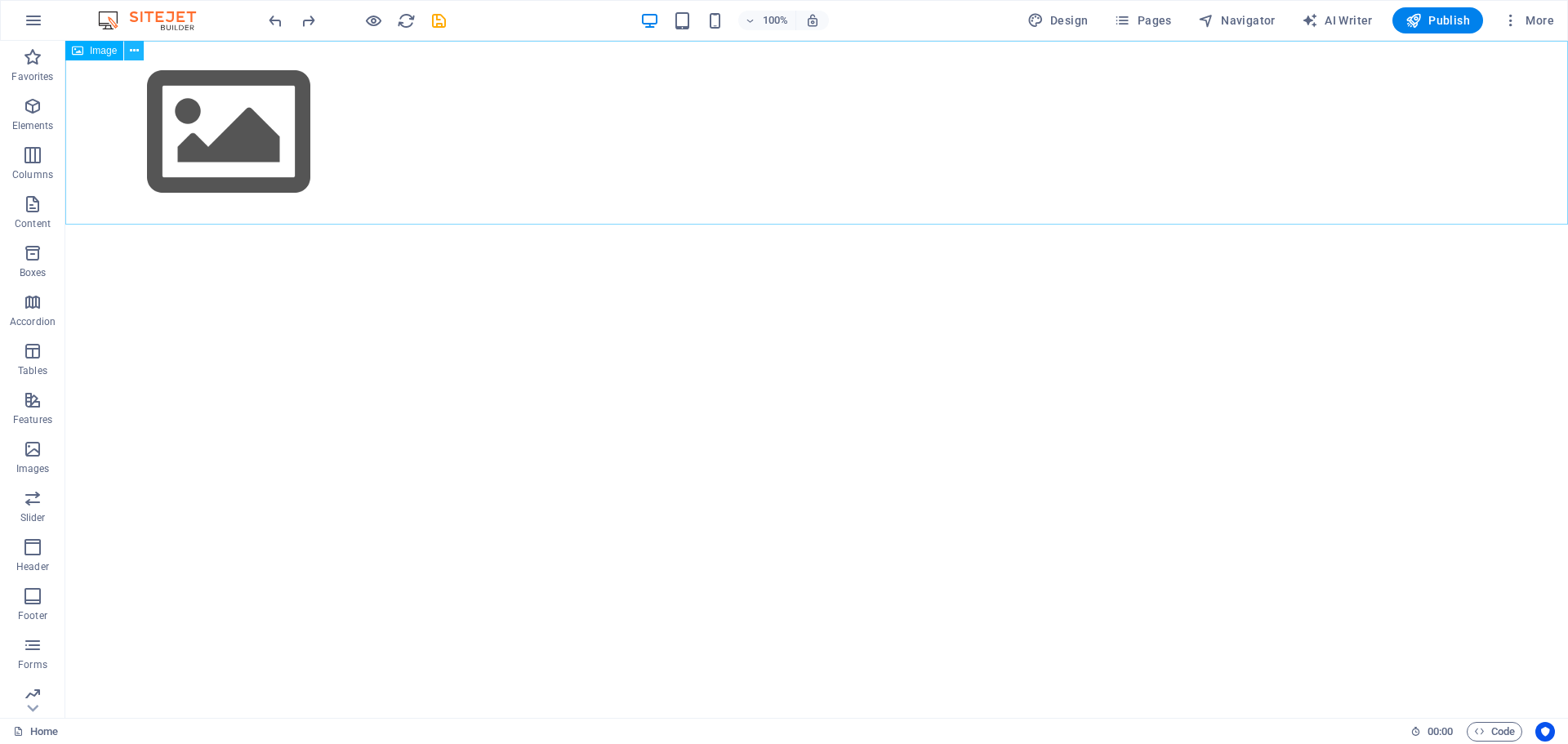 click at bounding box center (134, 51) 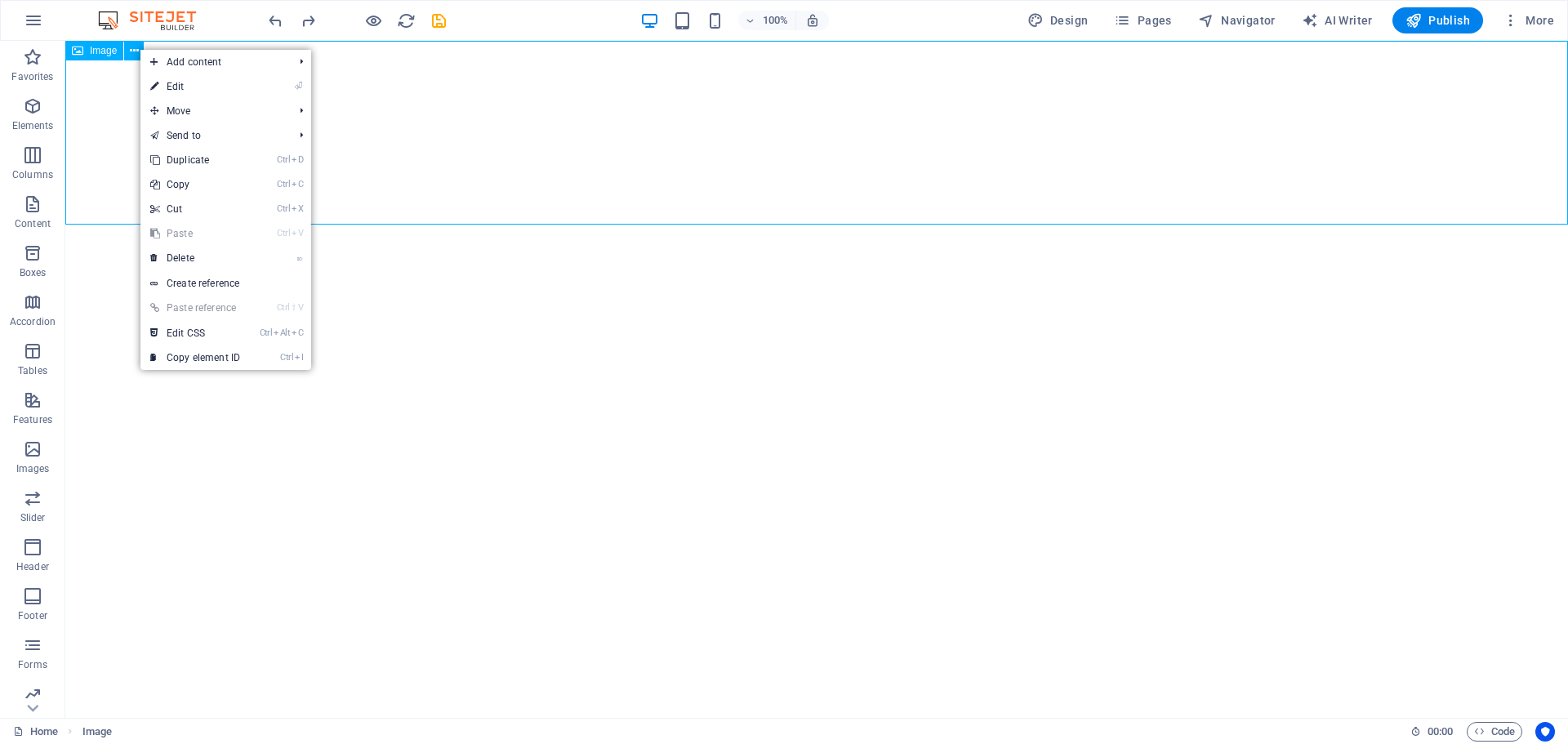 click on "Image" at bounding box center [94, 51] 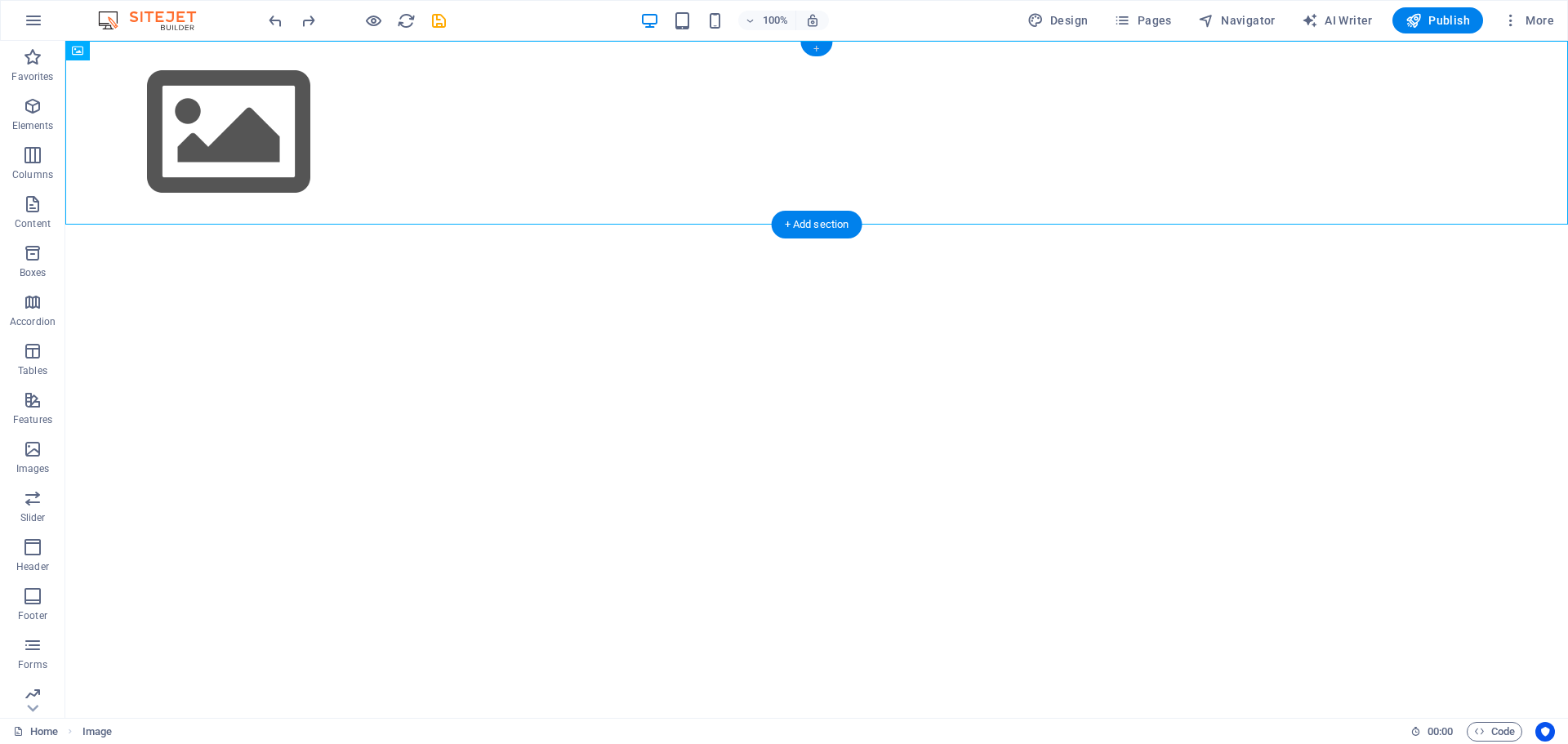 click on "+" at bounding box center [816, 49] 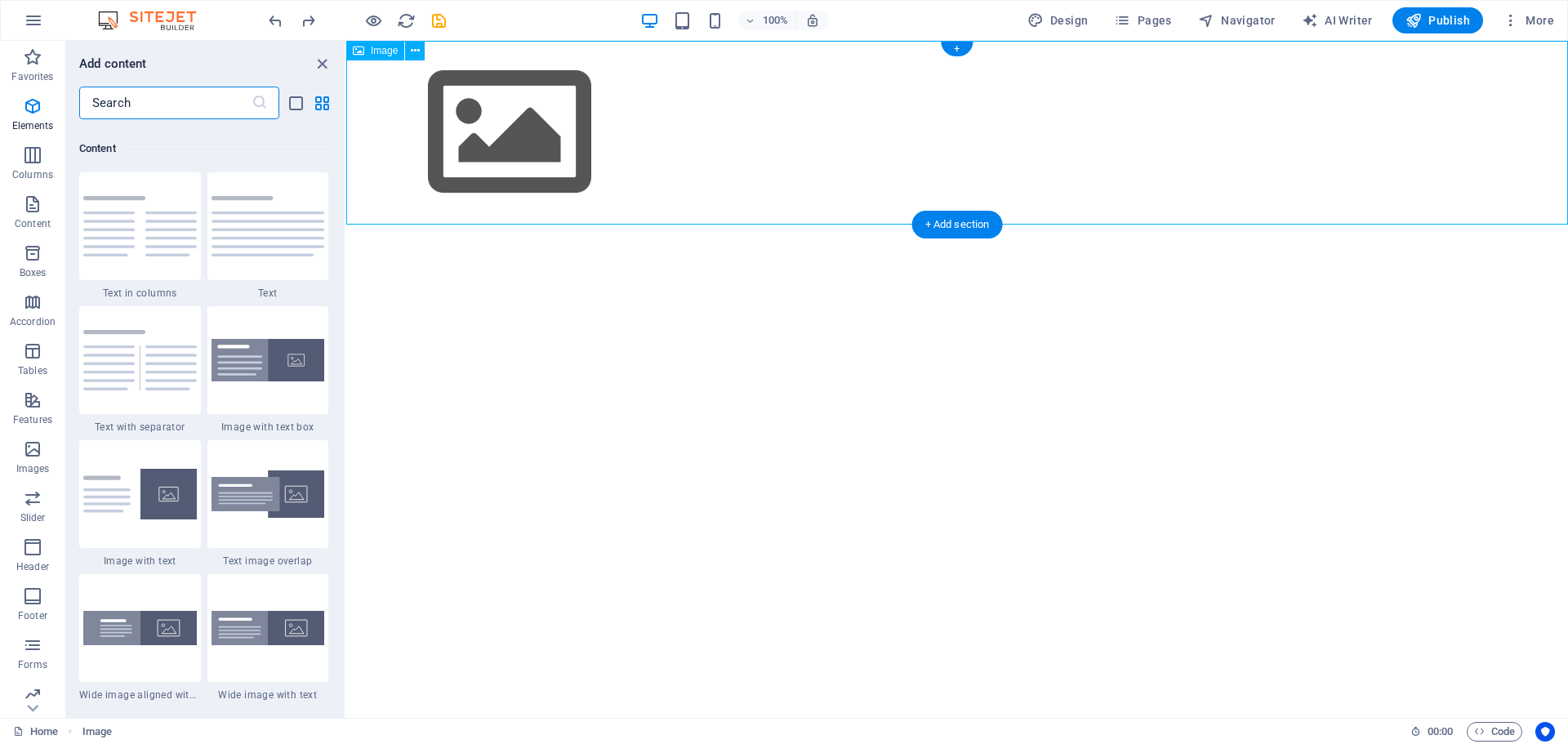 scroll, scrollTop: 2858, scrollLeft: 0, axis: vertical 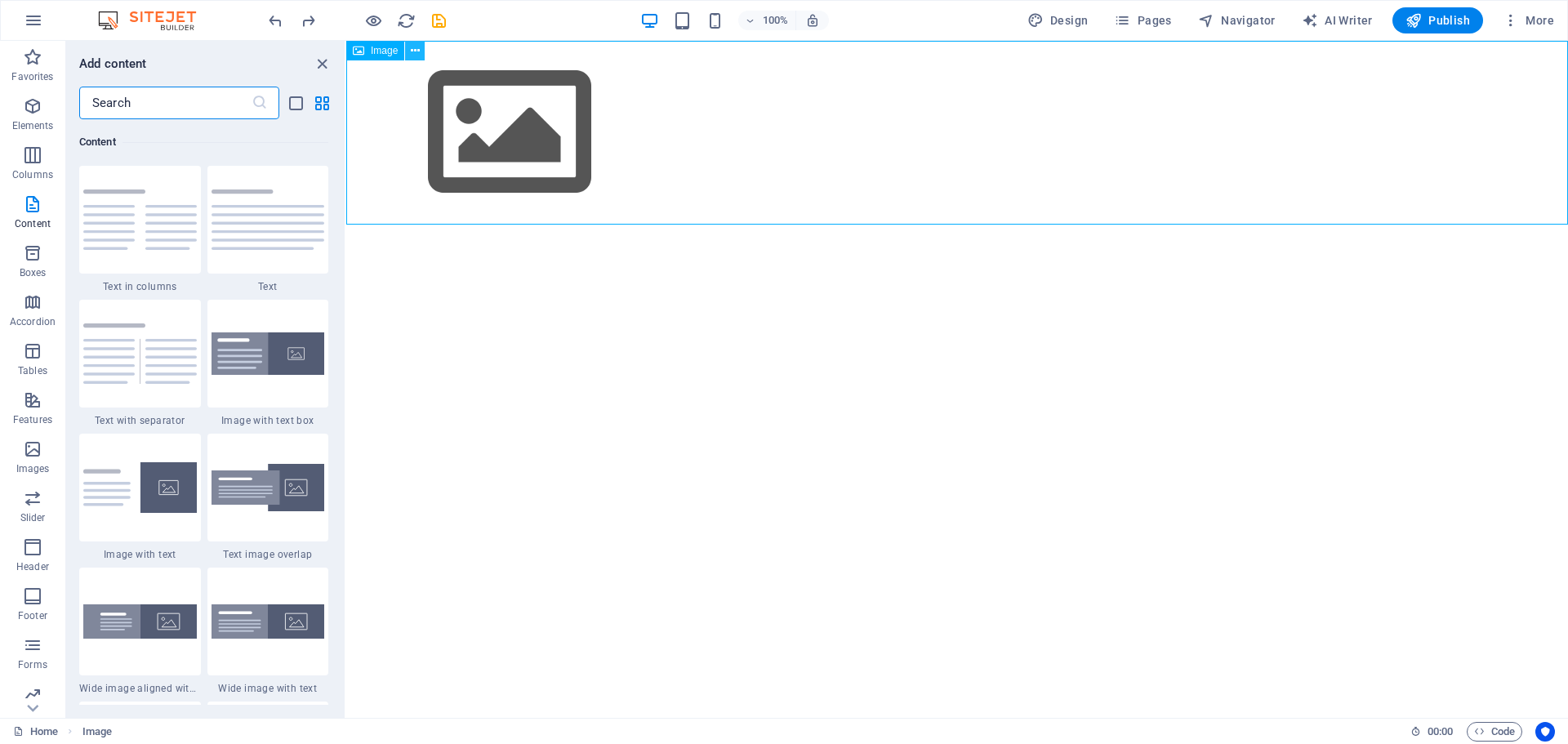 click at bounding box center [415, 51] 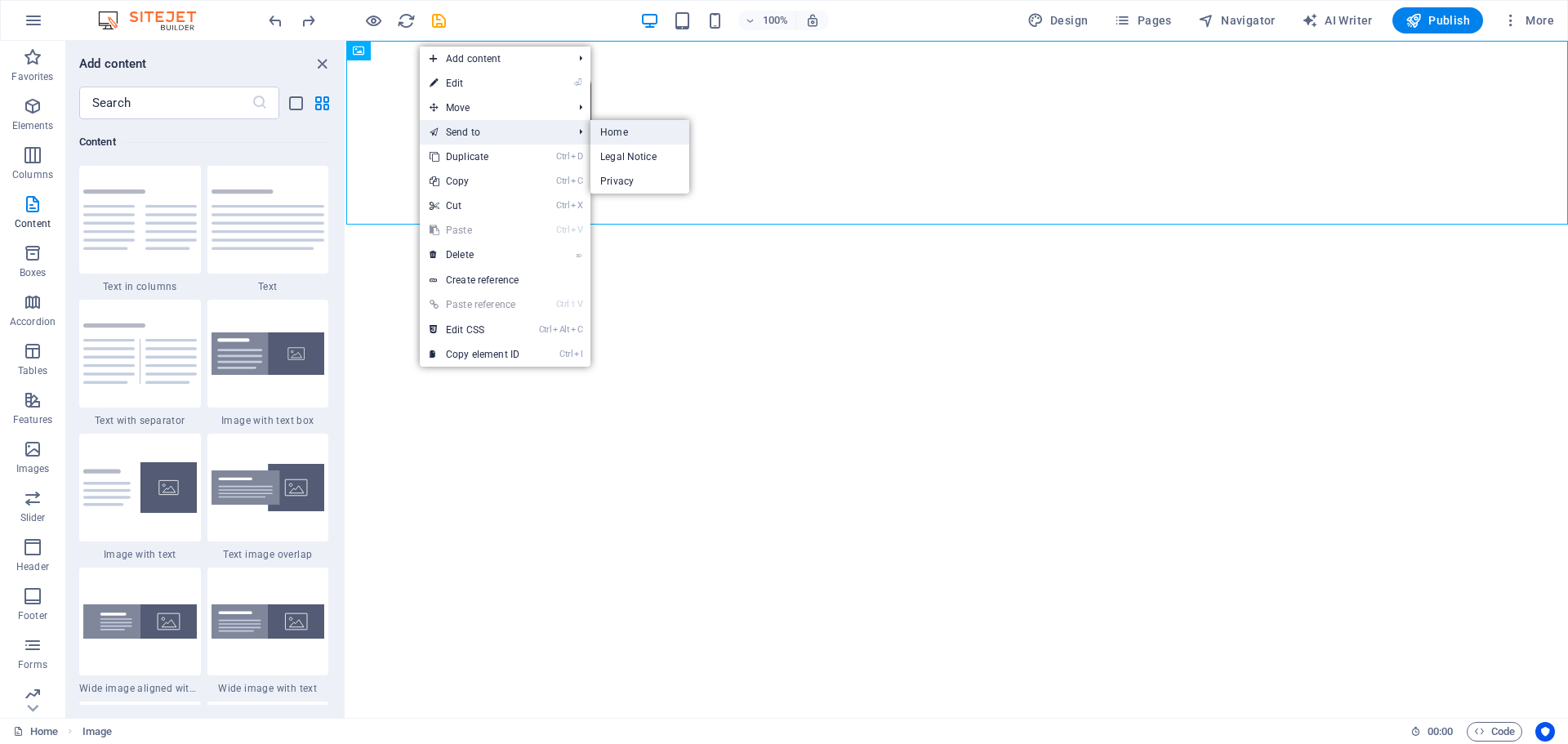 click on "Home" at bounding box center [639, 132] 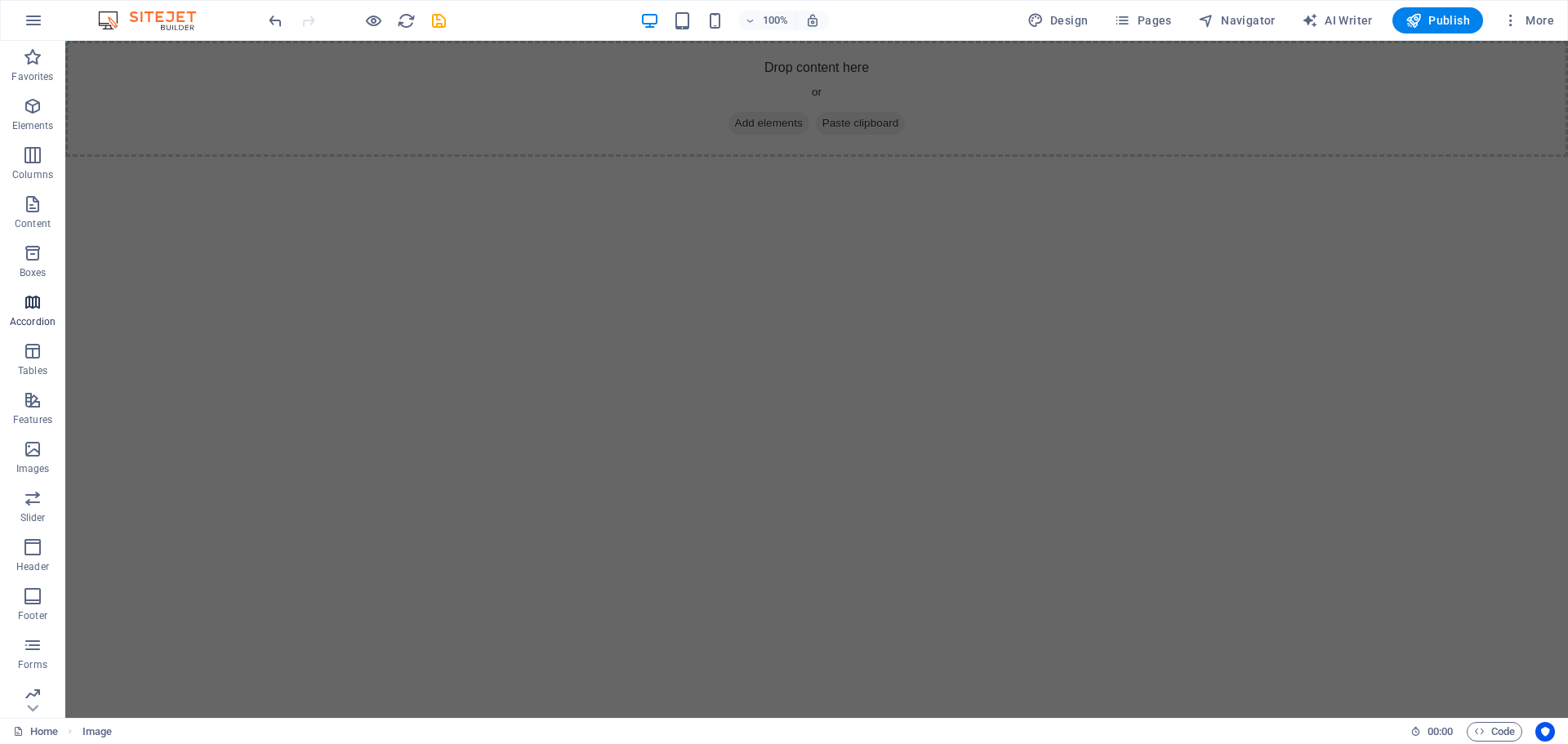 scroll, scrollTop: 58, scrollLeft: 0, axis: vertical 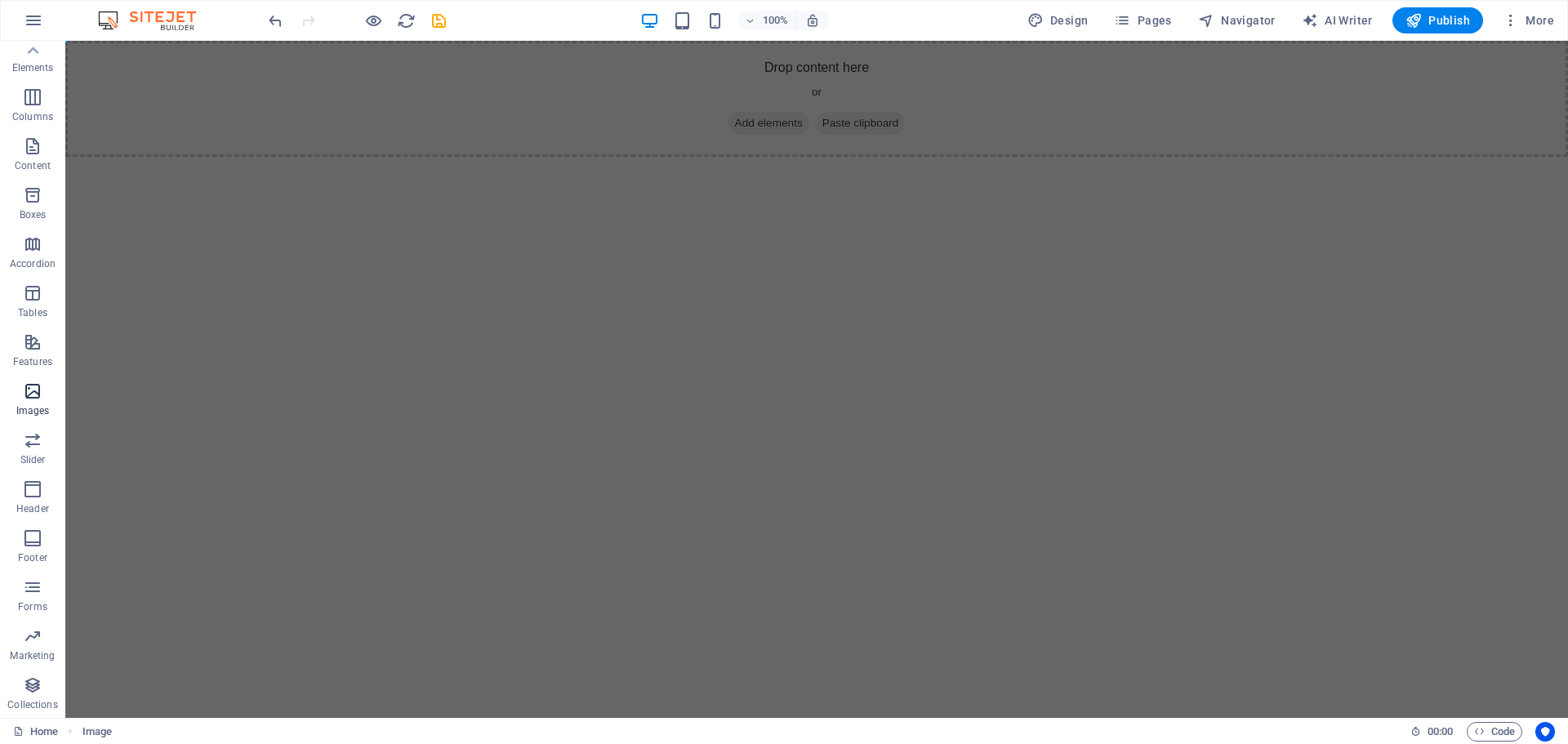 click on "Images" at bounding box center [33, 401] 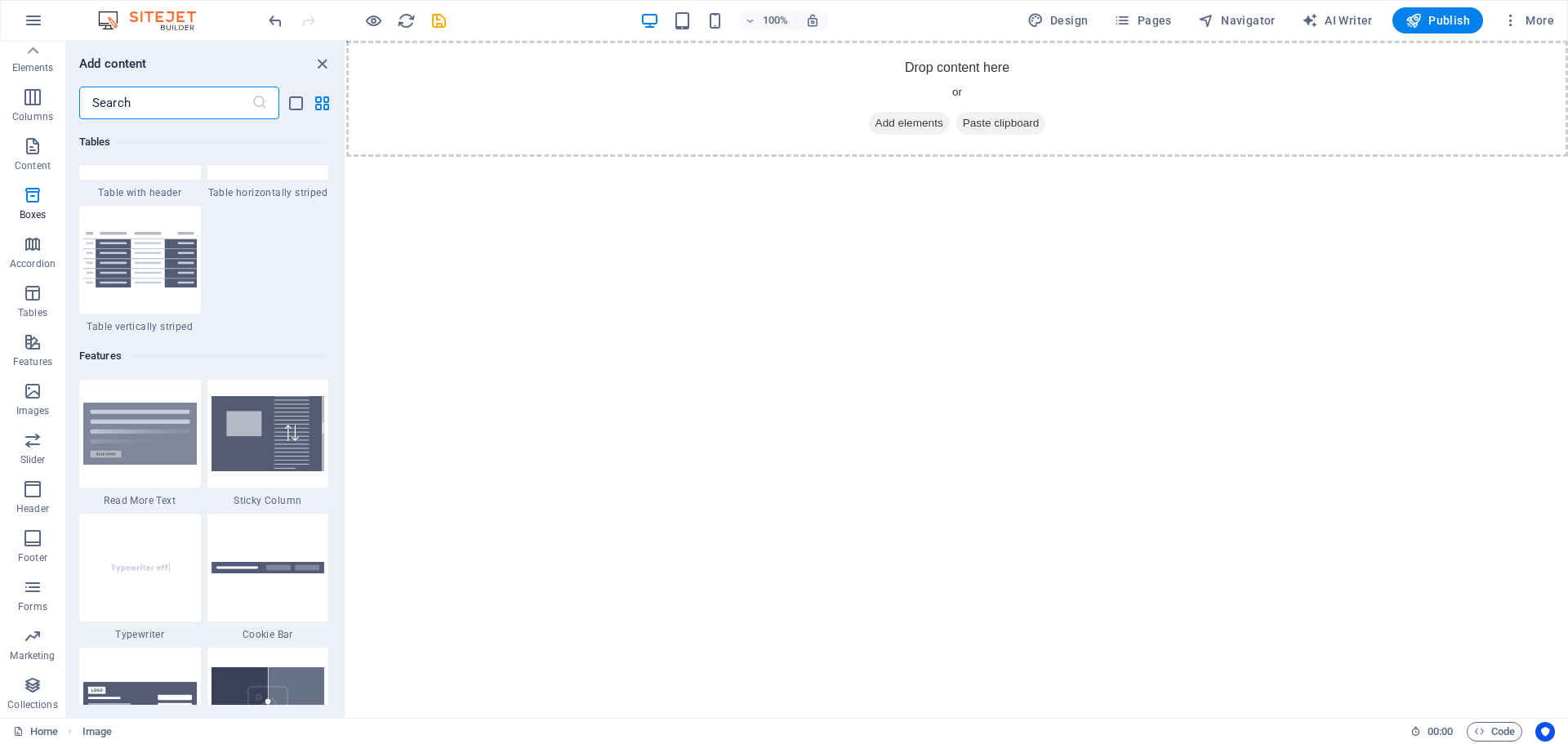 scroll, scrollTop: 6239, scrollLeft: 0, axis: vertical 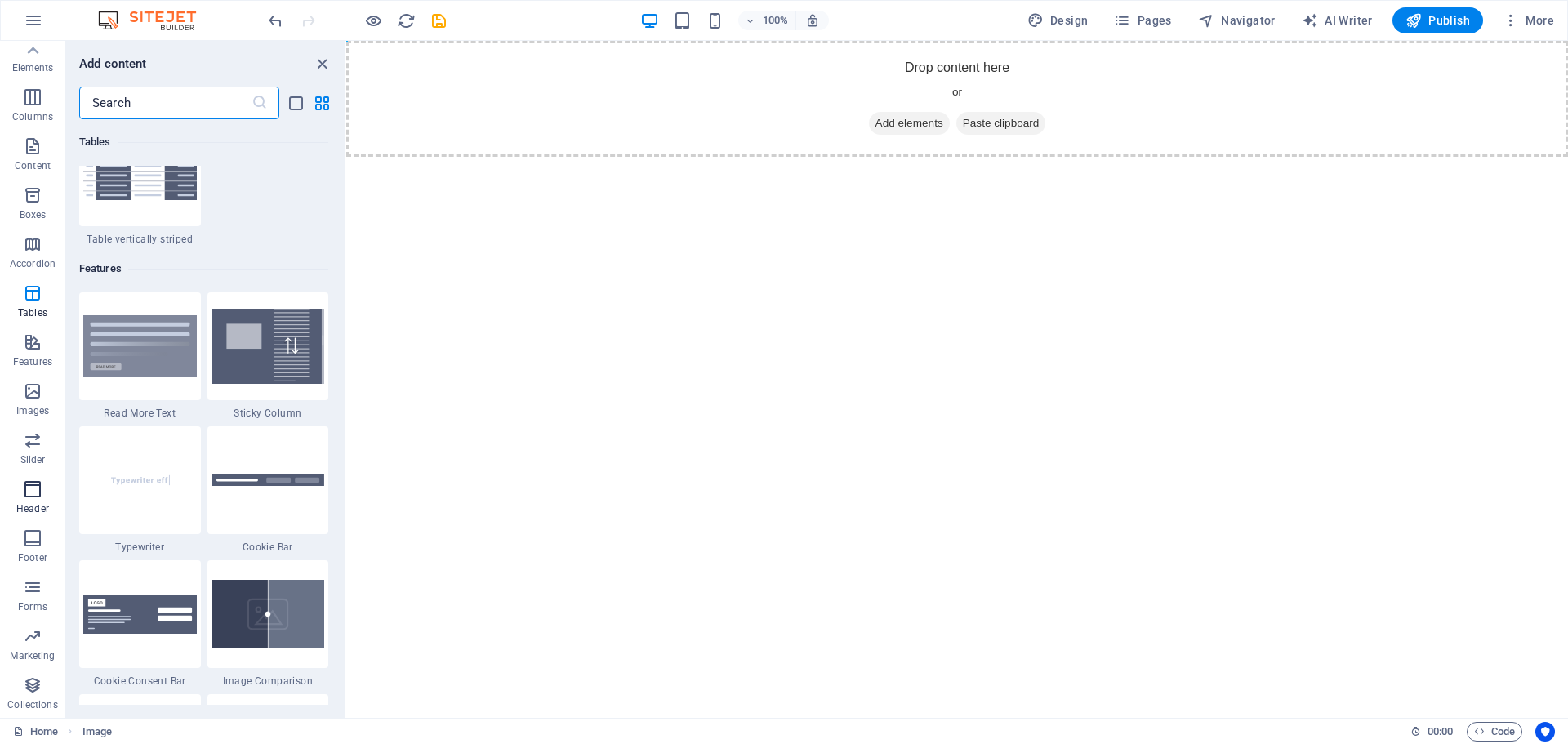 click on "Header" at bounding box center [33, 499] 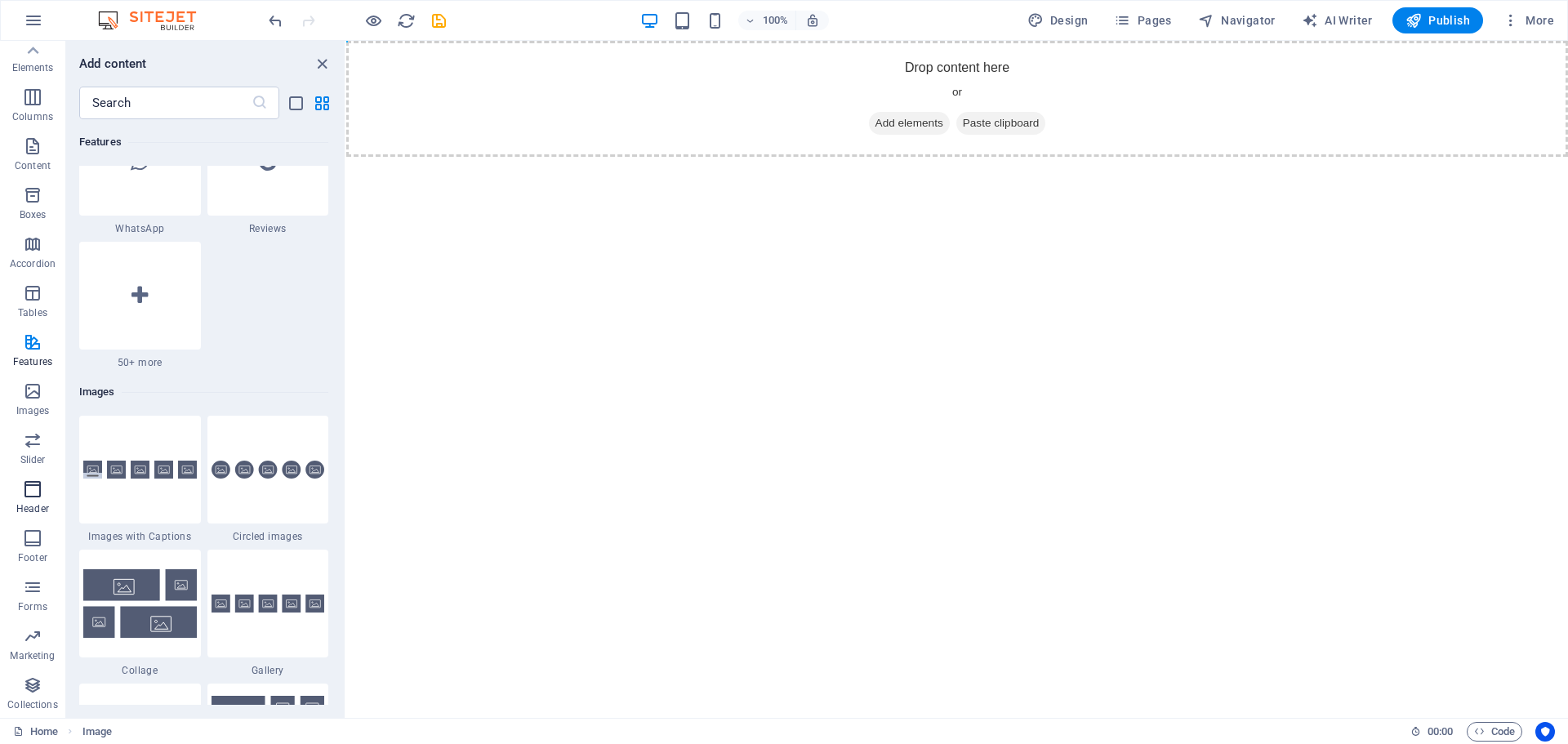 scroll, scrollTop: 9835, scrollLeft: 0, axis: vertical 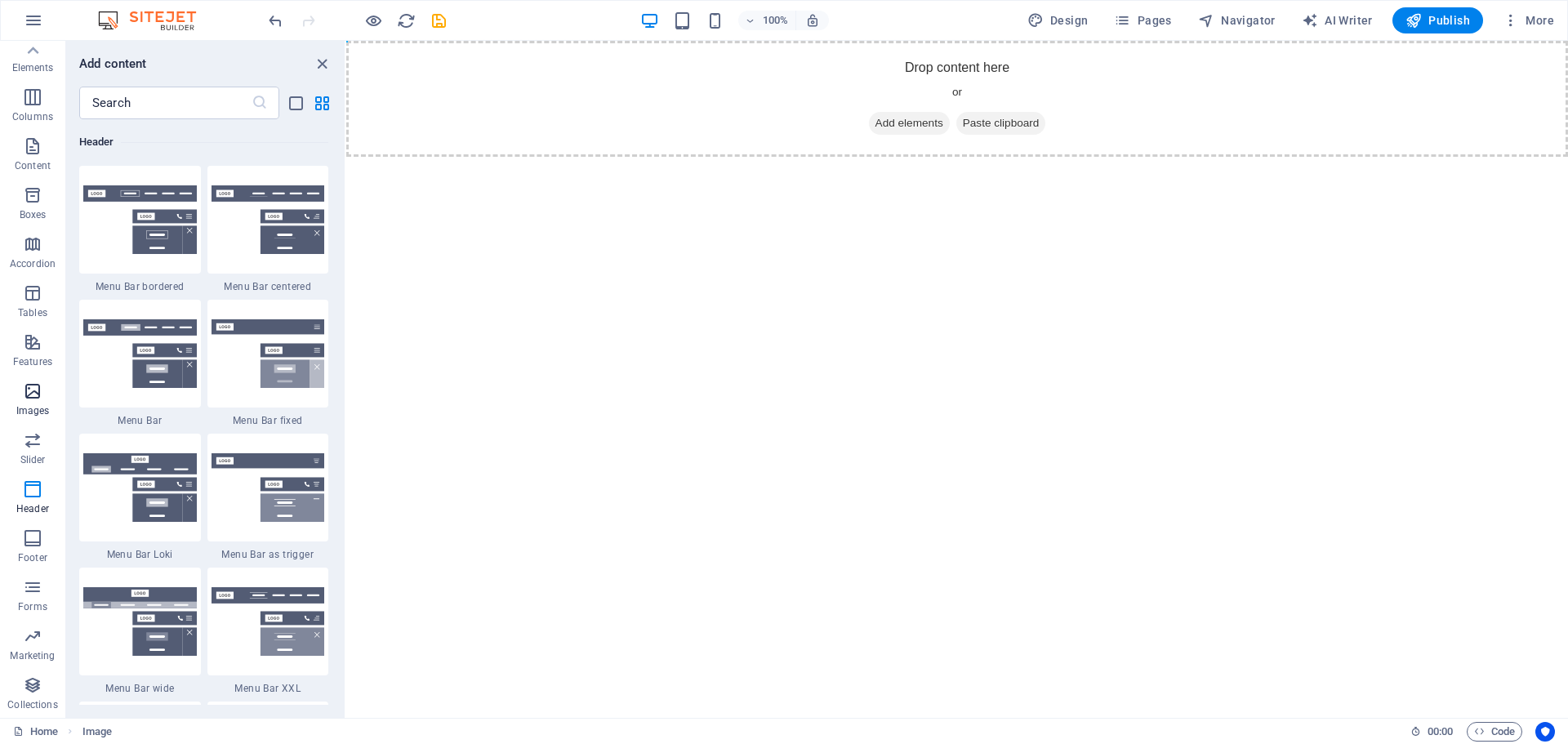 click on "Images" at bounding box center (33, 411) 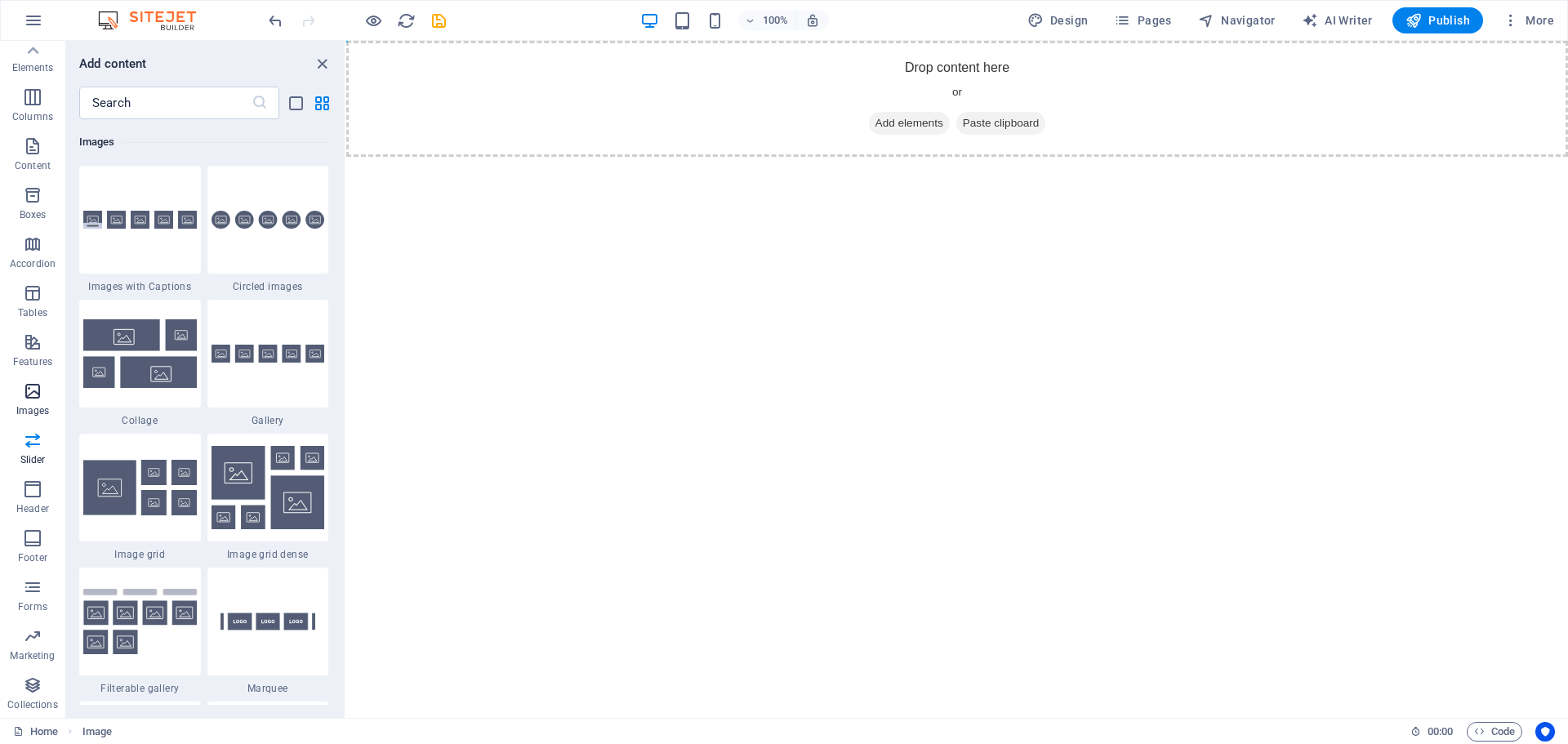 scroll, scrollTop: 8281, scrollLeft: 0, axis: vertical 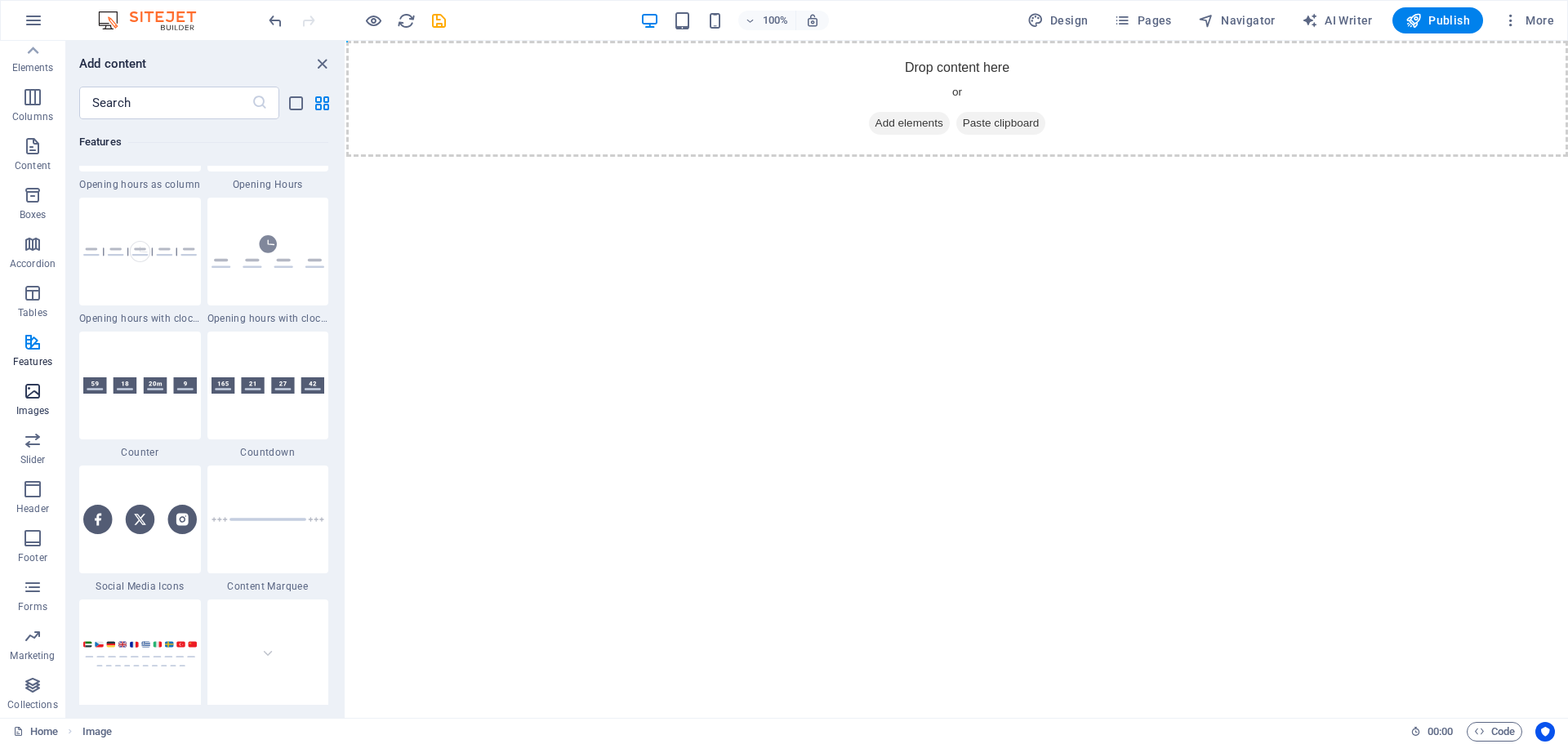 click on "Images" at bounding box center [33, 401] 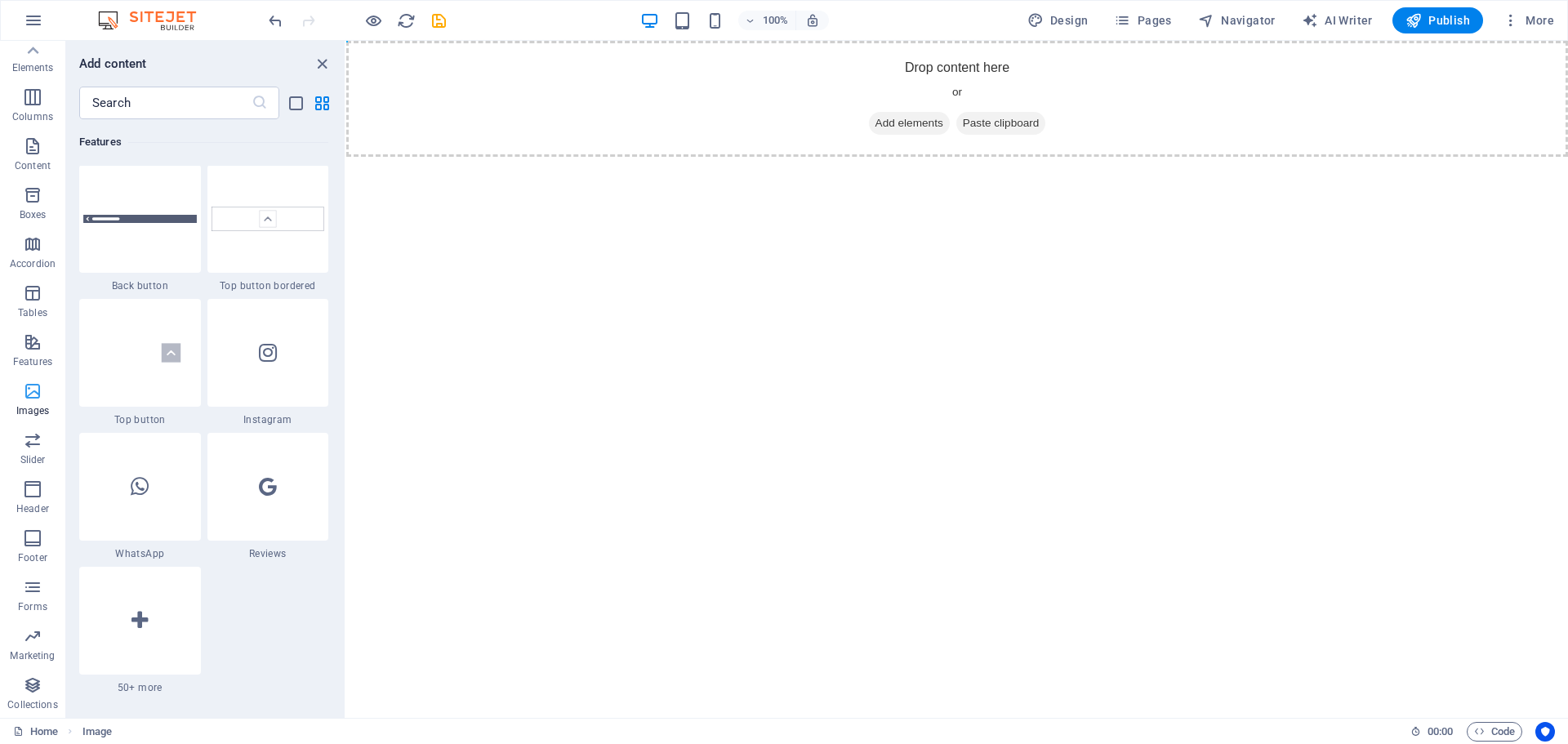 scroll, scrollTop: 8281, scrollLeft: 0, axis: vertical 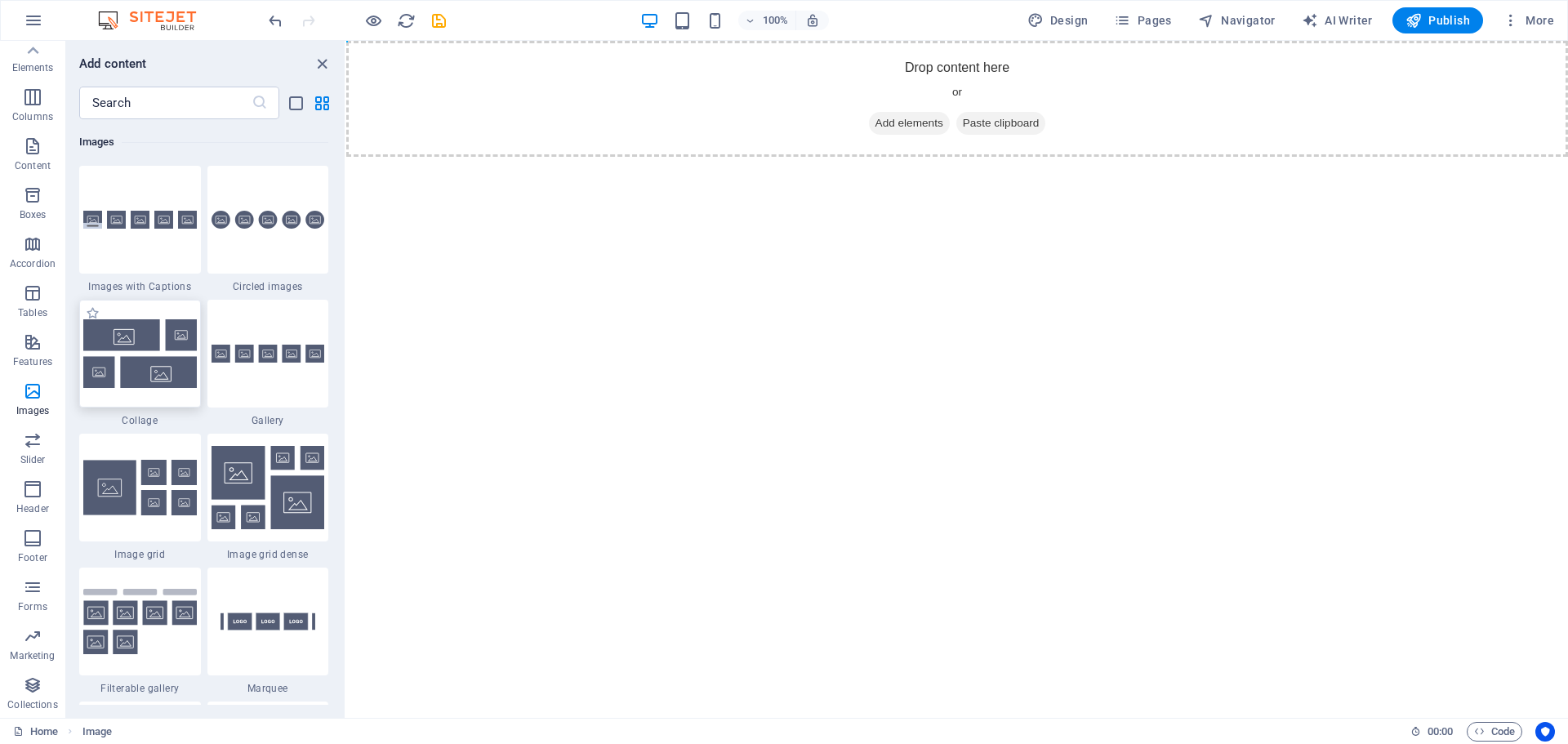 click at bounding box center [140, 353] 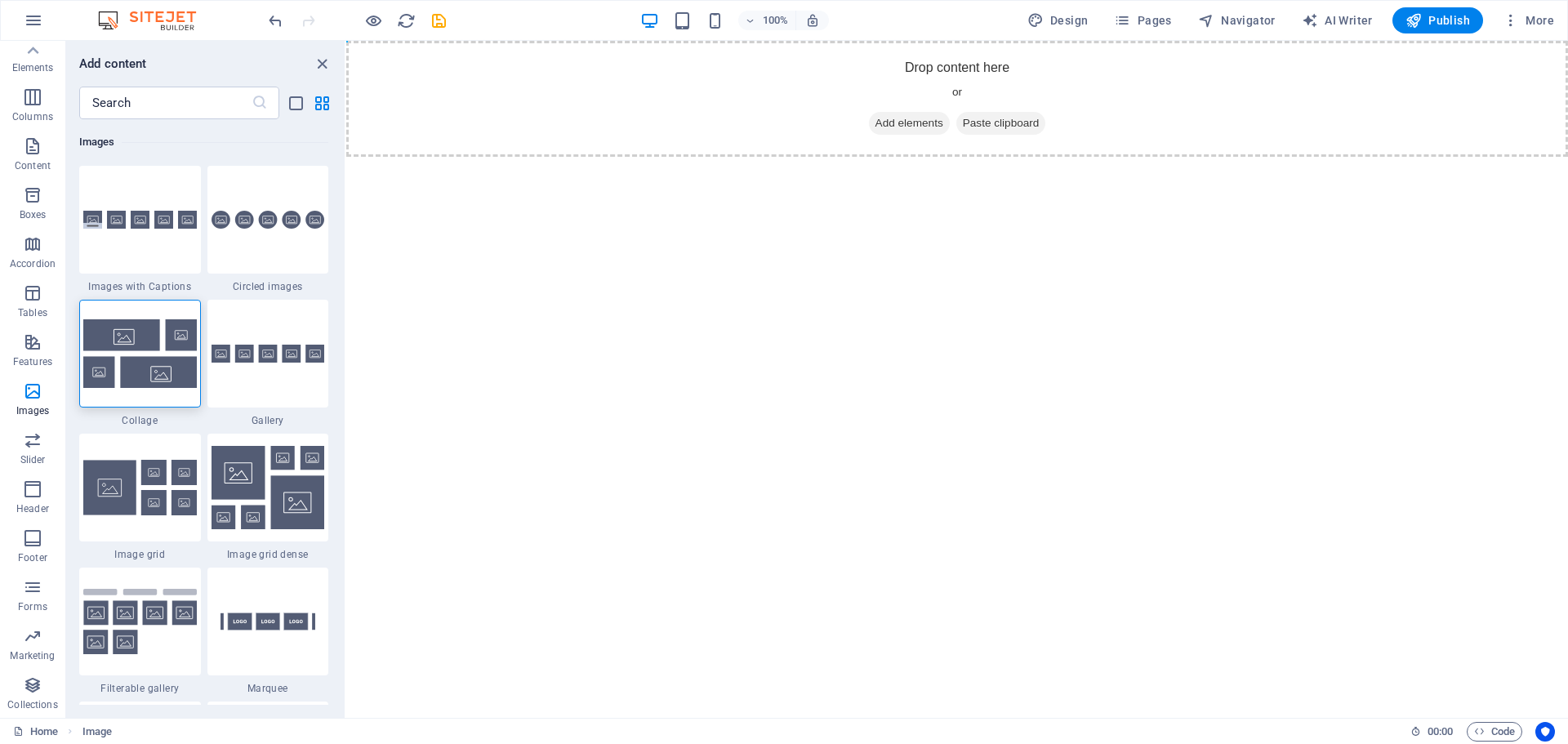 click on "Skip to main content
Drop content here or  Add elements  Paste clipboard" at bounding box center (957, 99) 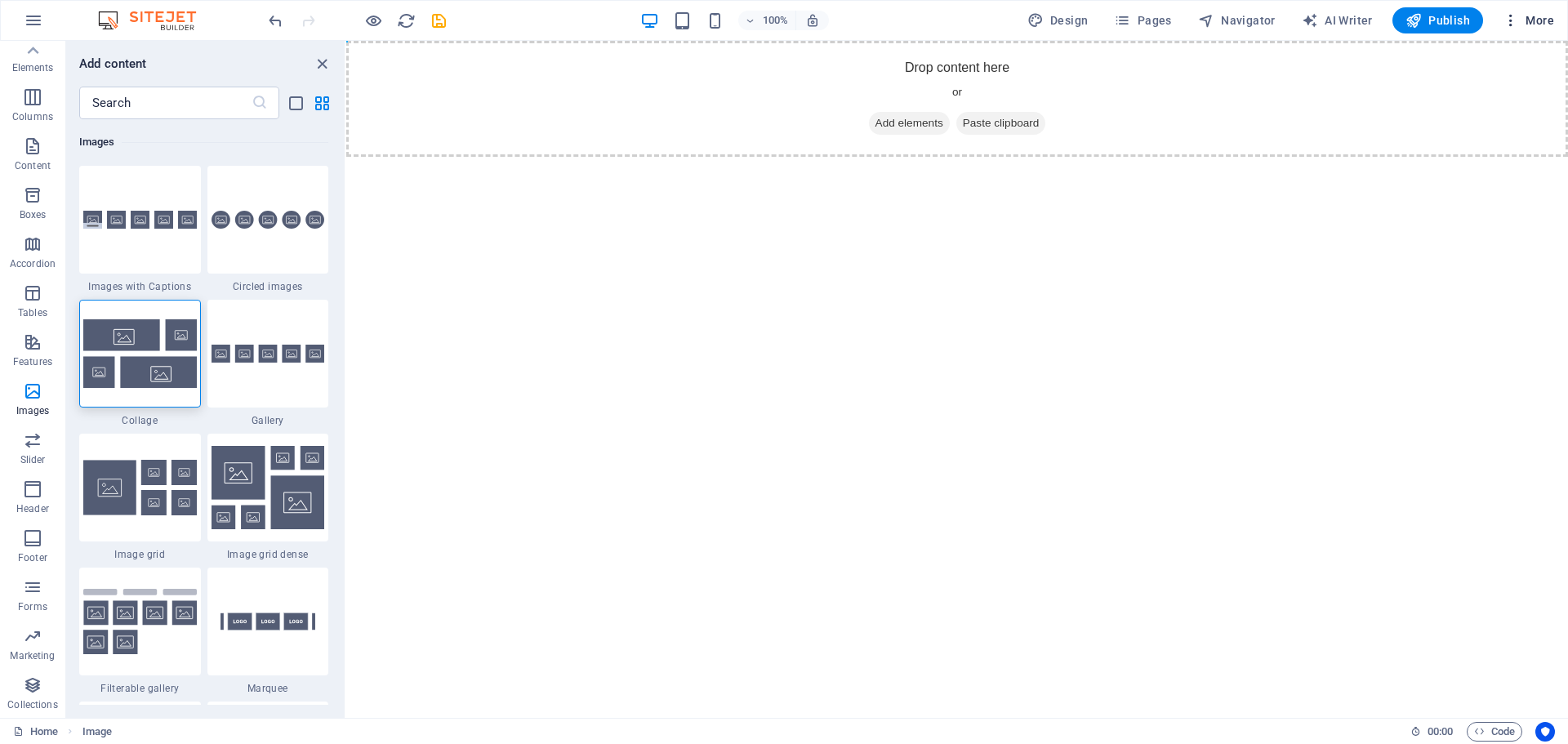 click at bounding box center [1511, 20] 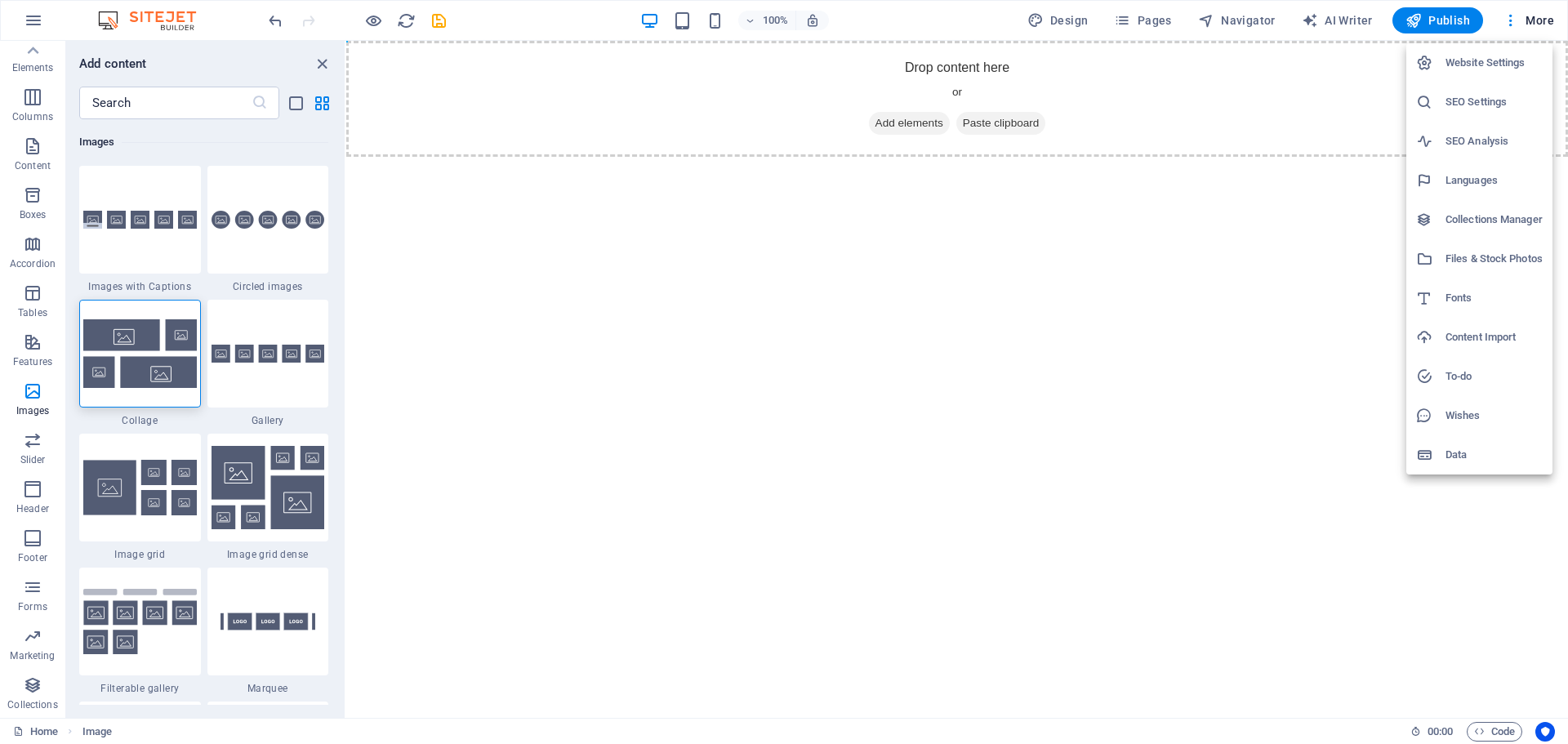 click at bounding box center [784, 372] 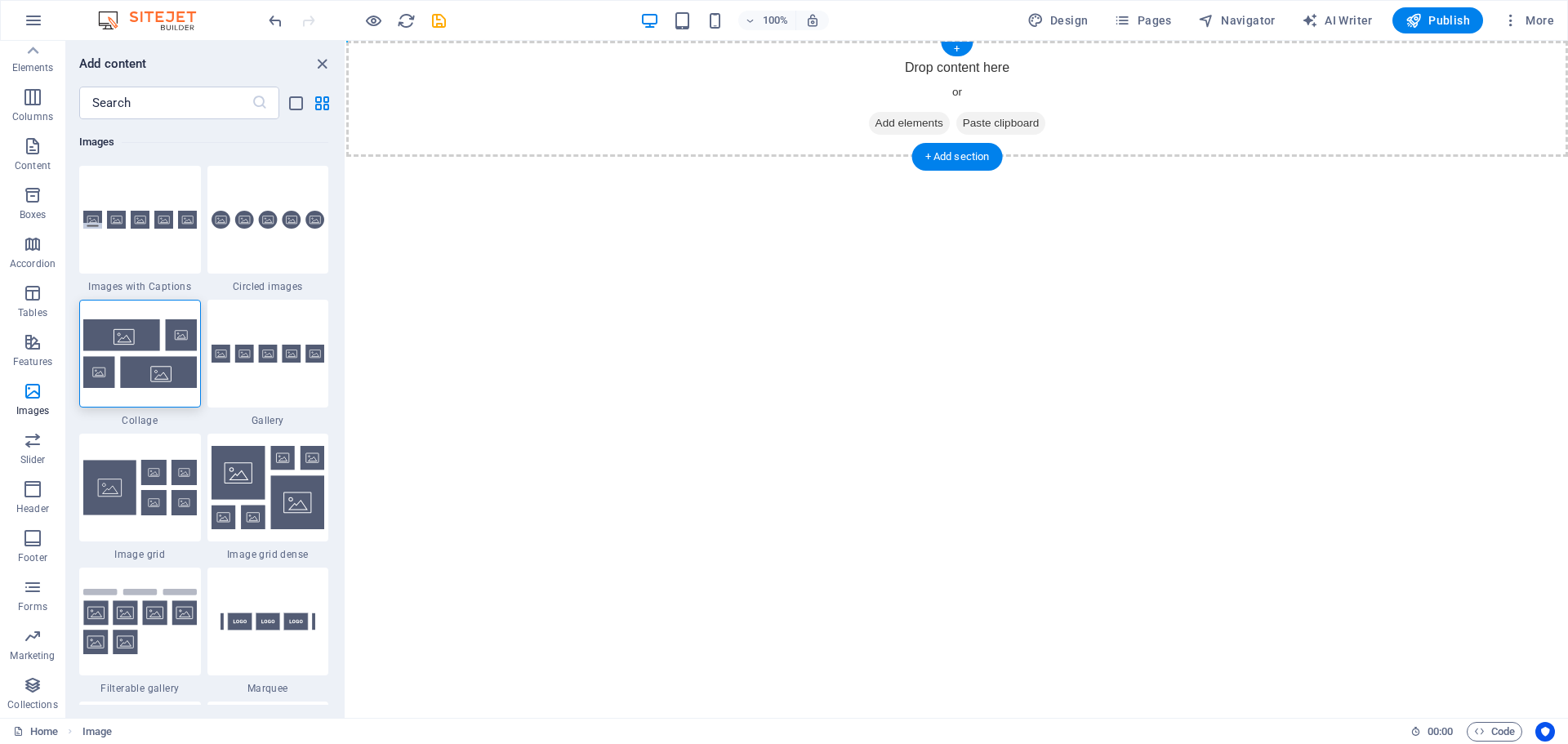 click on "Add elements" at bounding box center [909, 123] 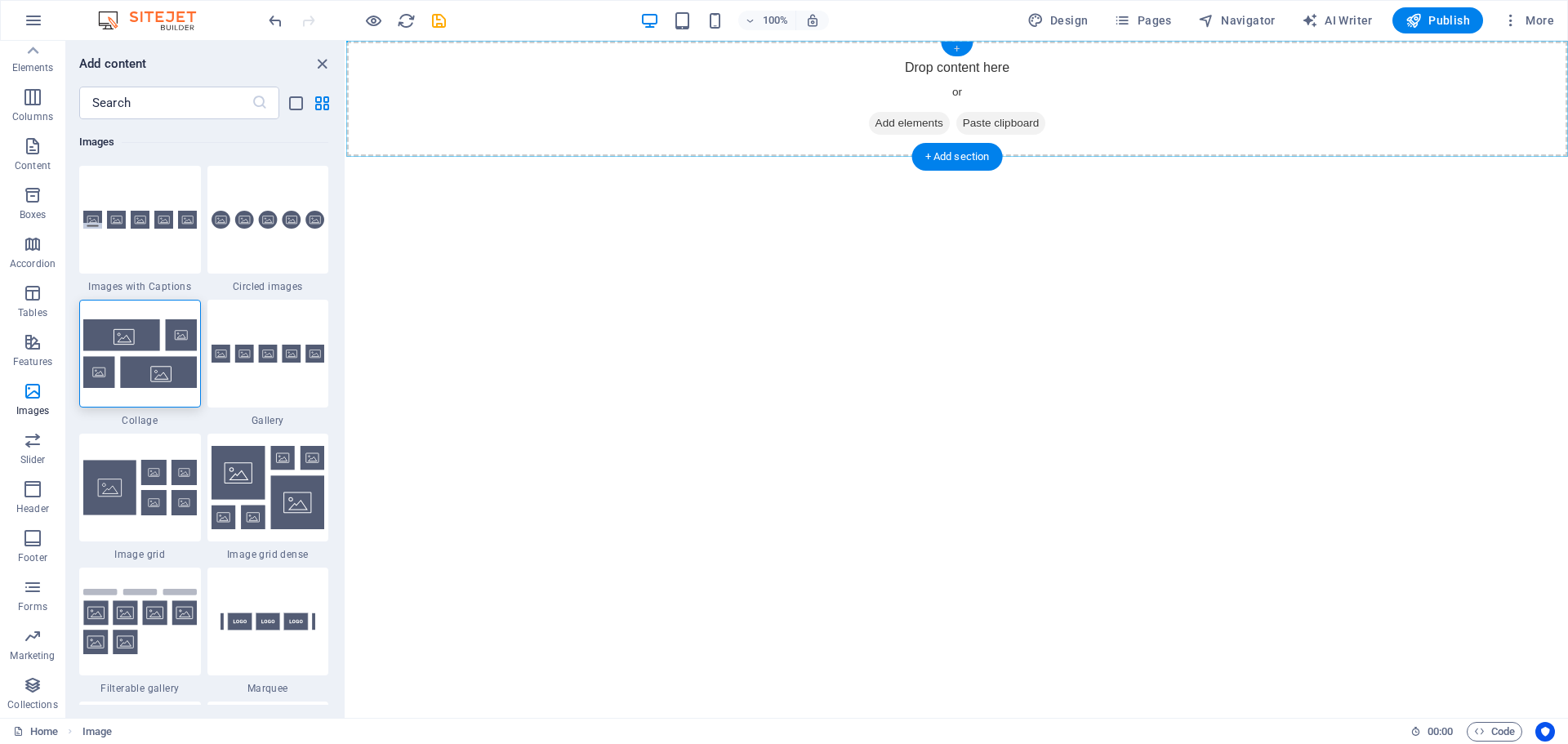 click on "+" at bounding box center [956, 49] 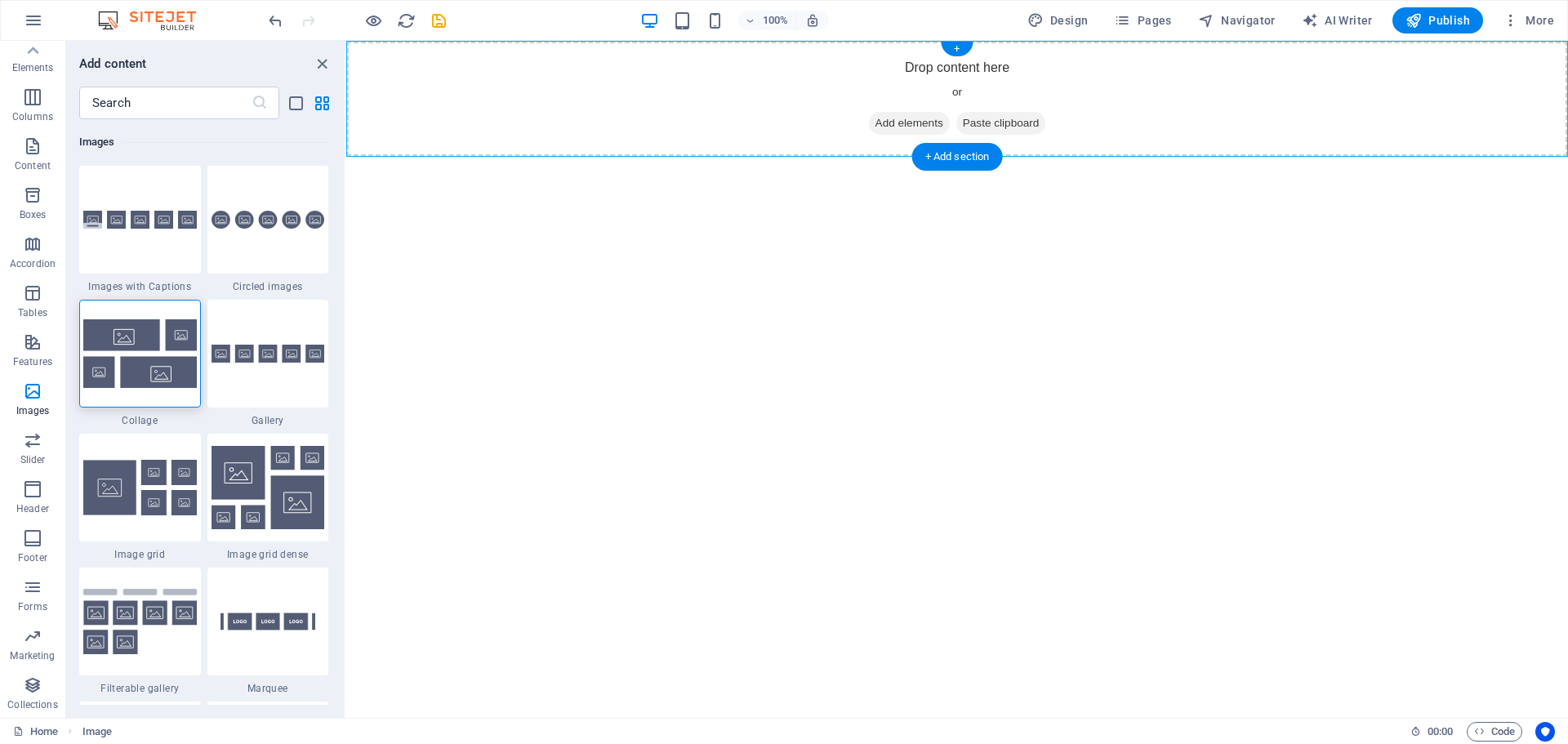 click on "Drop content here or  Add elements  Paste clipboard" at bounding box center [957, 99] 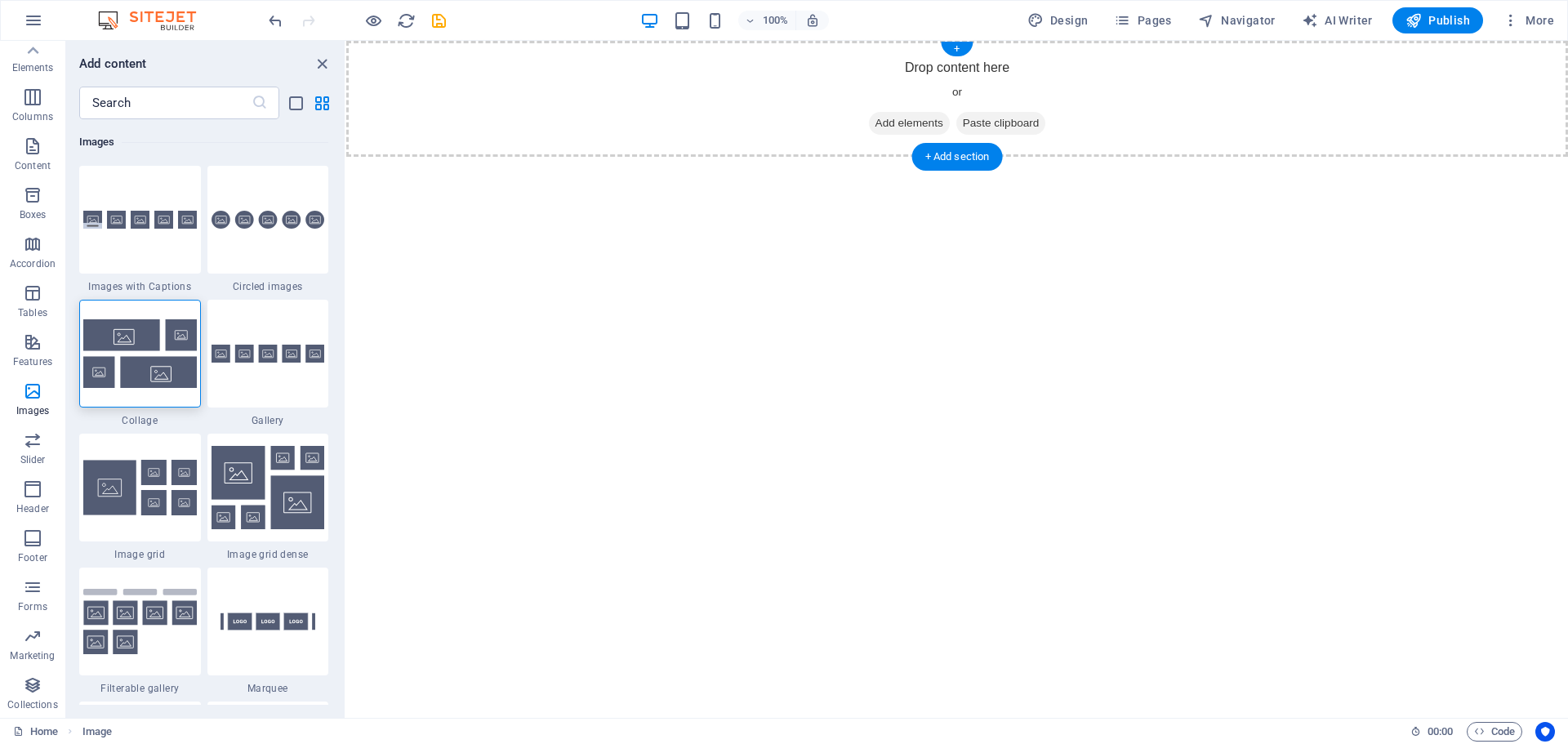 click on "Drop content here or  Add elements  Paste clipboard" at bounding box center (957, 99) 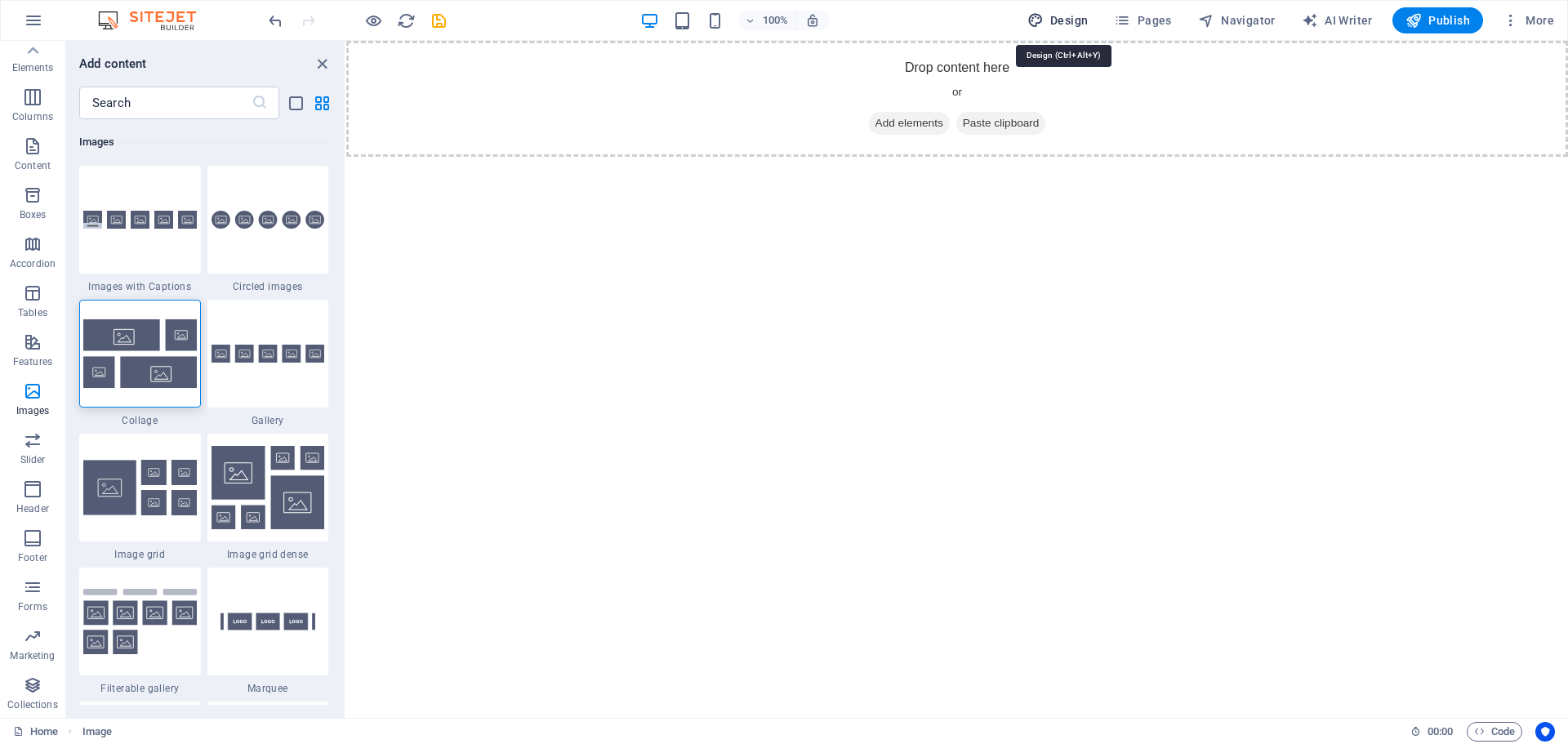 click on "Design" at bounding box center (1058, 20) 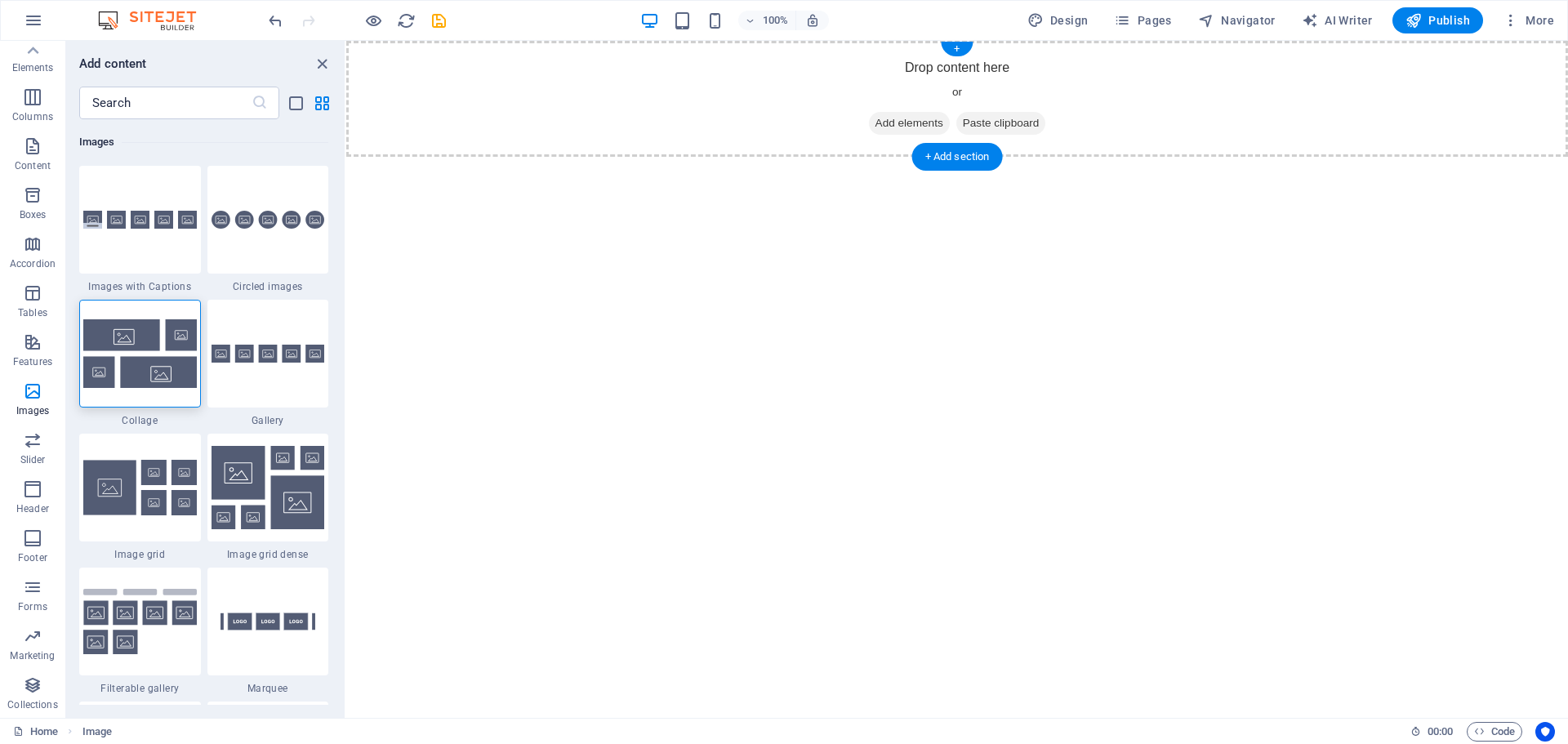click on "Paste clipboard" at bounding box center (1001, 123) 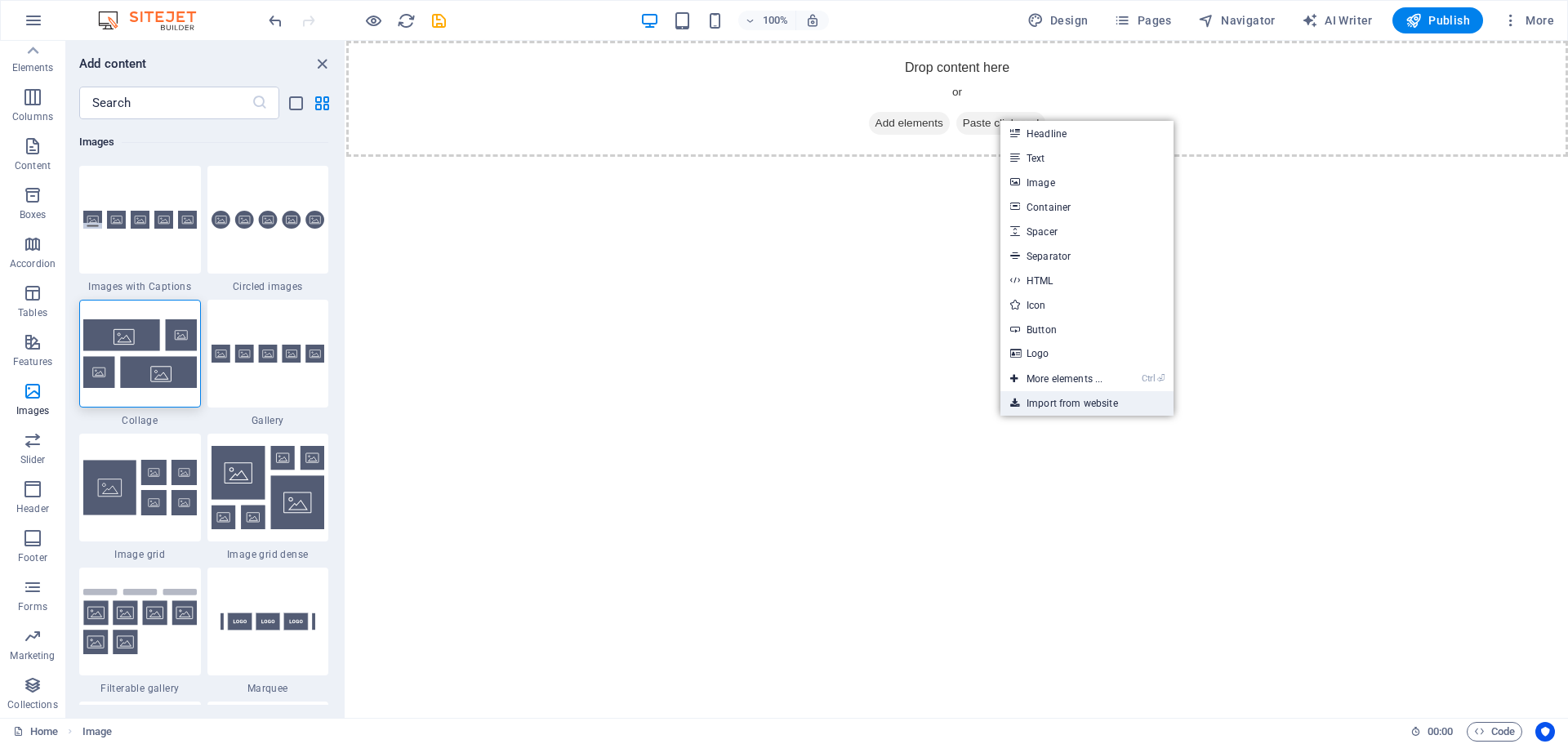 click on "Import from website" at bounding box center (1087, 403) 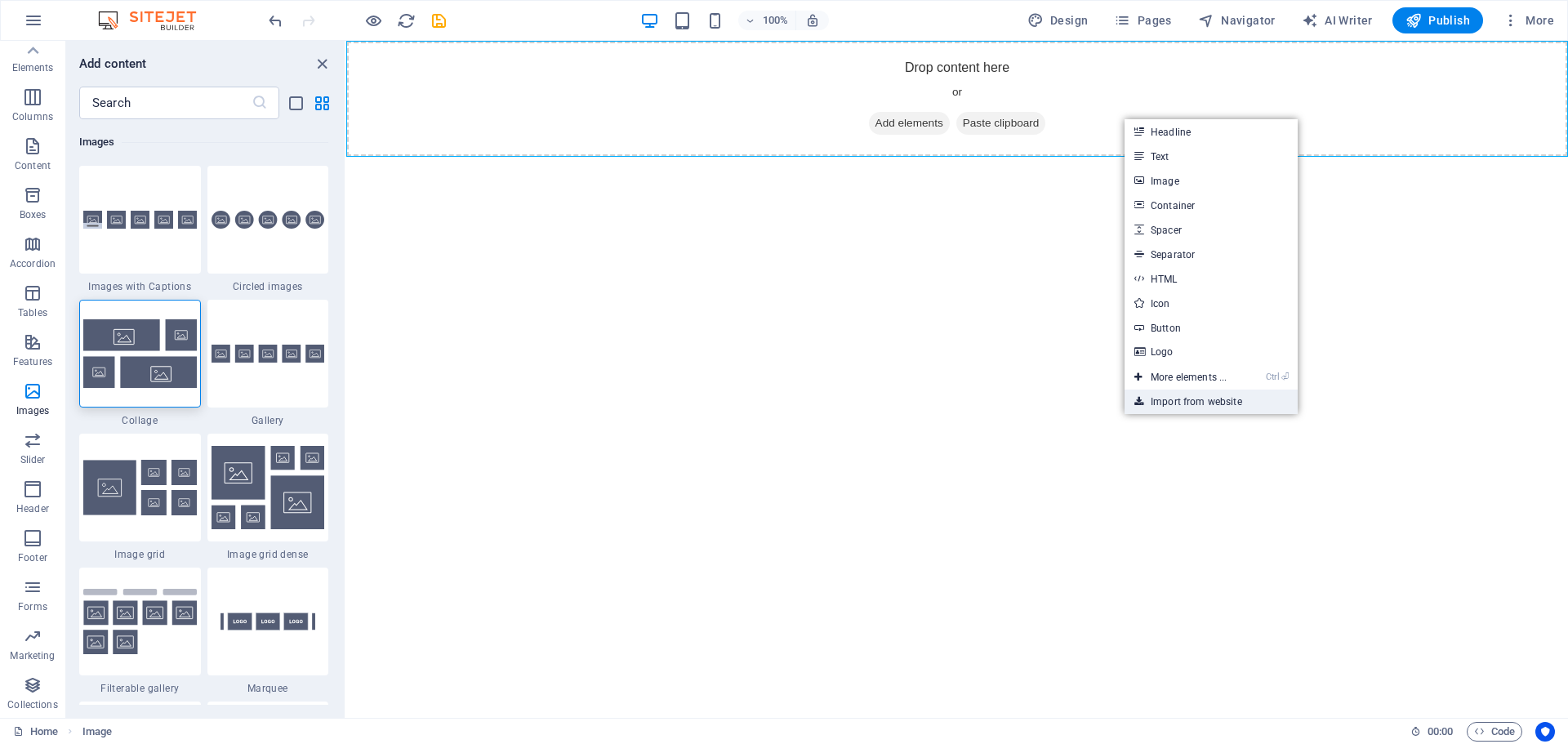 click on "Import from website" at bounding box center (1211, 402) 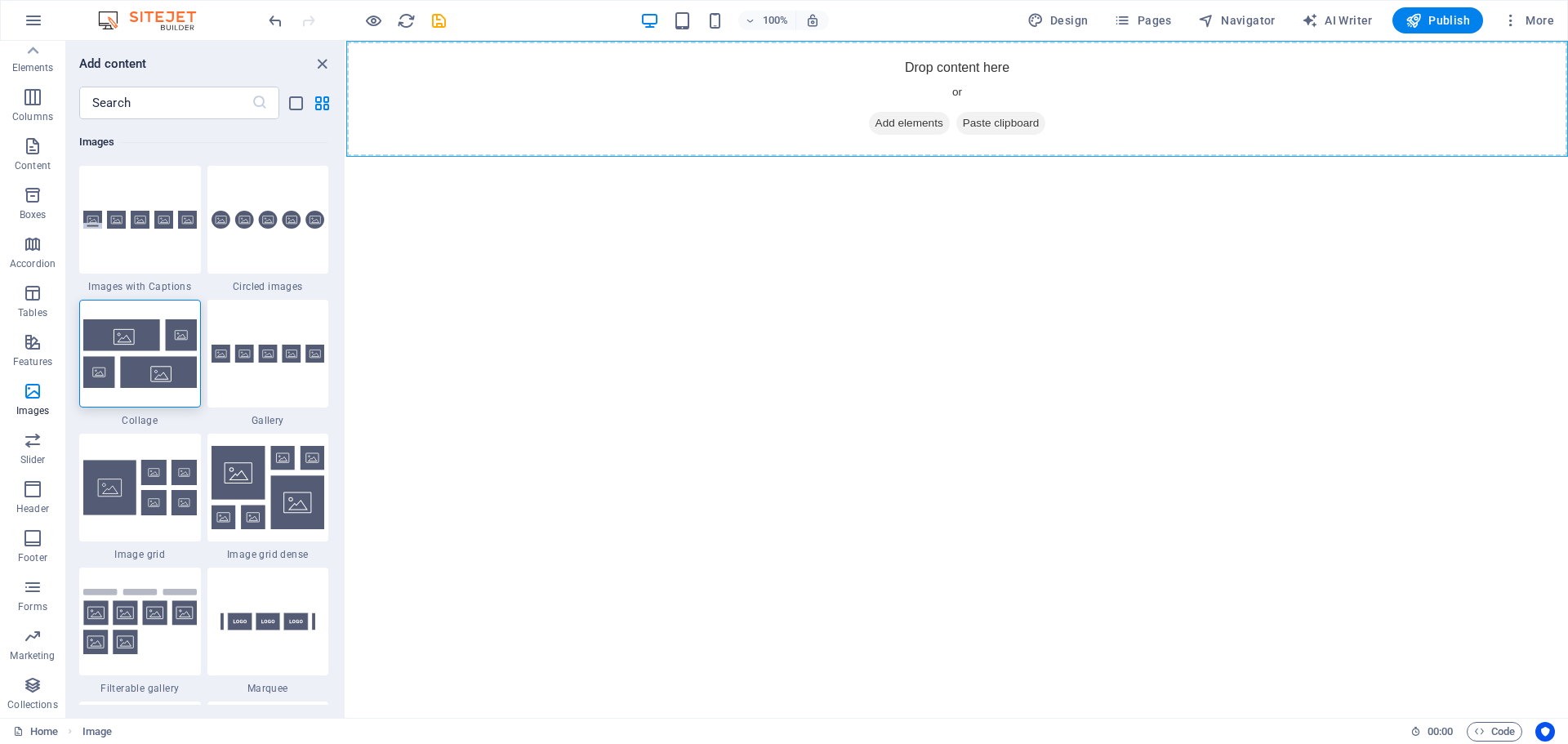 click on "Skip to main content
Drop content here or  Add elements  Paste clipboard" at bounding box center [957, 99] 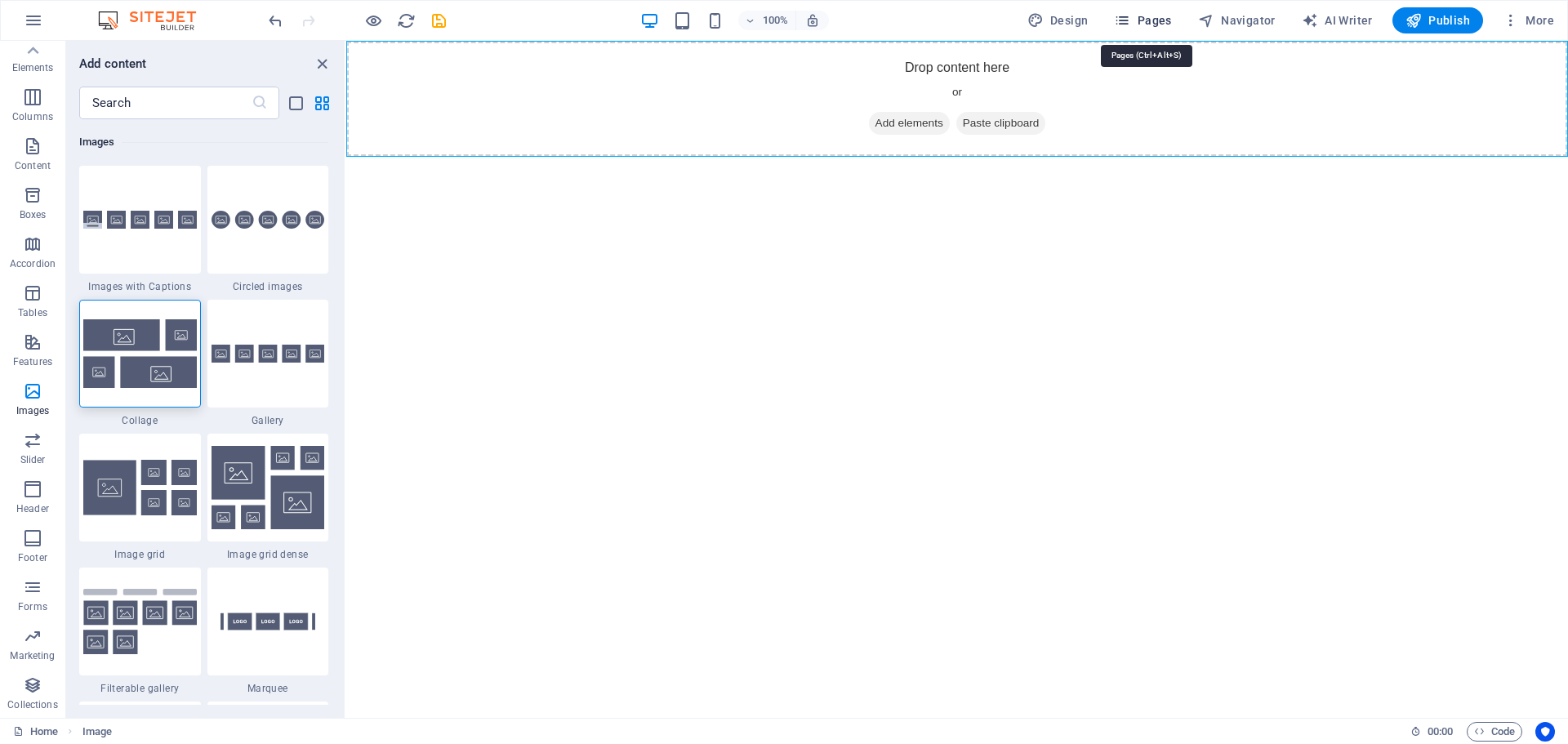 click on "Pages" at bounding box center (1143, 20) 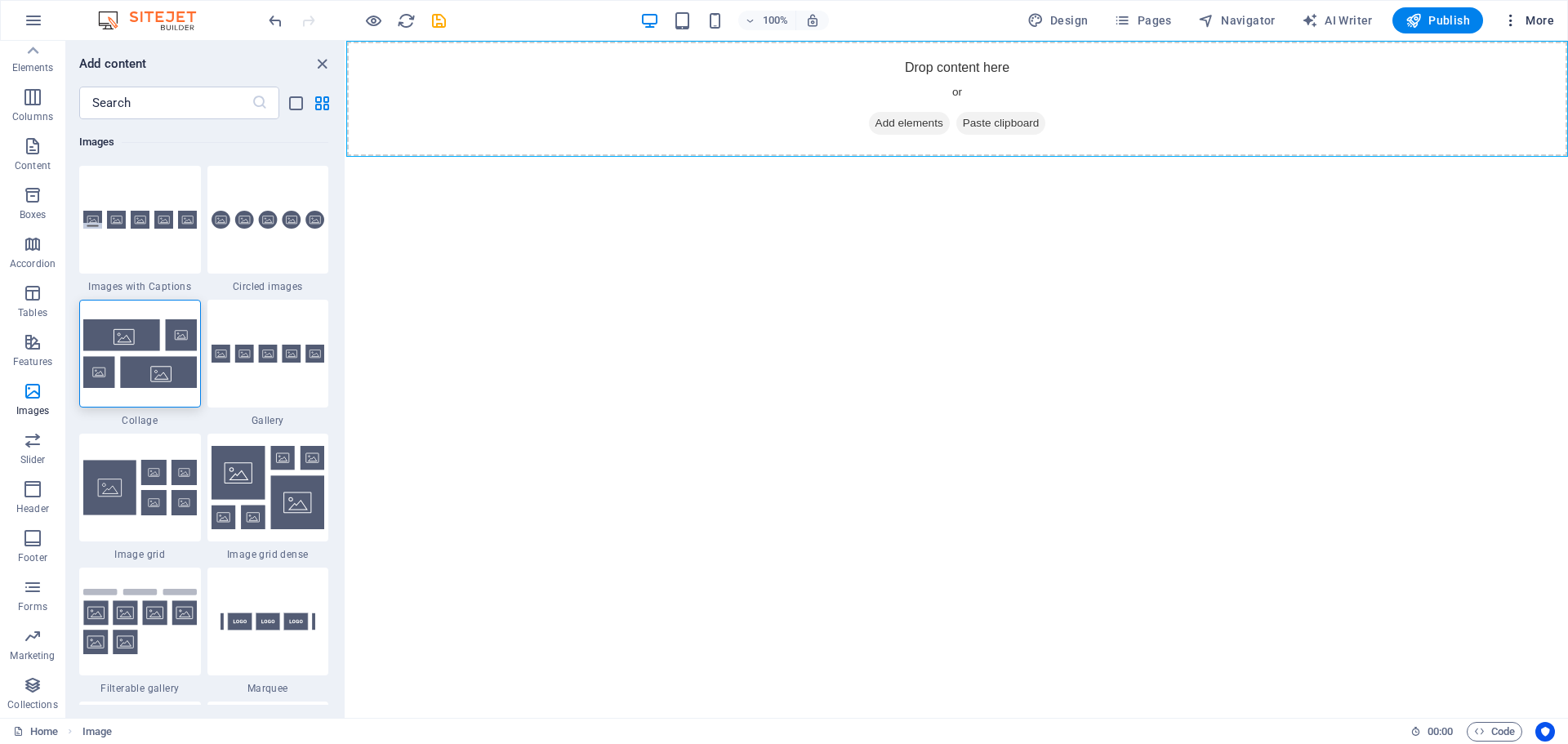 click at bounding box center [1511, 20] 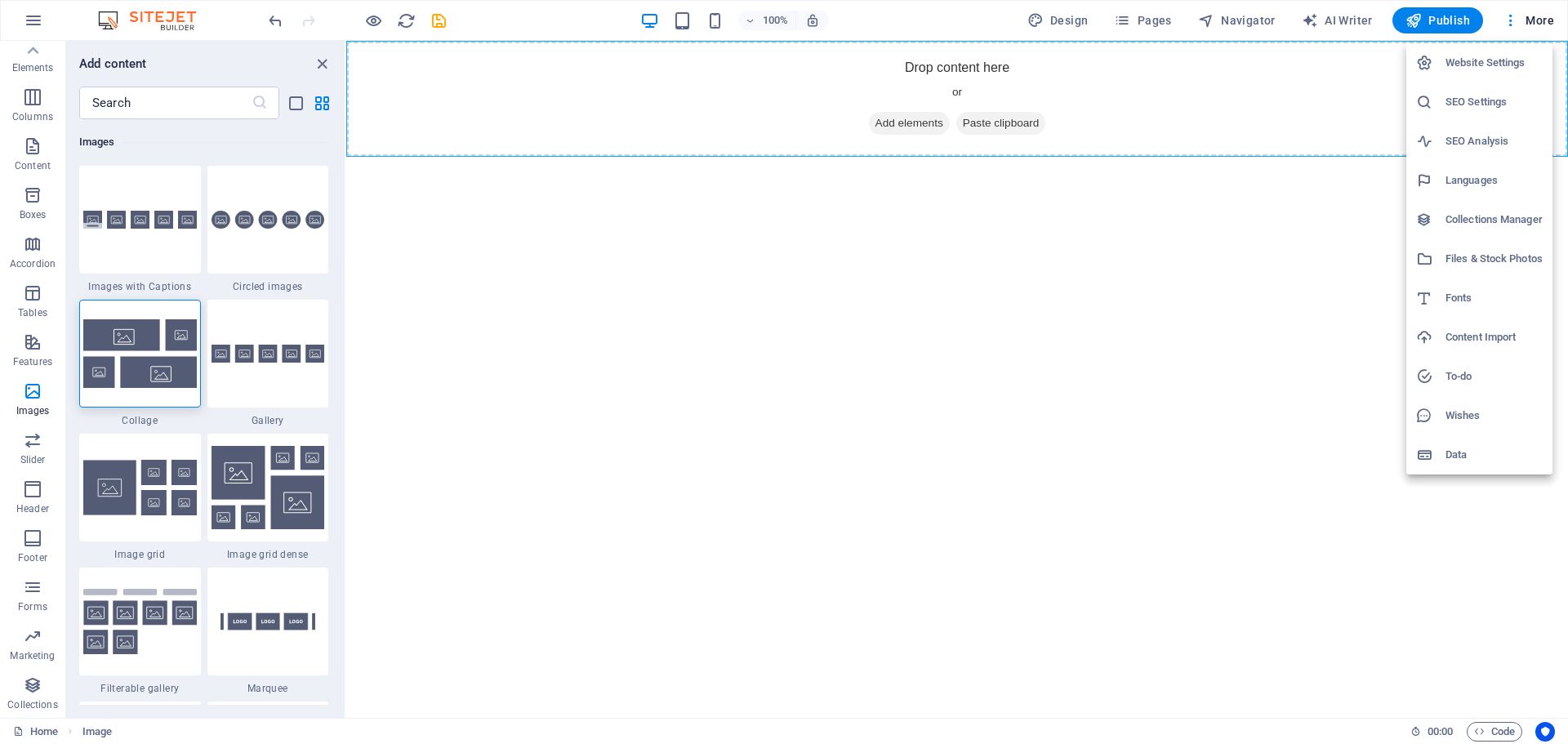 click on "Website Settings" at bounding box center (1494, 63) 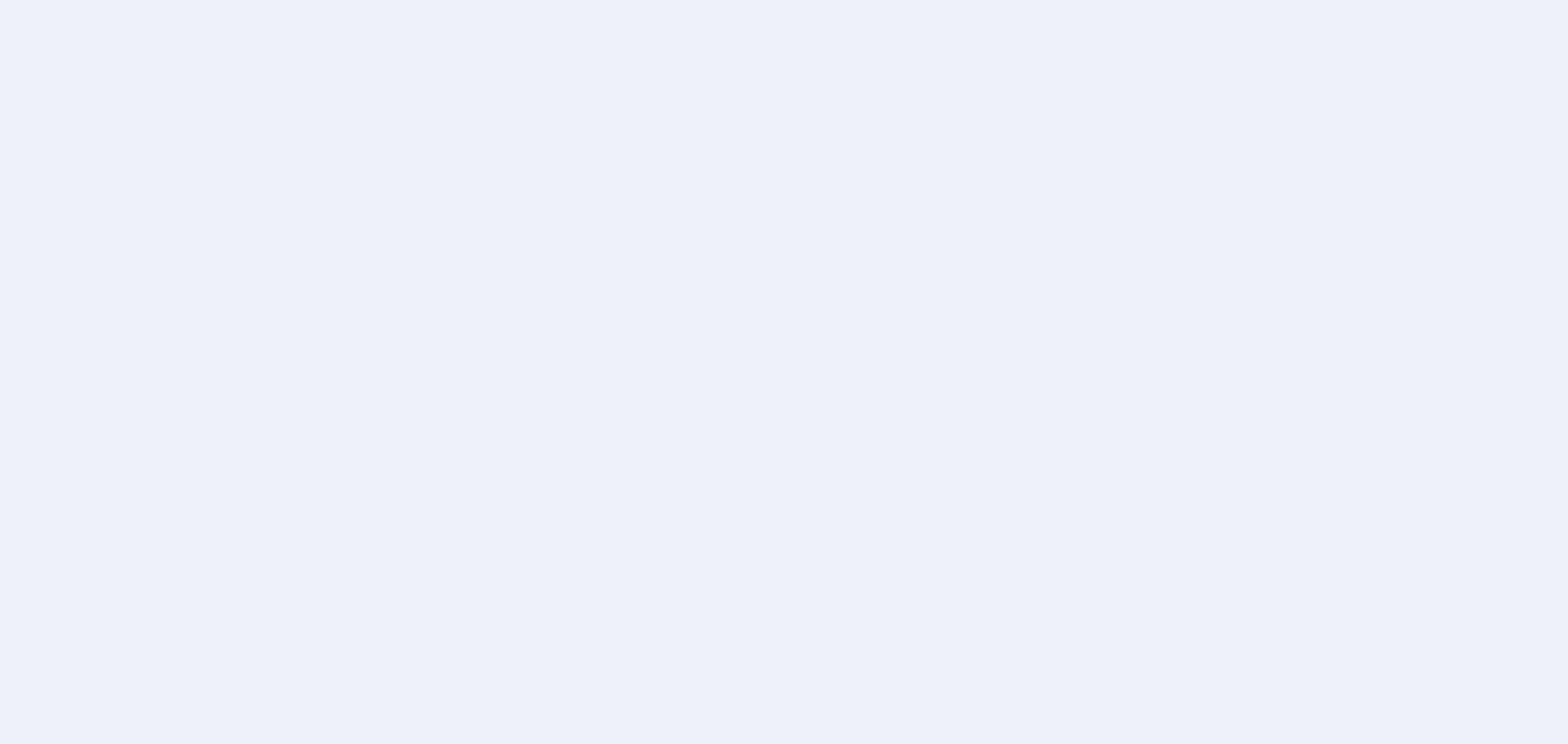 scroll, scrollTop: 0, scrollLeft: 0, axis: both 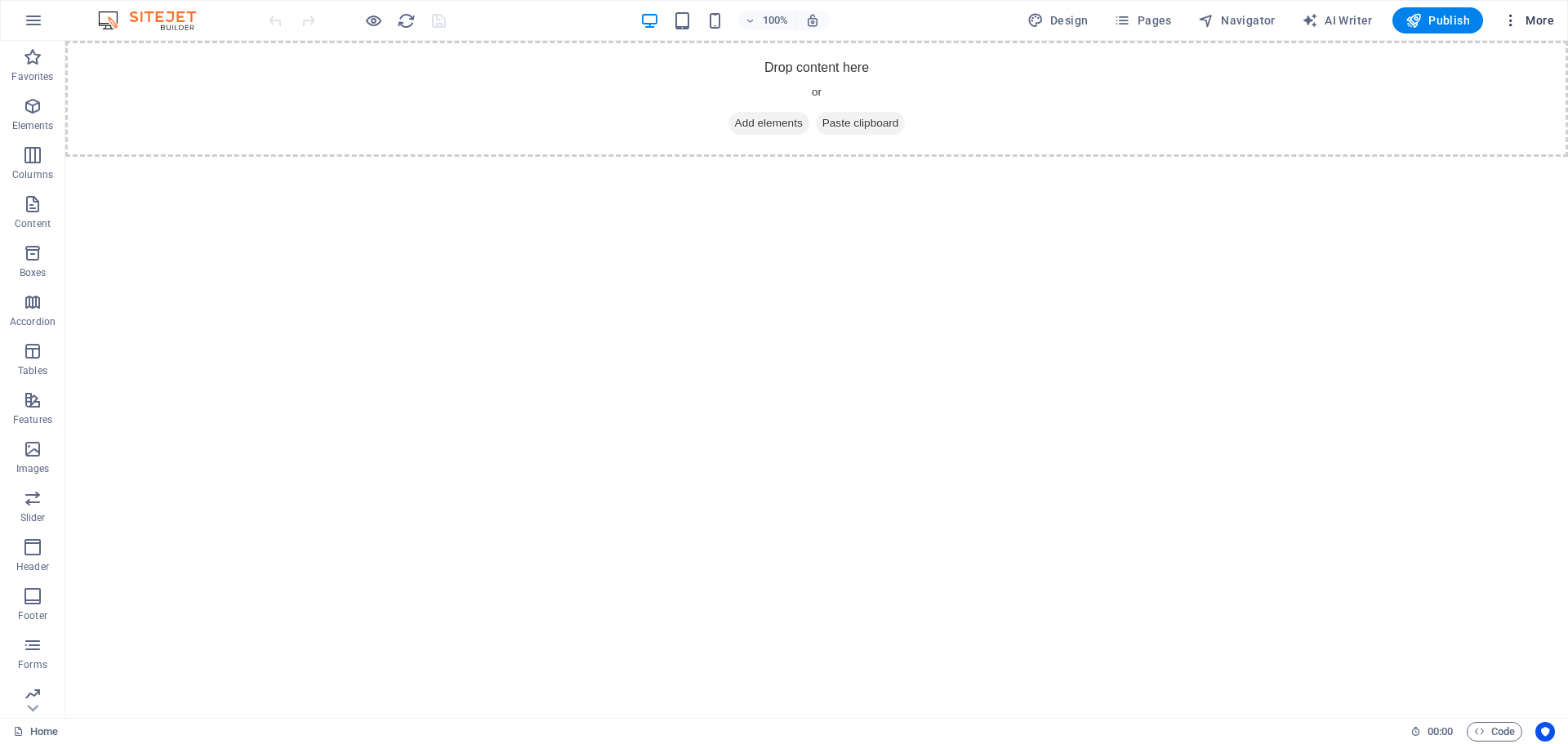 click on "More" at bounding box center [1528, 20] 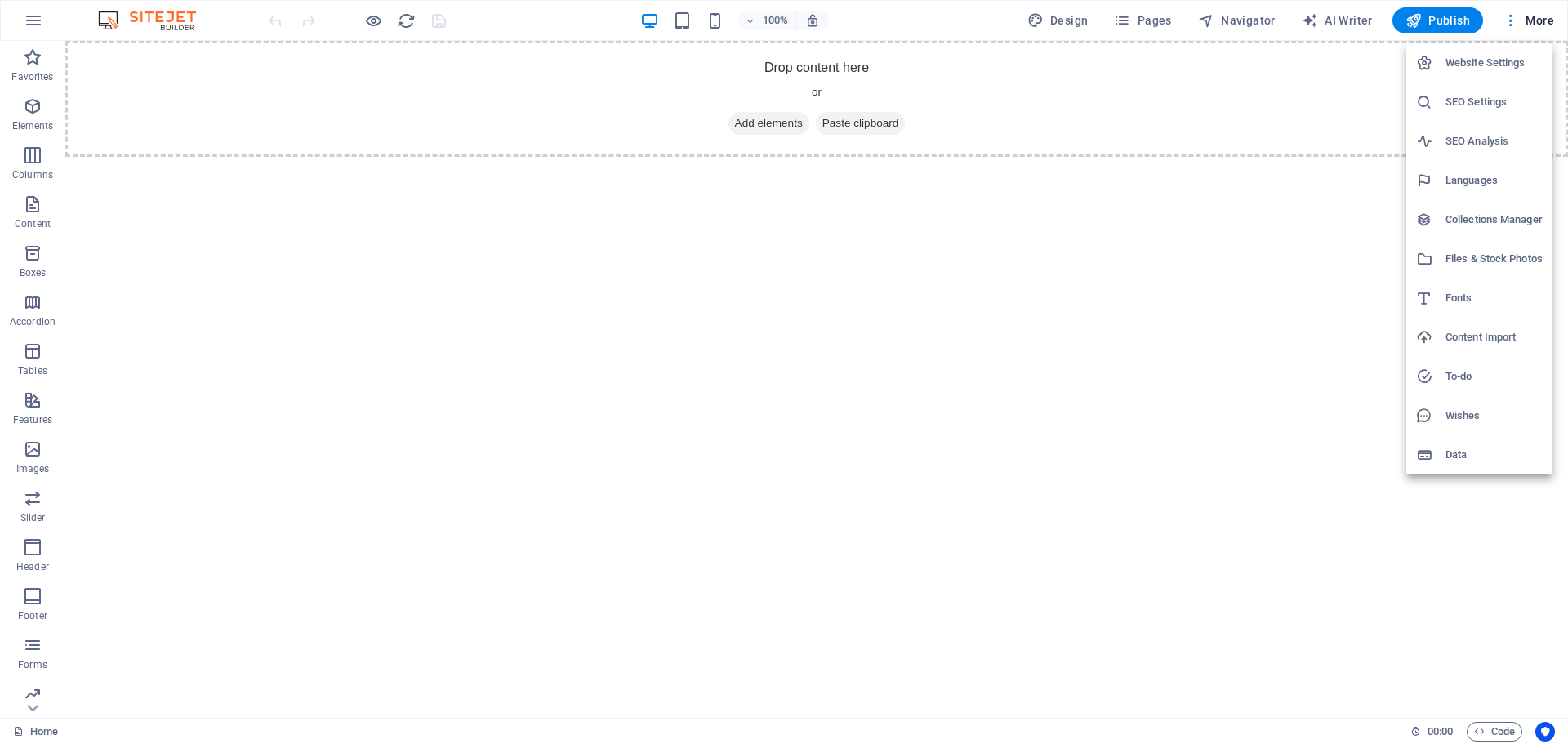 click on "Website Settings" at bounding box center (1479, 63) 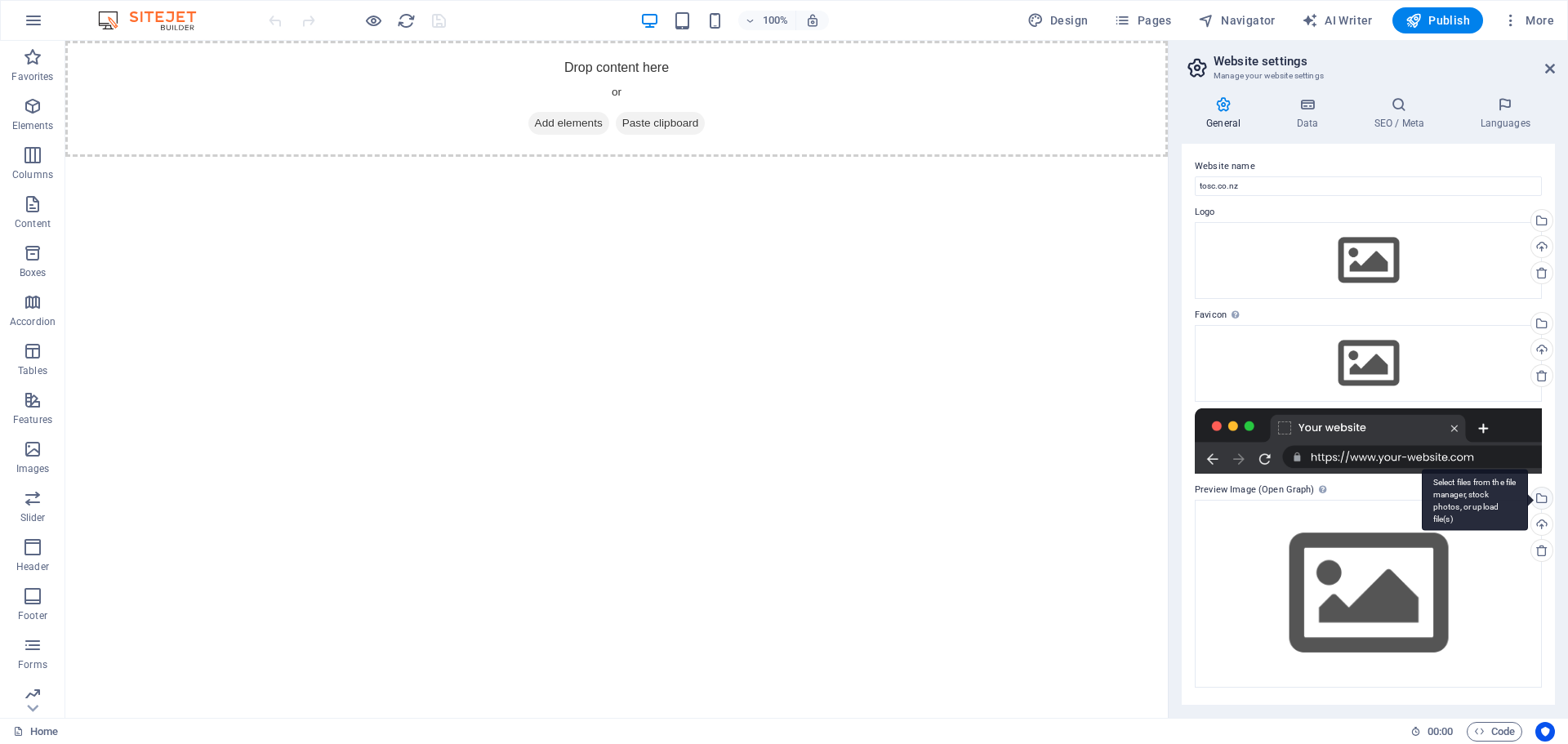 click on "Select files from the file manager, stock photos, or upload file(s)" at bounding box center [1475, 500] 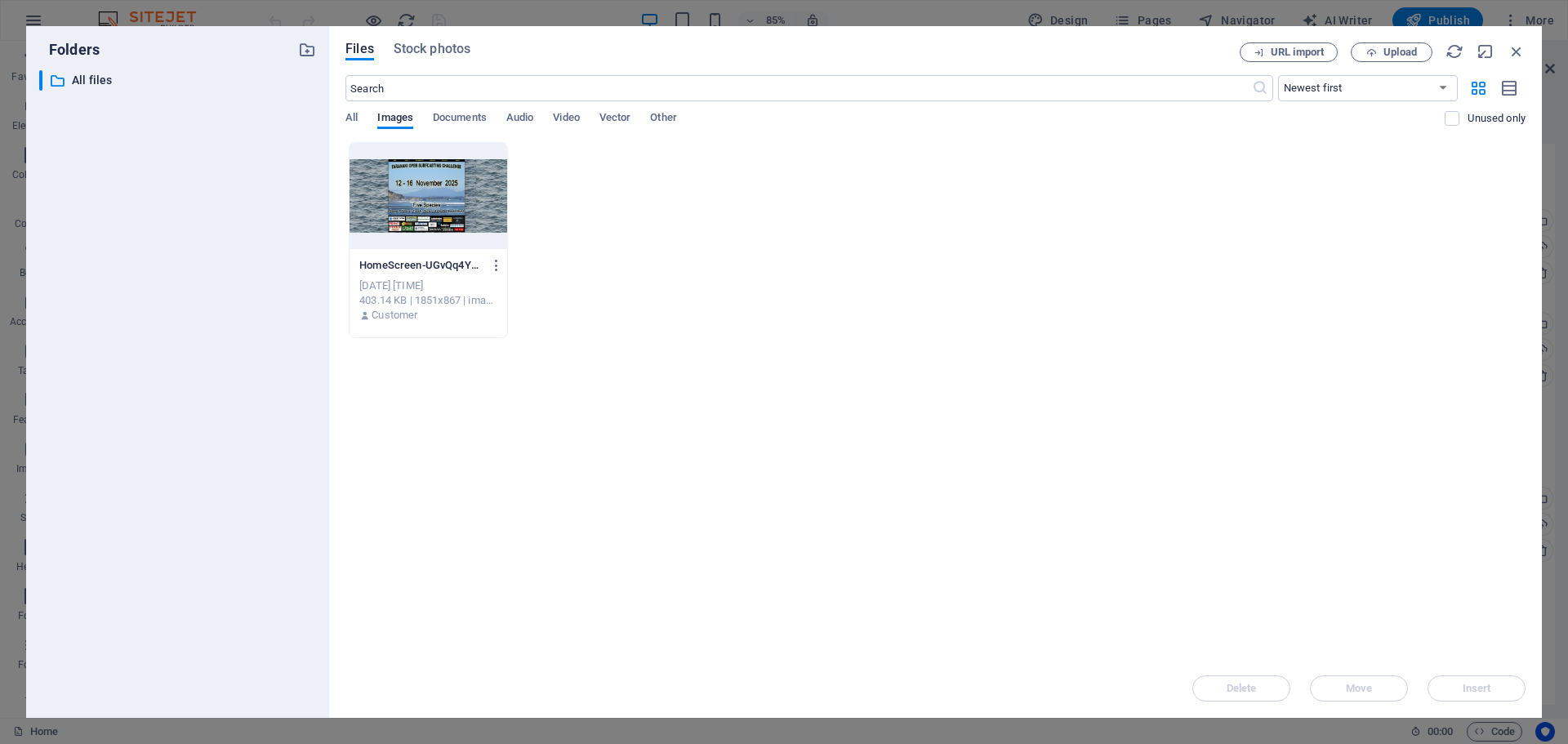 click at bounding box center [428, 196] 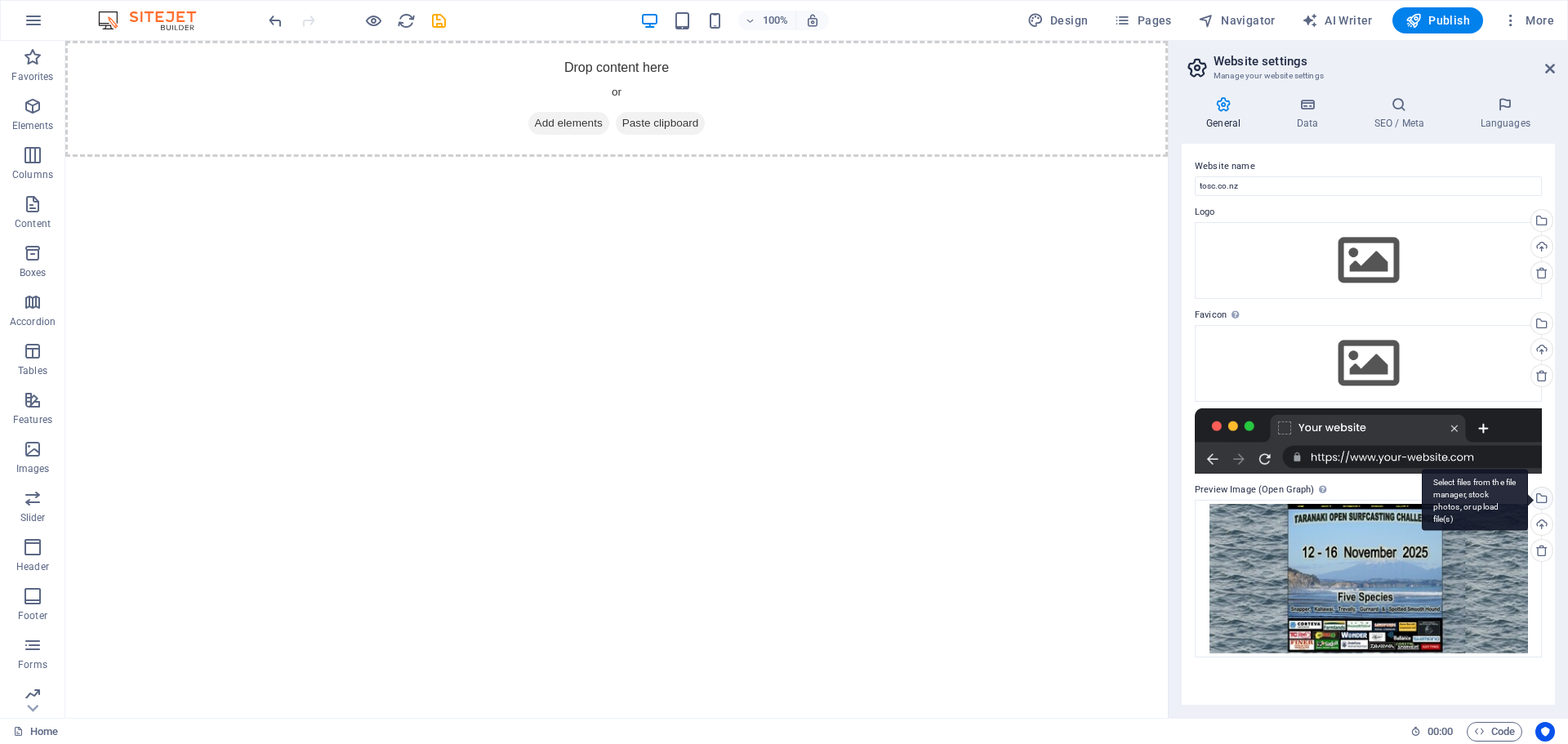 click on "Select files from the file manager, stock photos, or upload file(s)" at bounding box center (1540, 500) 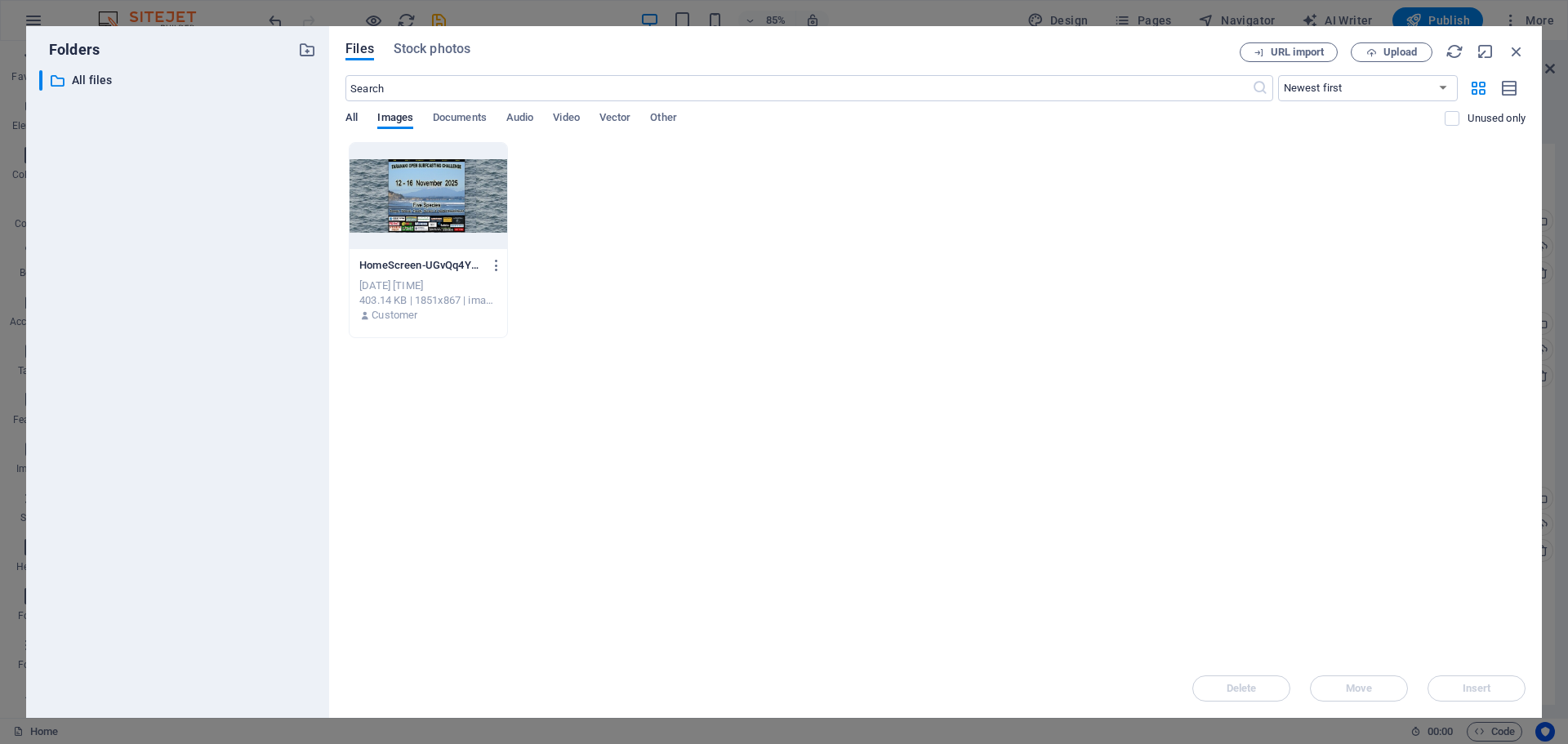 click on "All" at bounding box center (351, 119) 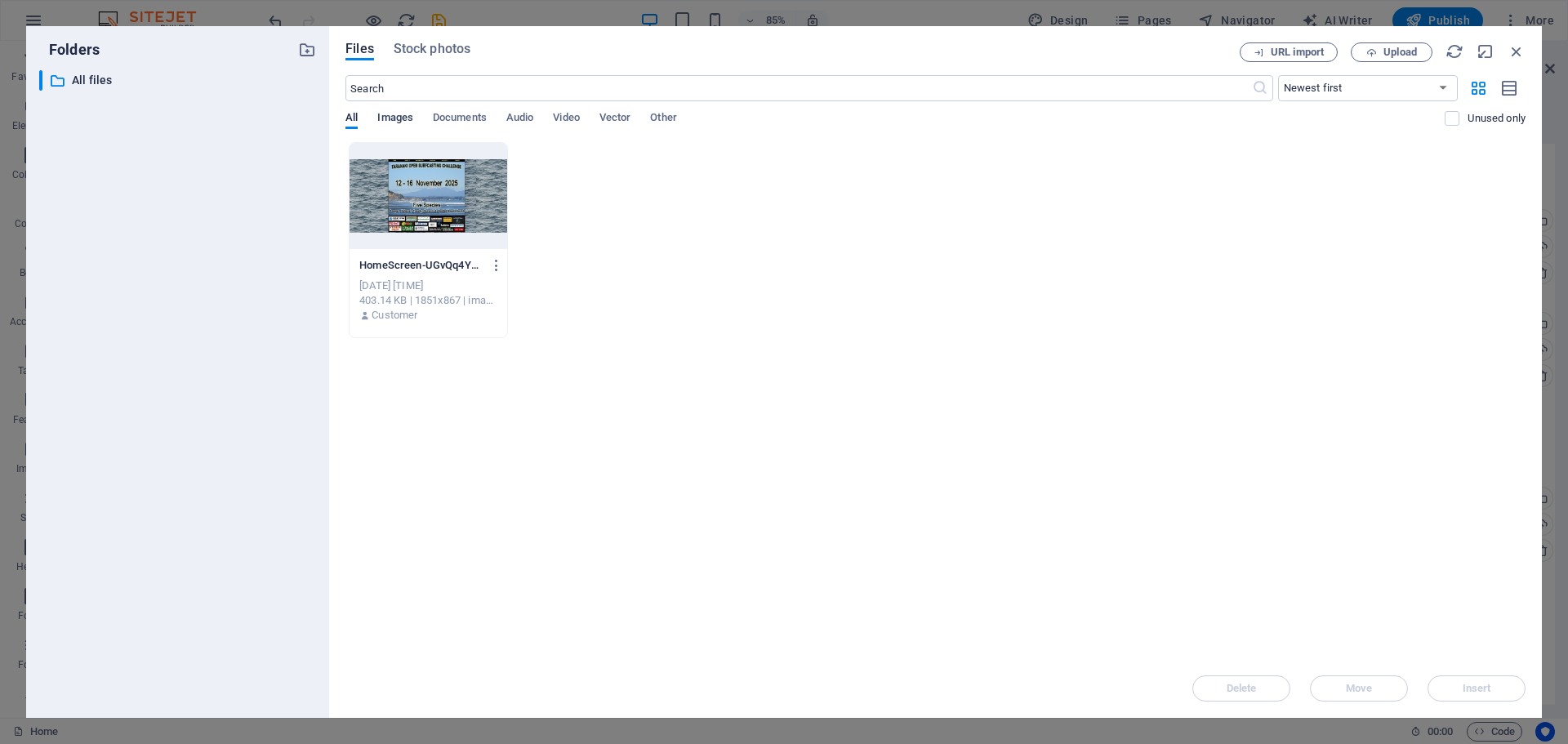 click on "Images" at bounding box center [395, 119] 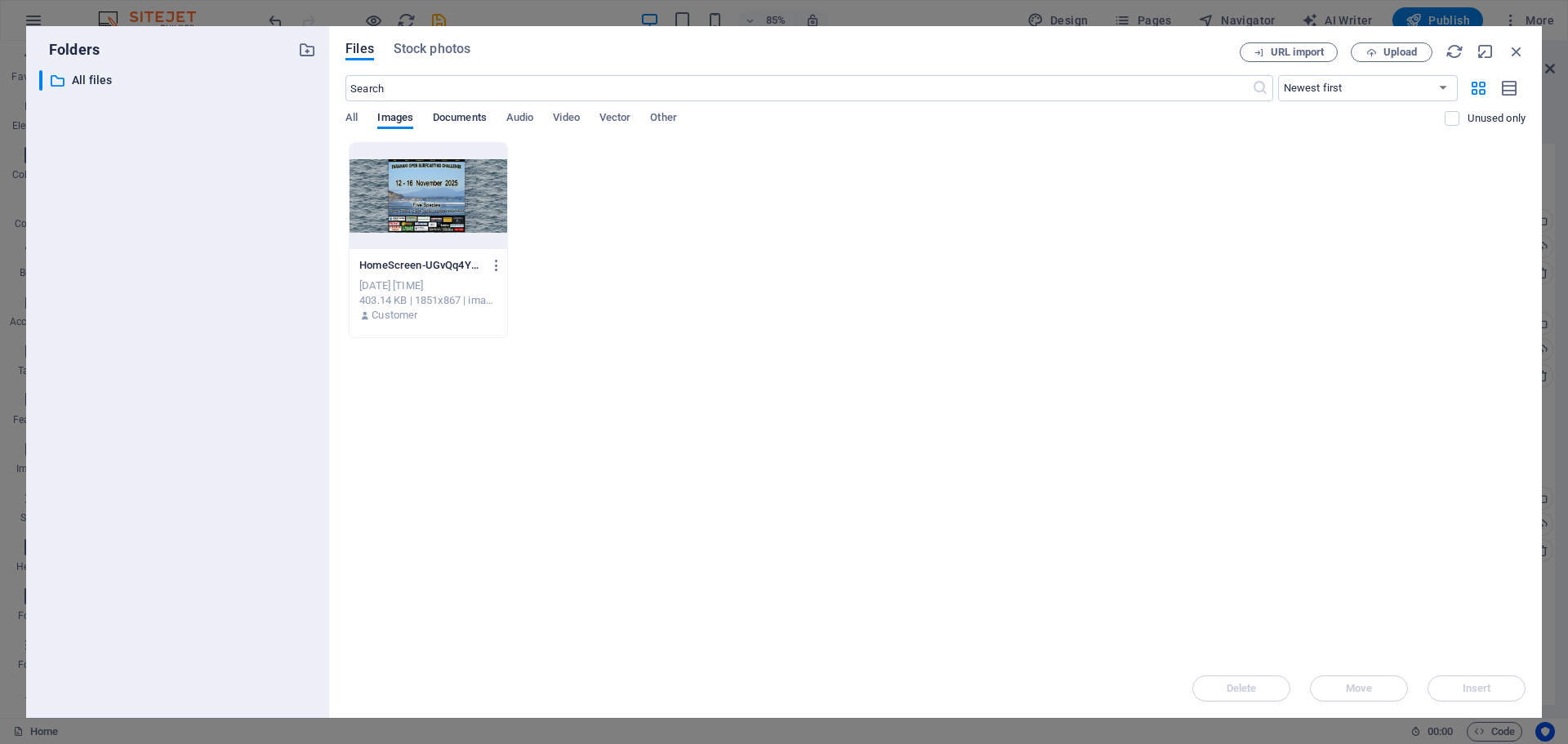 drag, startPoint x: 462, startPoint y: 130, endPoint x: 470, endPoint y: 123, distance: 10.630146 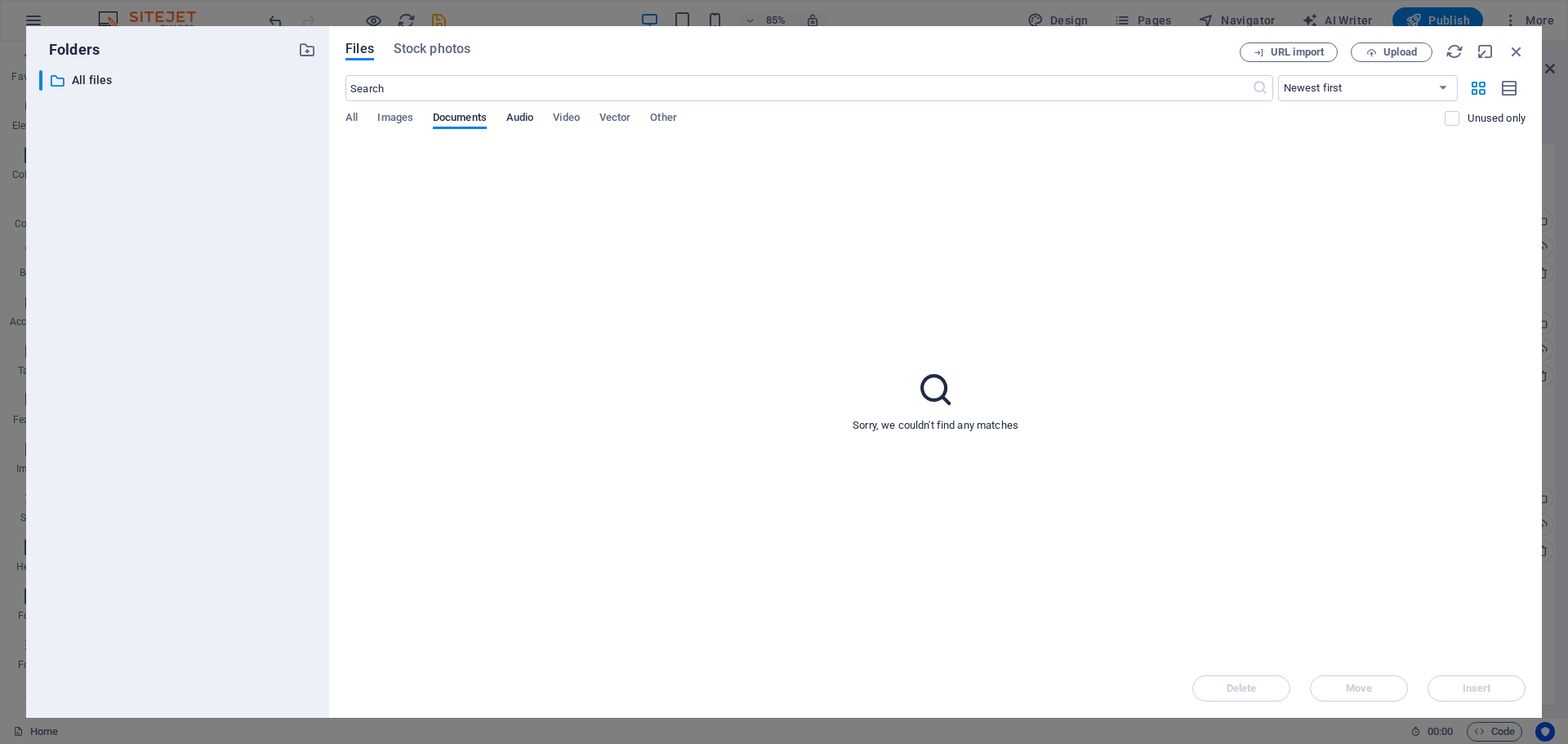 click on "Audio" at bounding box center (519, 119) 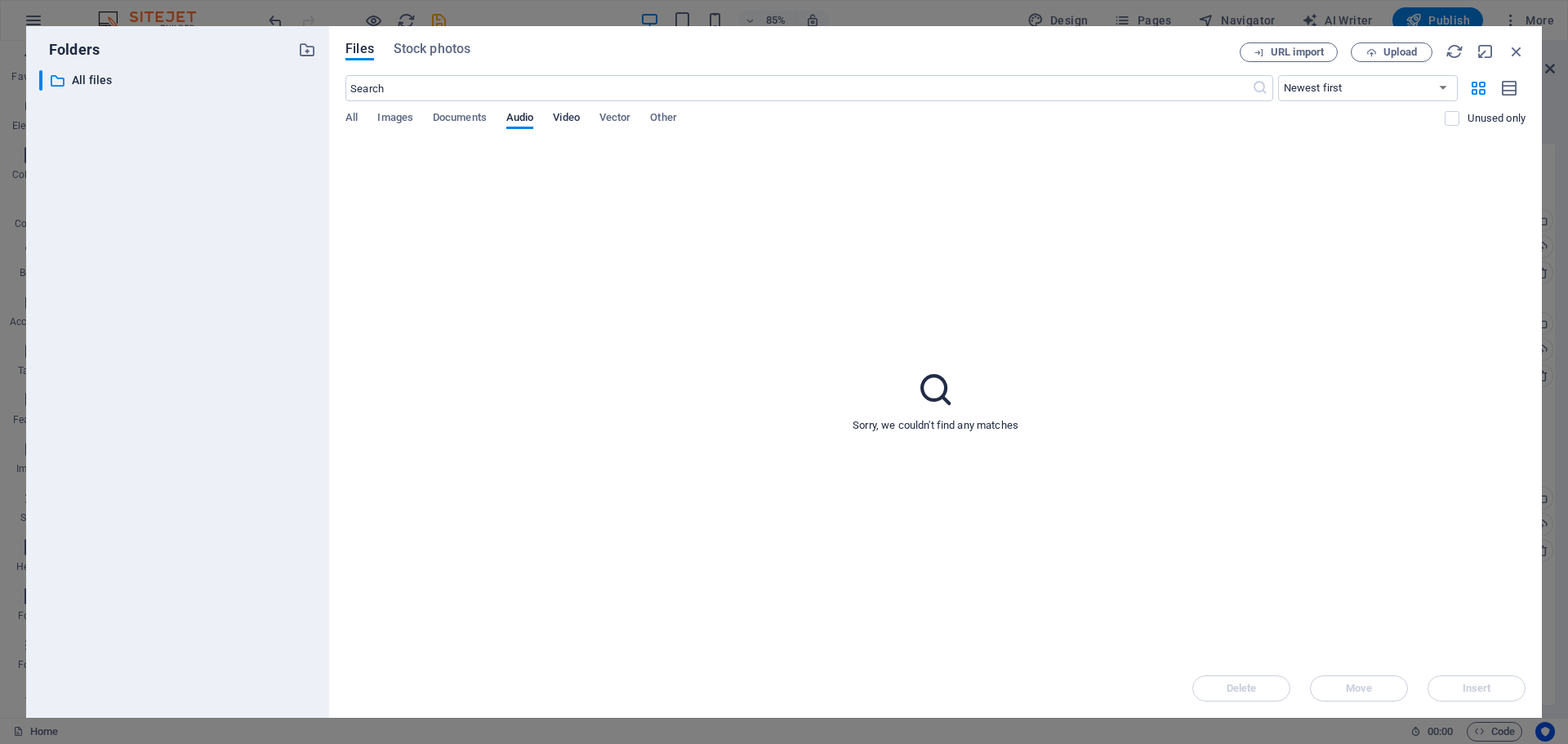 click on "Video" at bounding box center (566, 119) 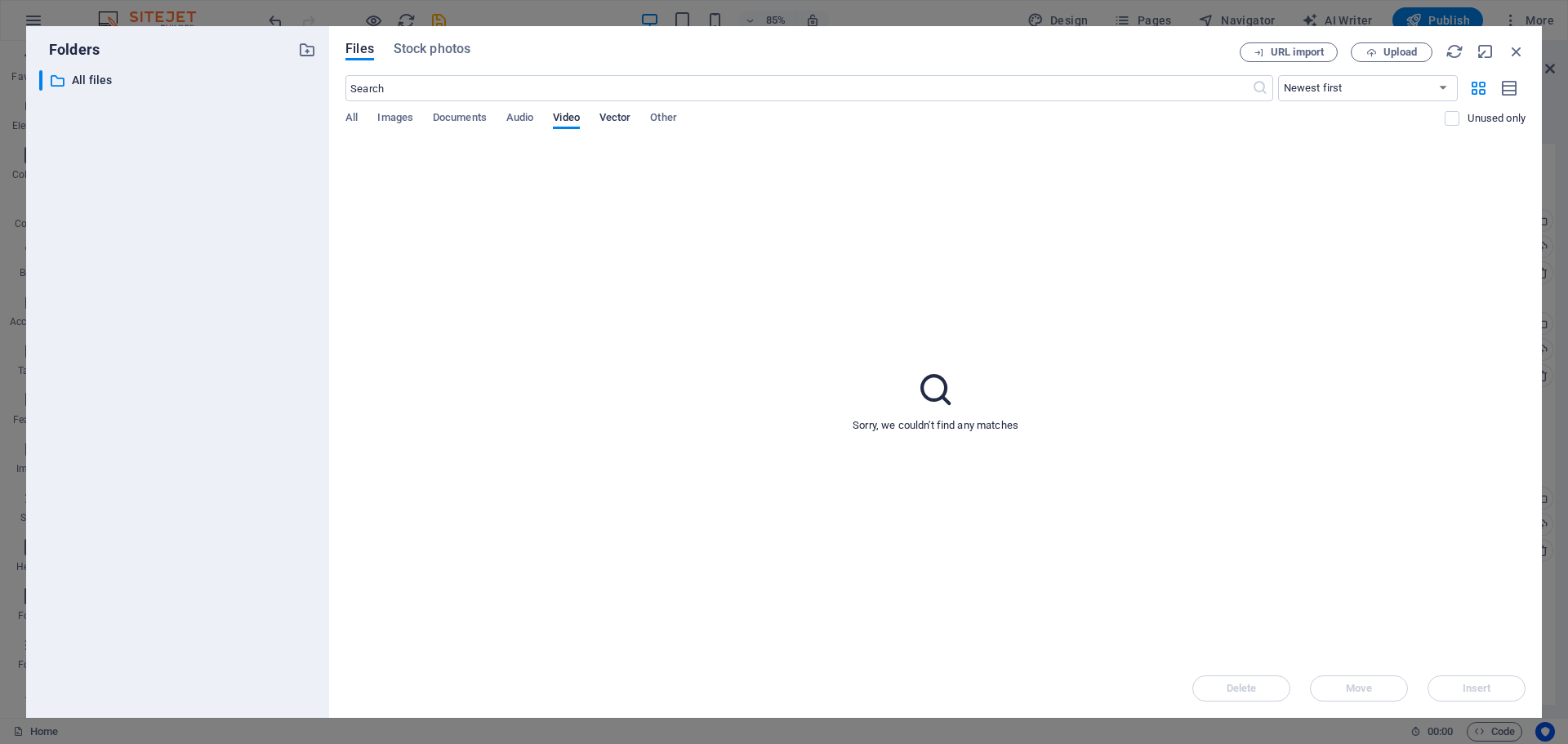 click on "Vector" at bounding box center (615, 119) 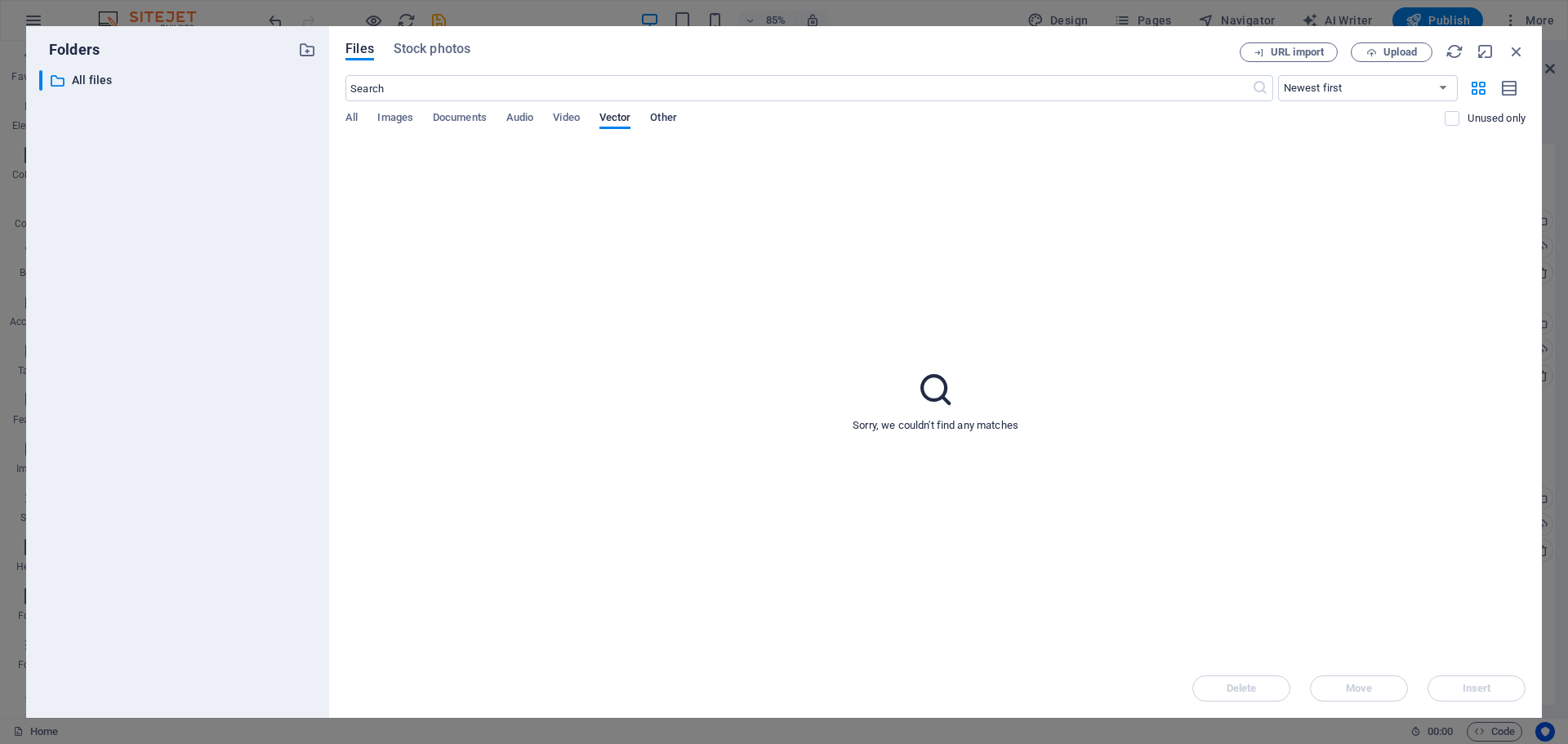 click on "Other" at bounding box center [663, 119] 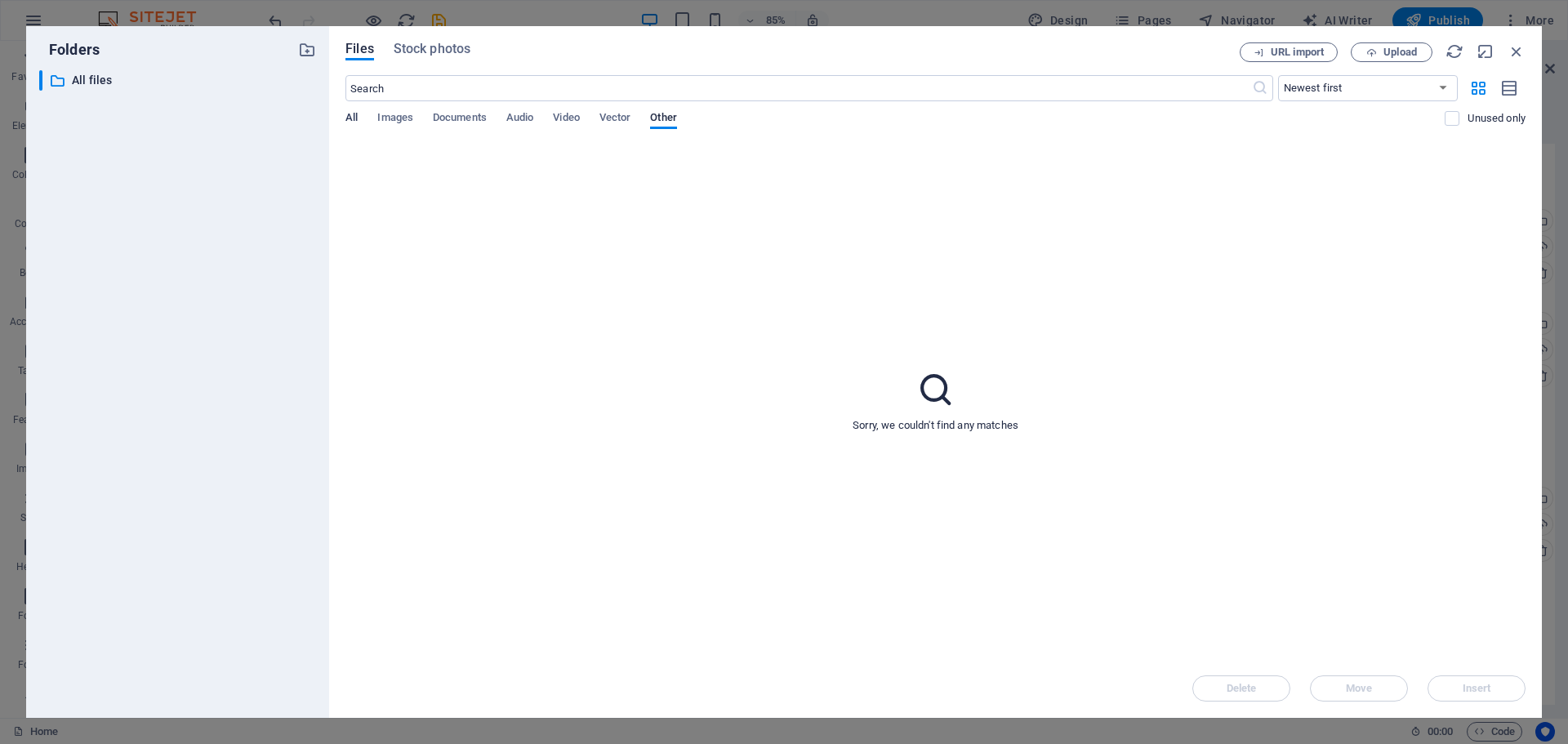 click on "All" at bounding box center [351, 119] 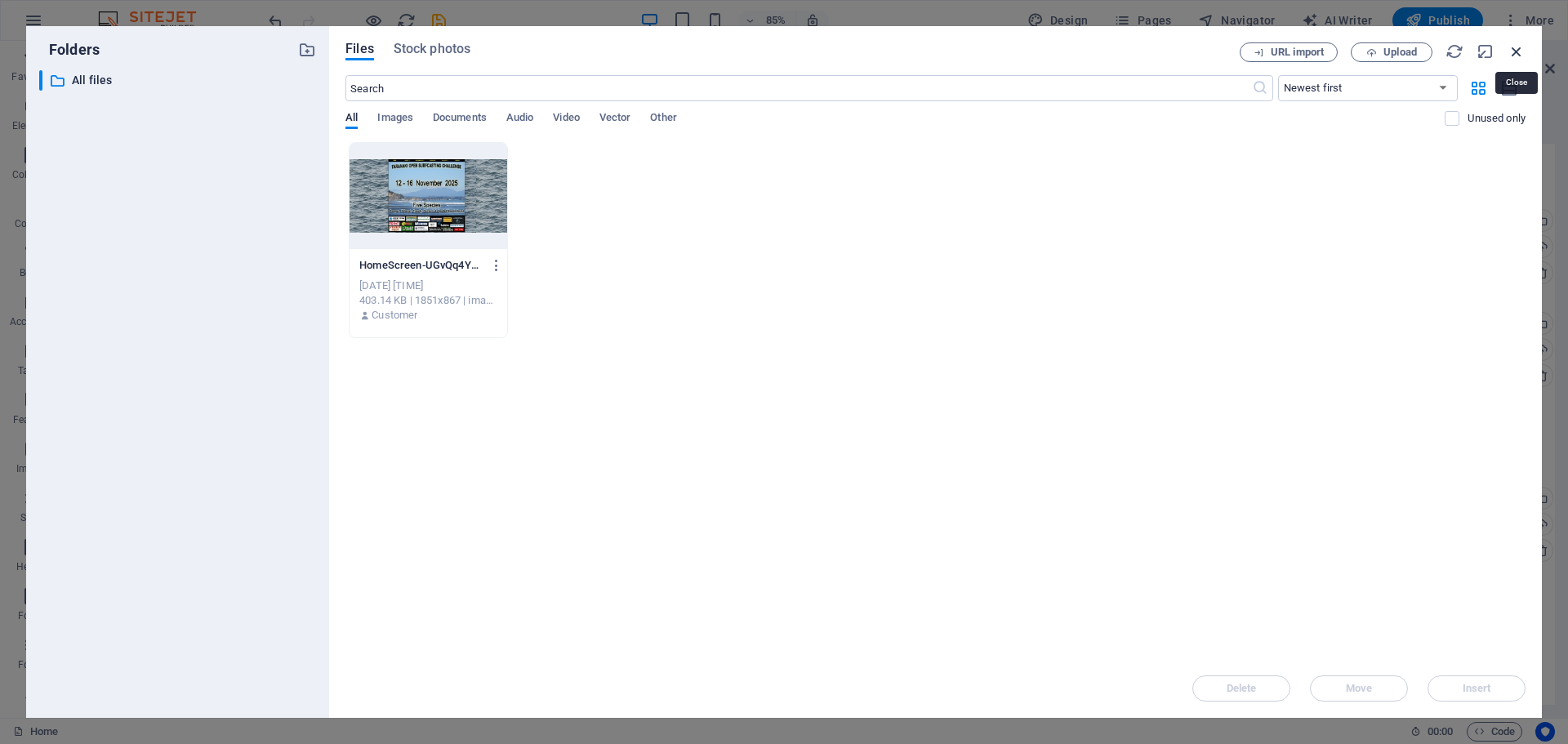 click at bounding box center (1517, 51) 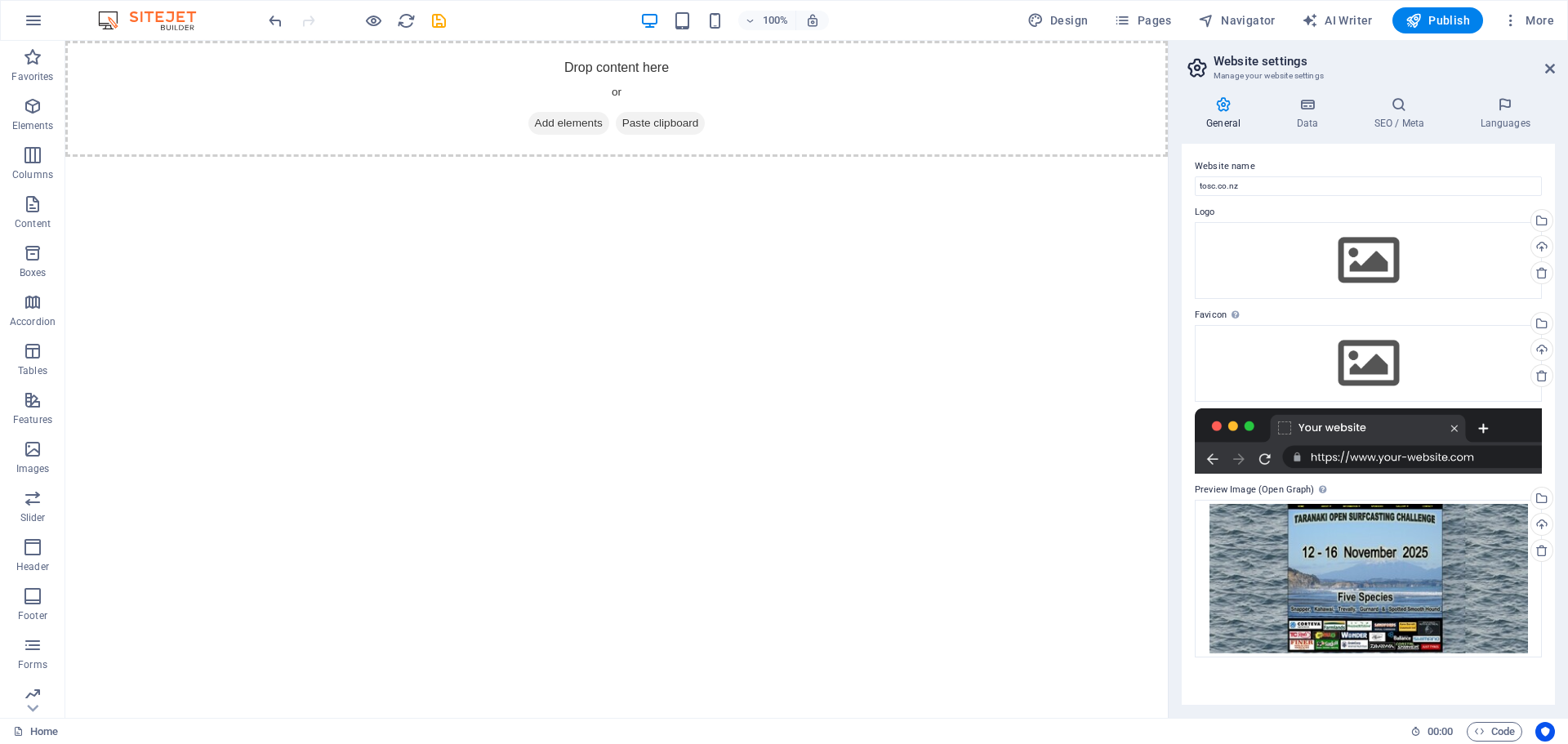 click on "Skip to main content
Drop content here or  Add elements  Paste clipboard" at bounding box center (617, 99) 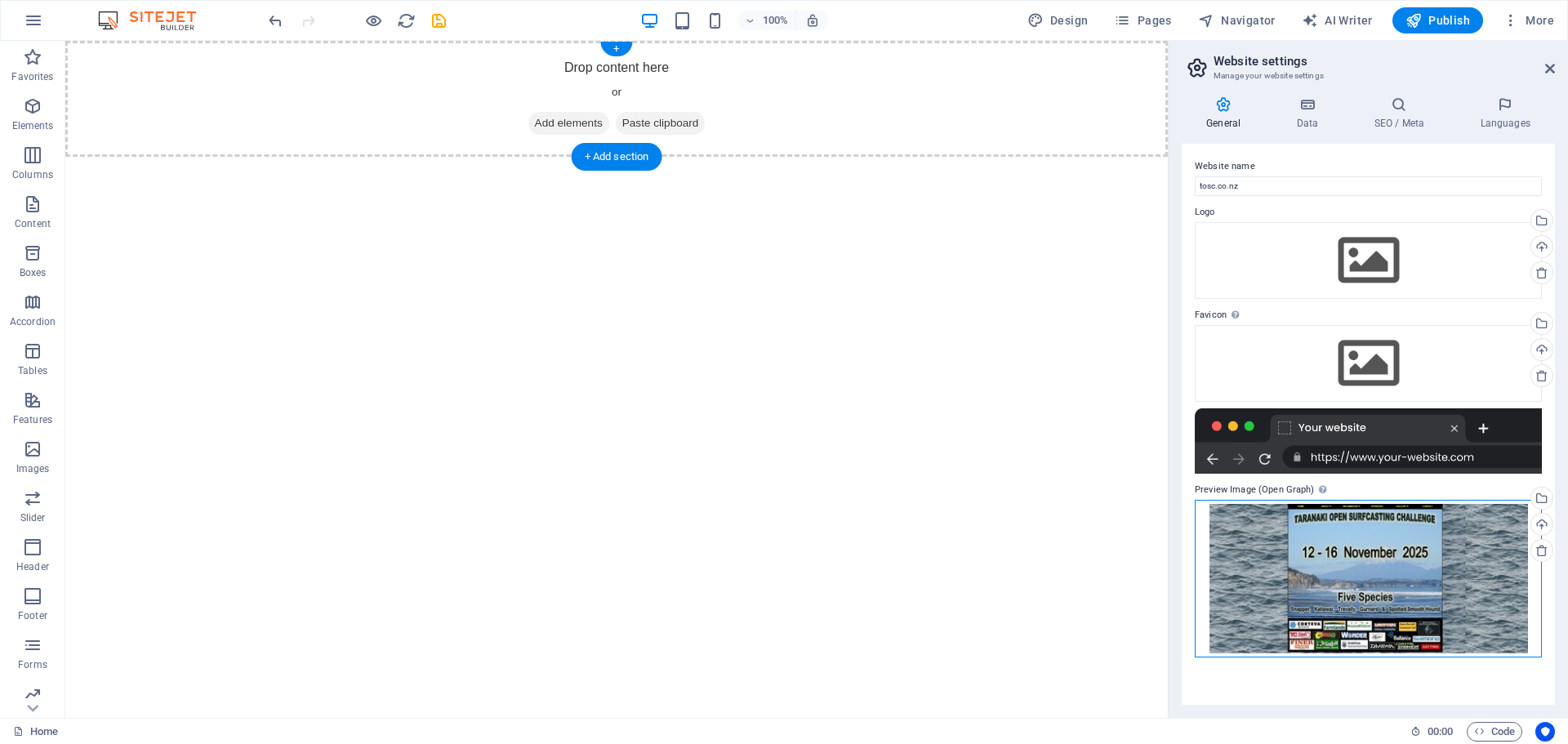 drag, startPoint x: 1382, startPoint y: 613, endPoint x: 706, endPoint y: 75, distance: 863.956 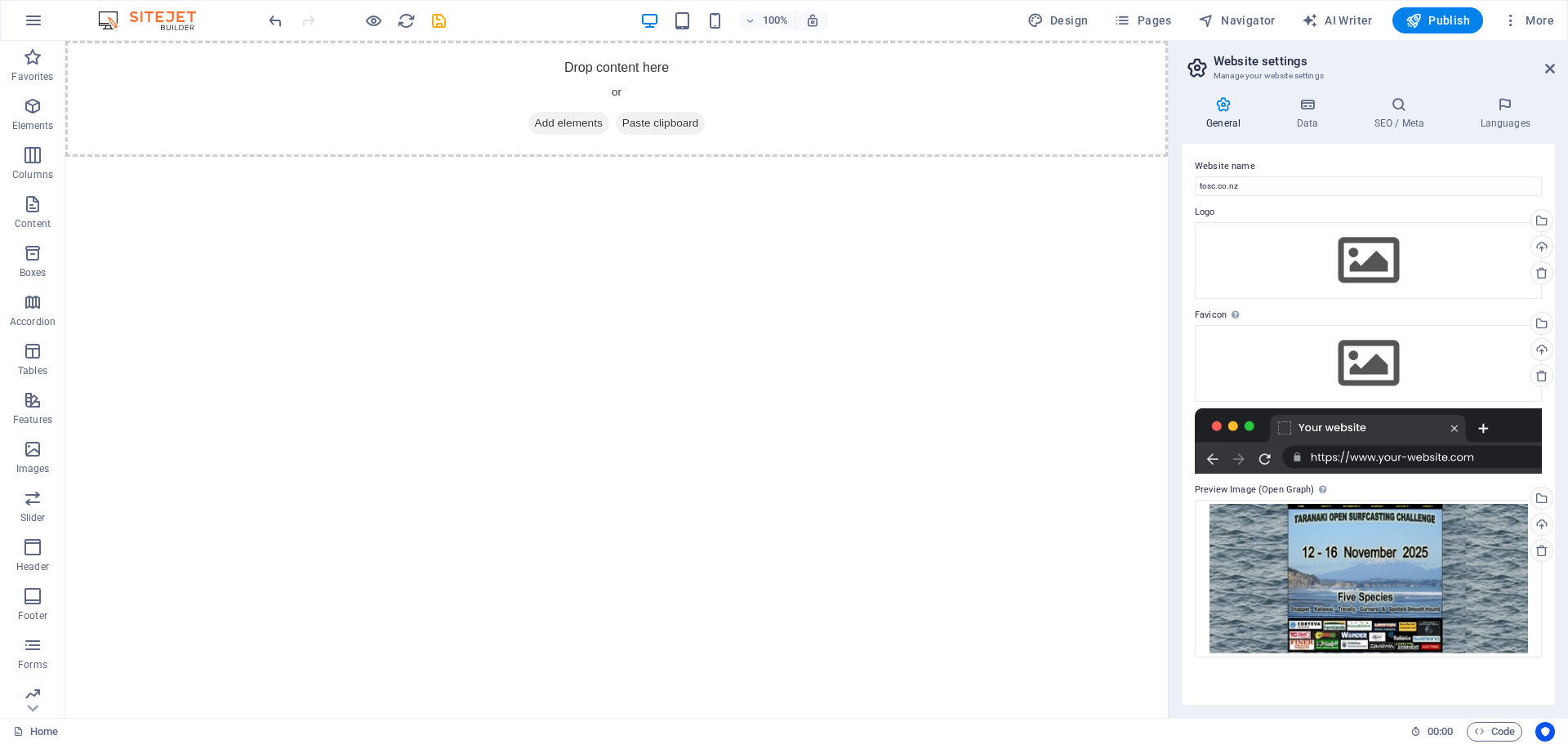 click at bounding box center [1223, 105] 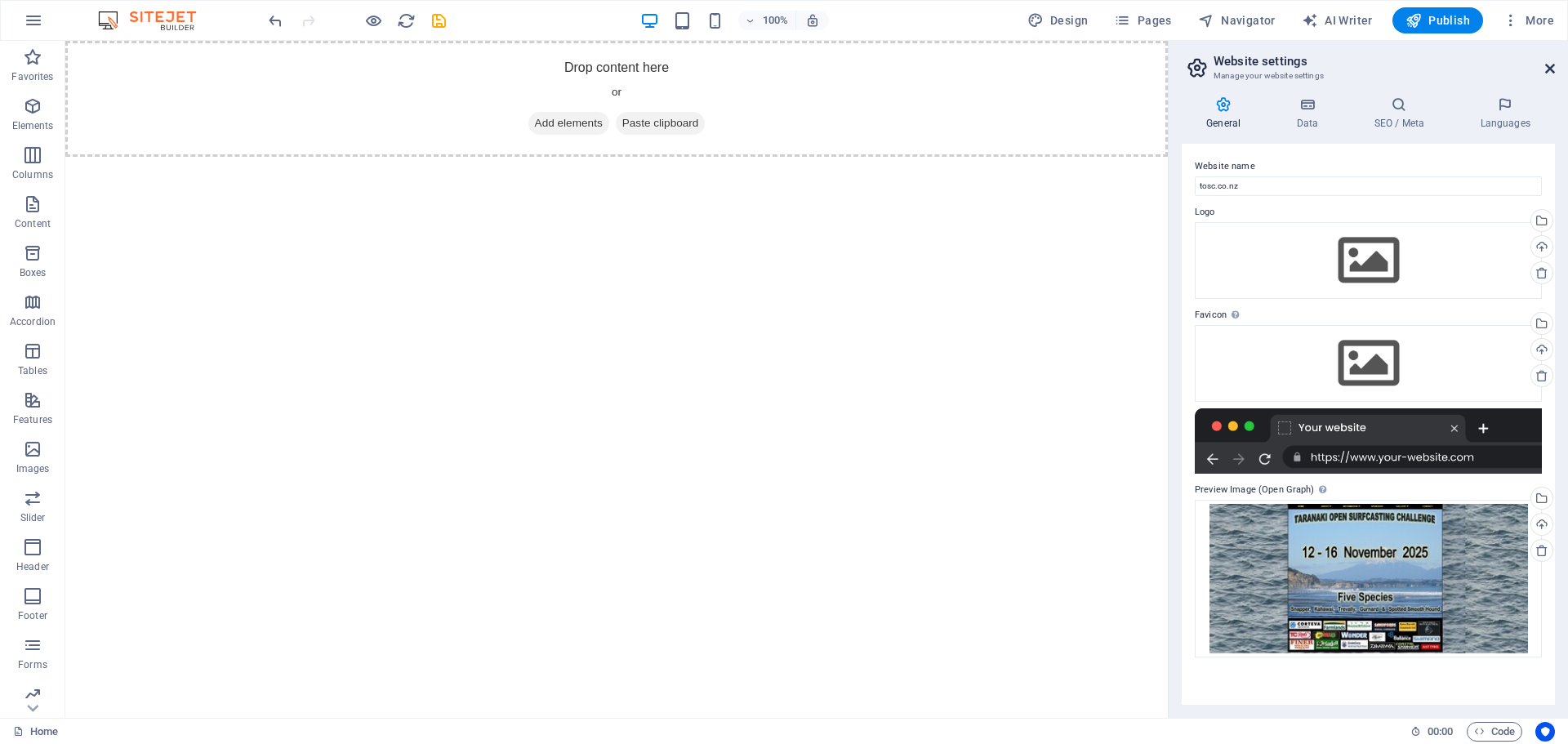 drag, startPoint x: 1552, startPoint y: 64, endPoint x: 1476, endPoint y: 24, distance: 85.88364 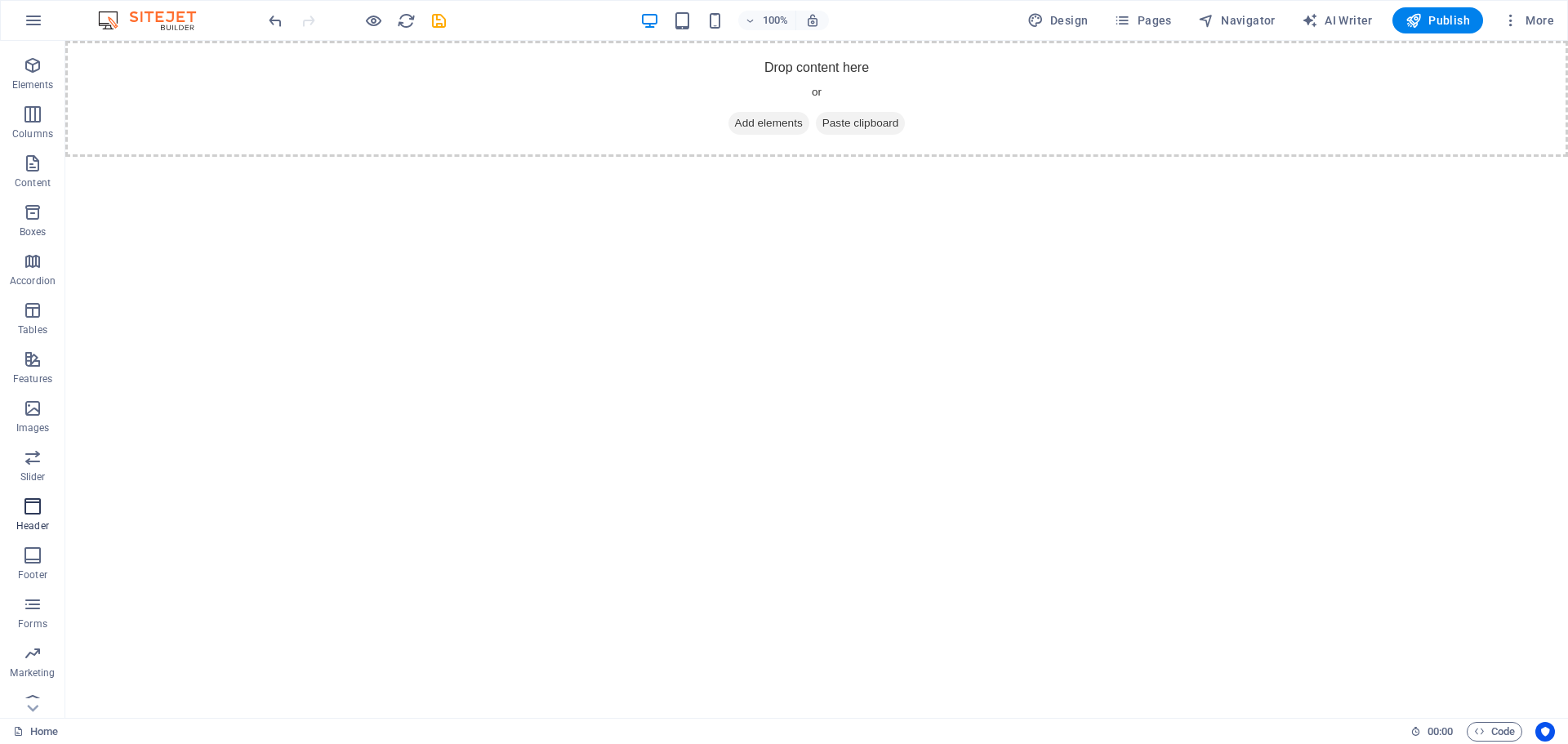 scroll, scrollTop: 58, scrollLeft: 0, axis: vertical 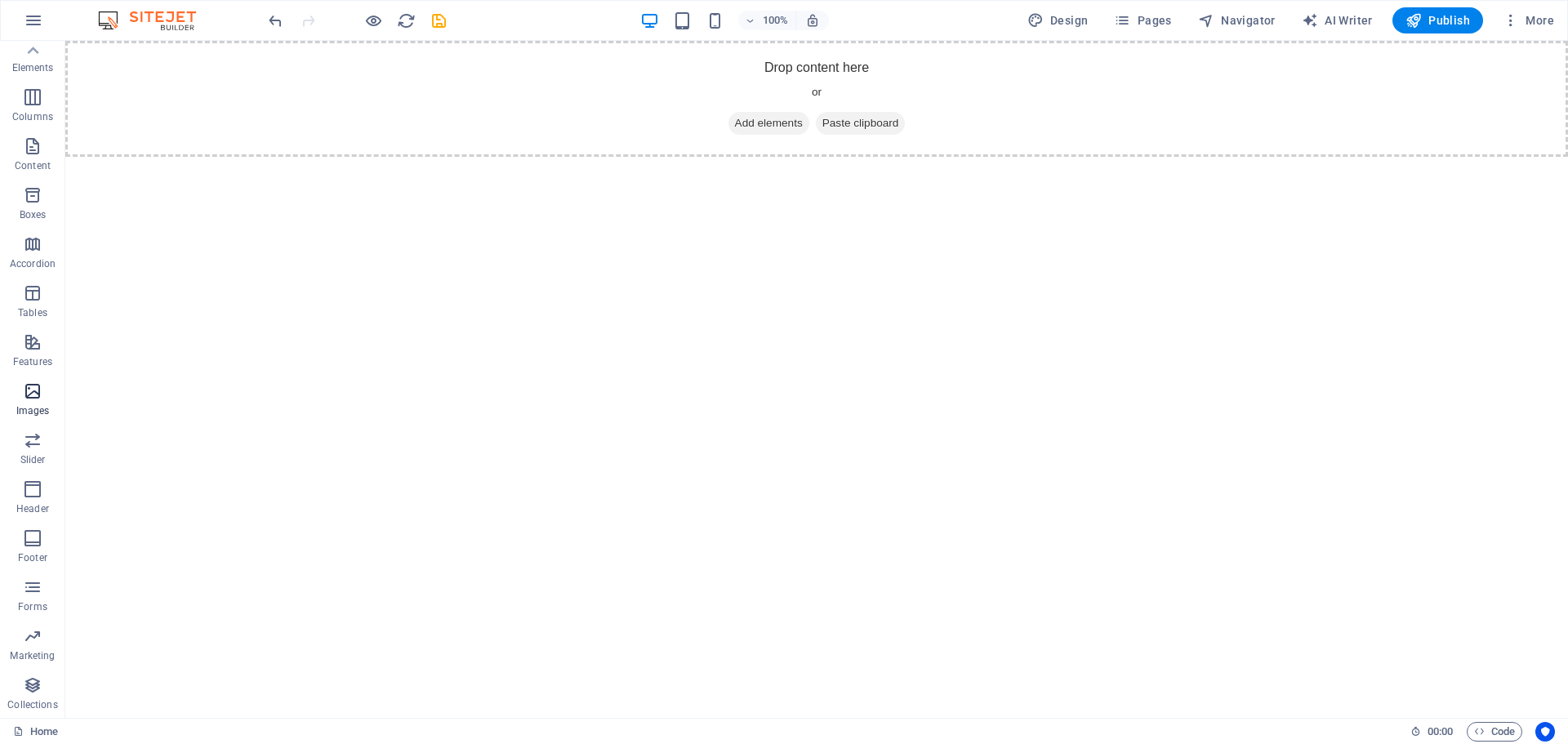 click at bounding box center (33, 391) 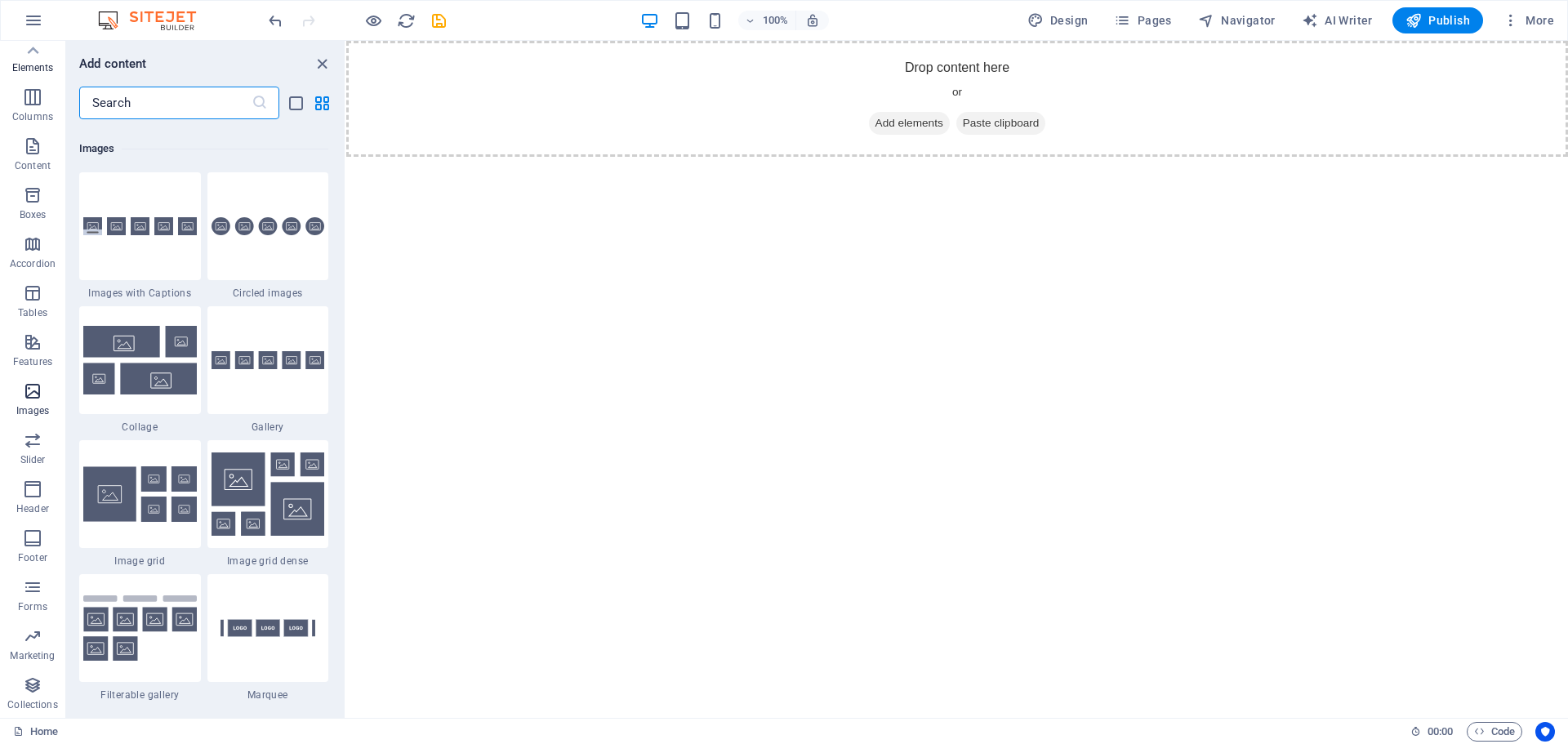 scroll, scrollTop: 8281, scrollLeft: 0, axis: vertical 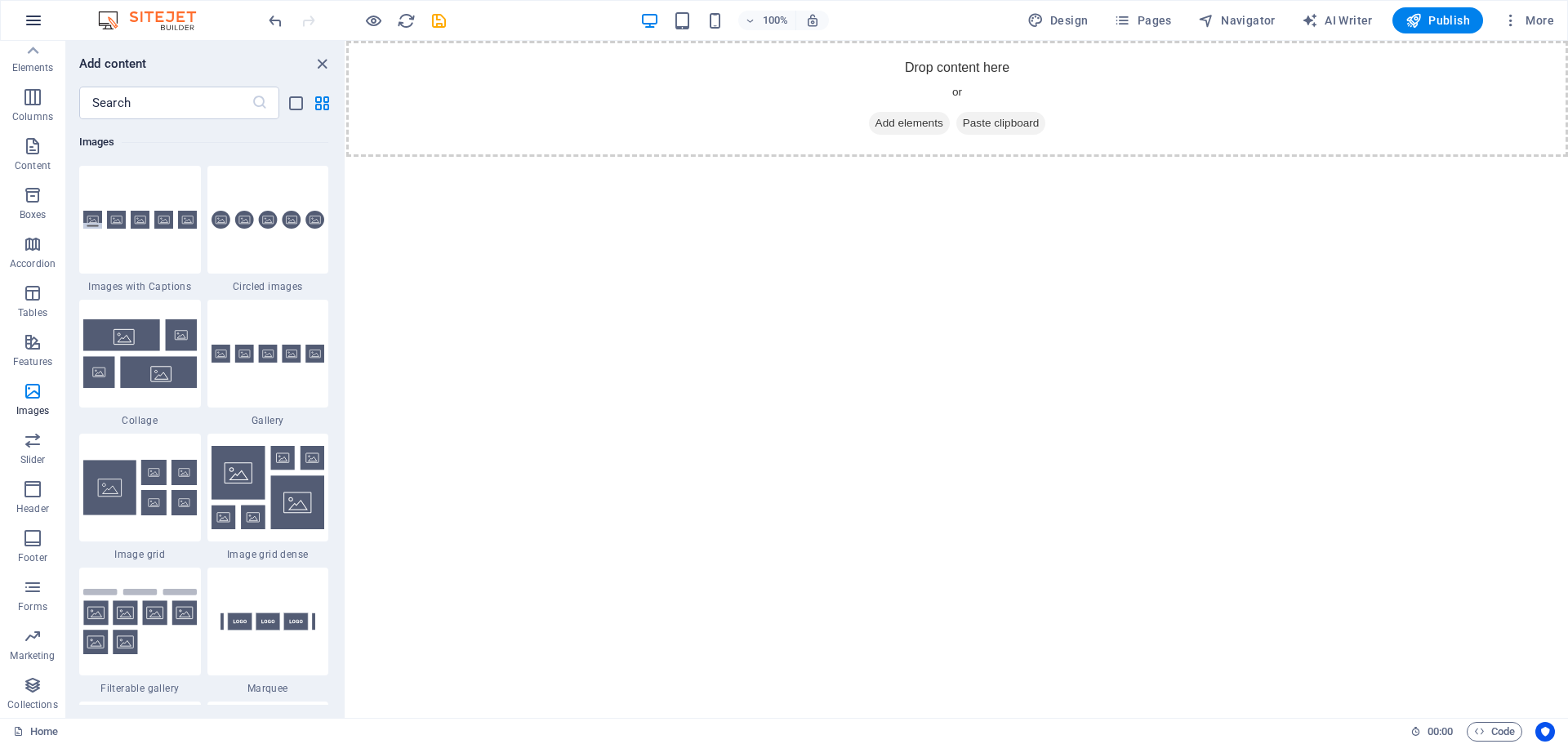 click at bounding box center (33, 20) 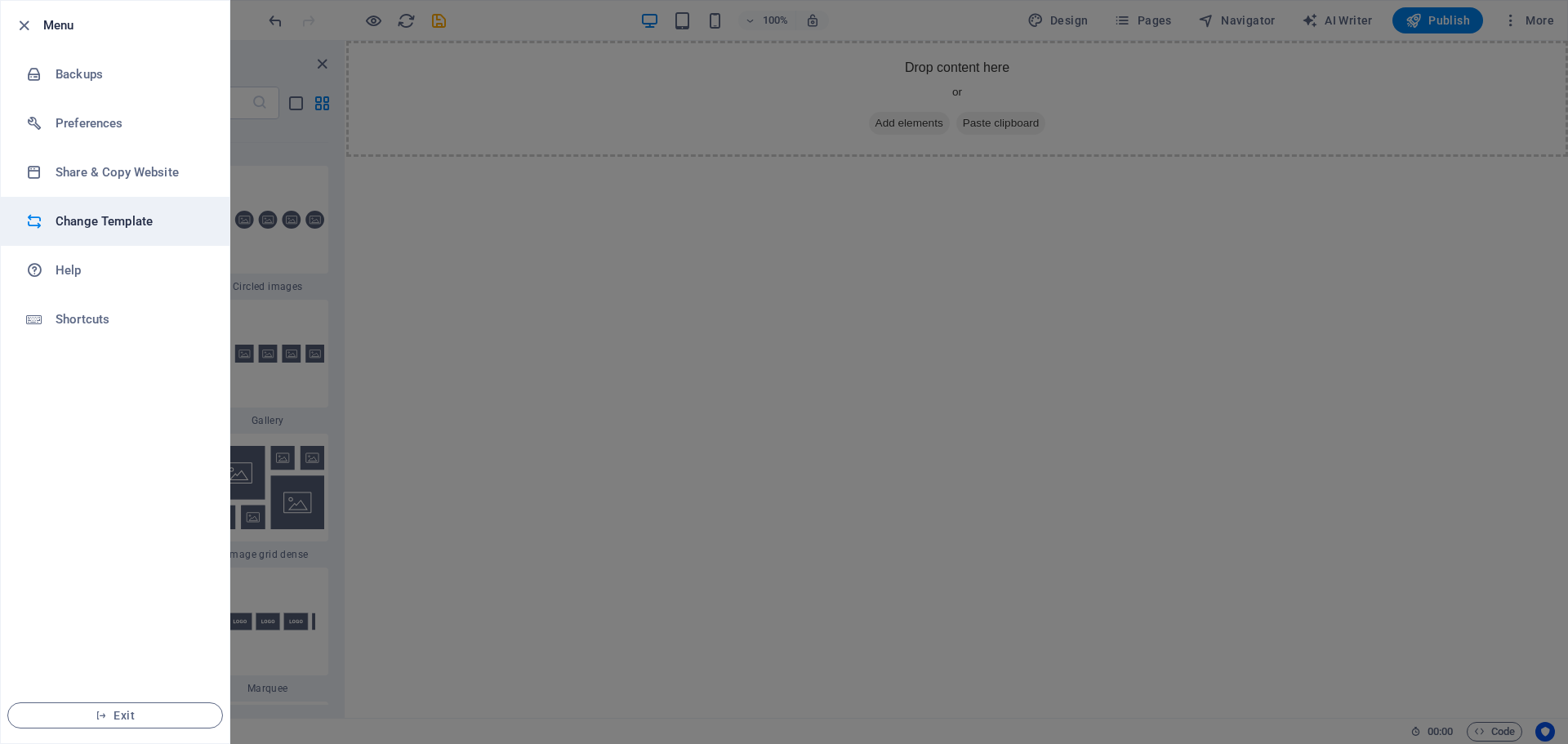 click on "Change Template" at bounding box center (131, 221) 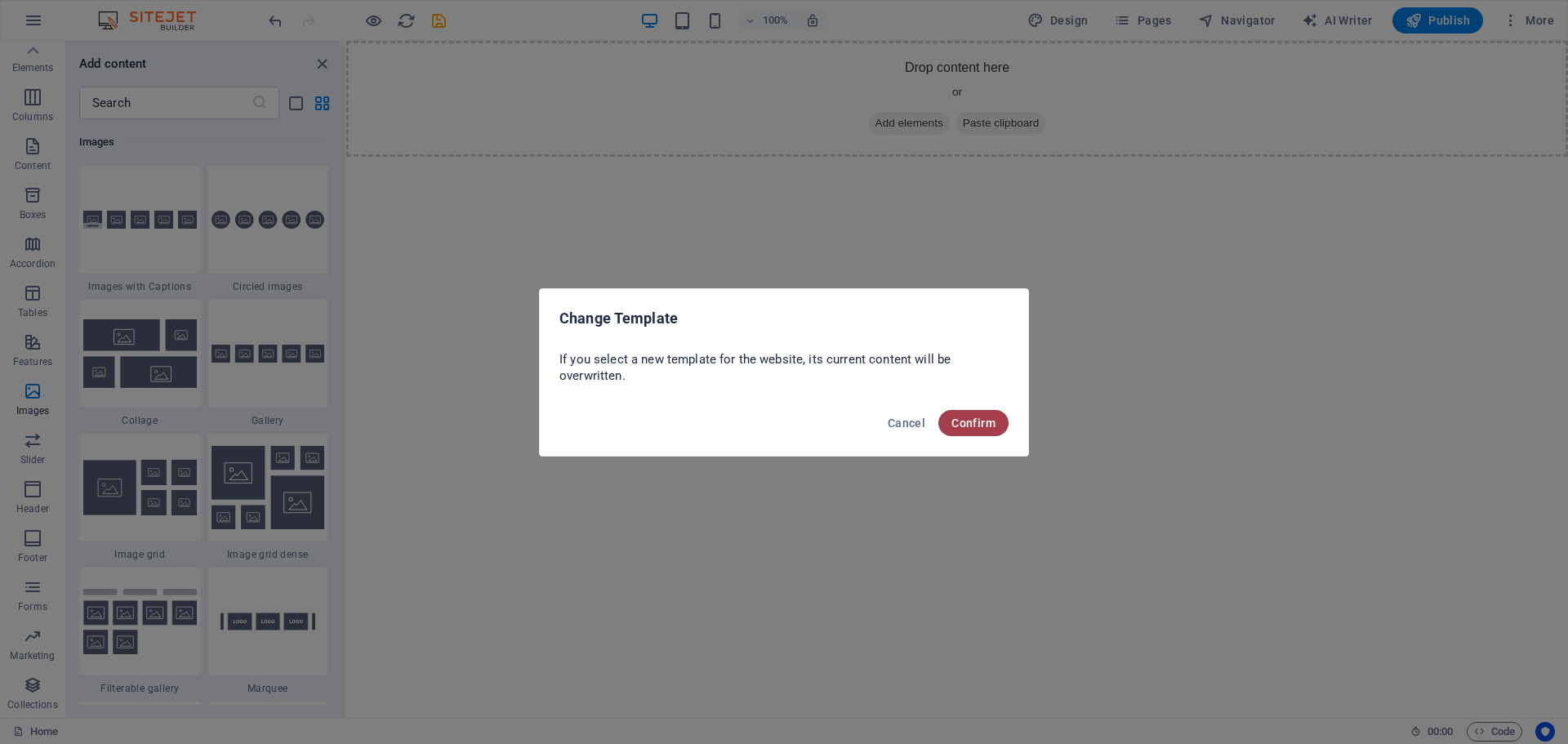 click on "Confirm" at bounding box center (973, 423) 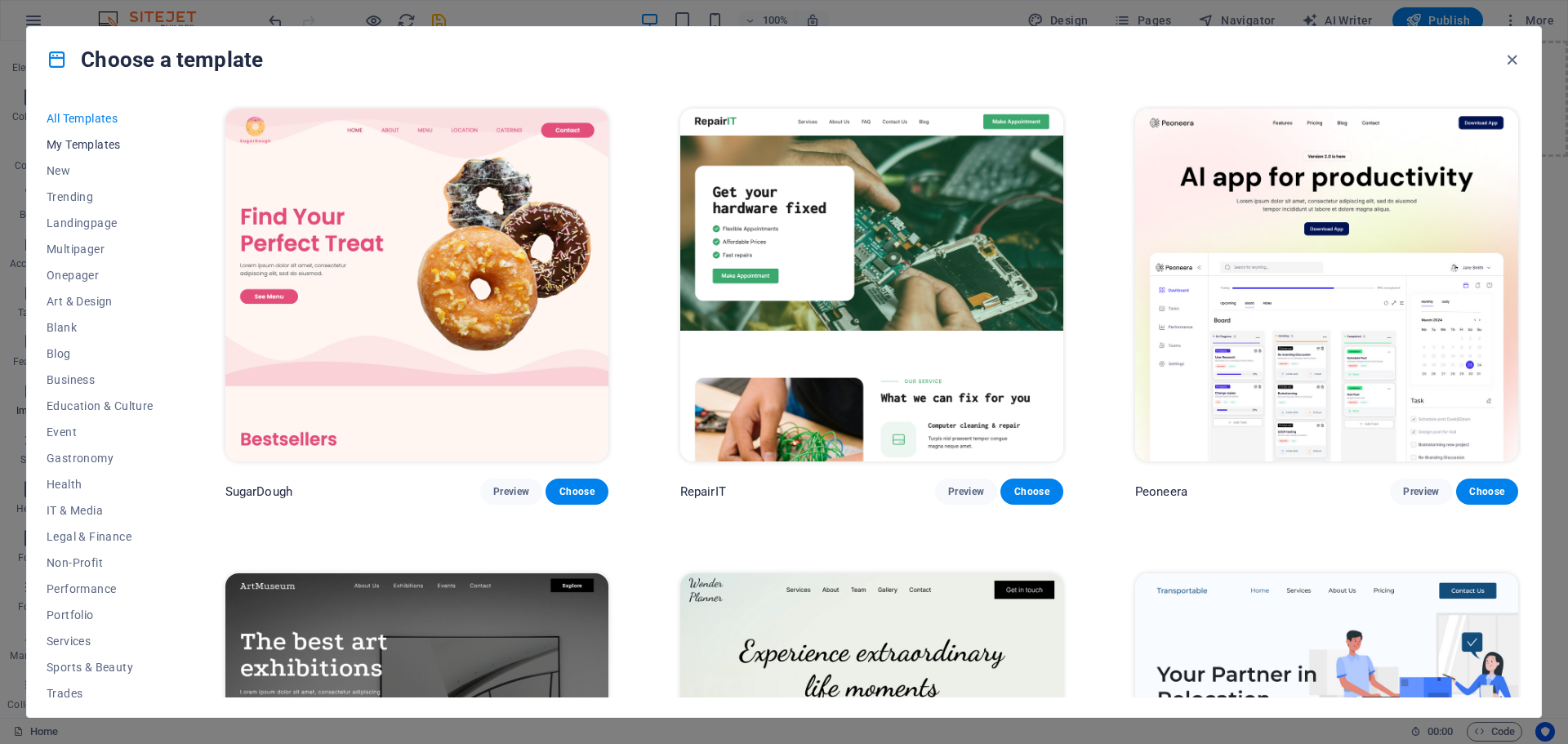 click on "My Templates" at bounding box center [100, 145] 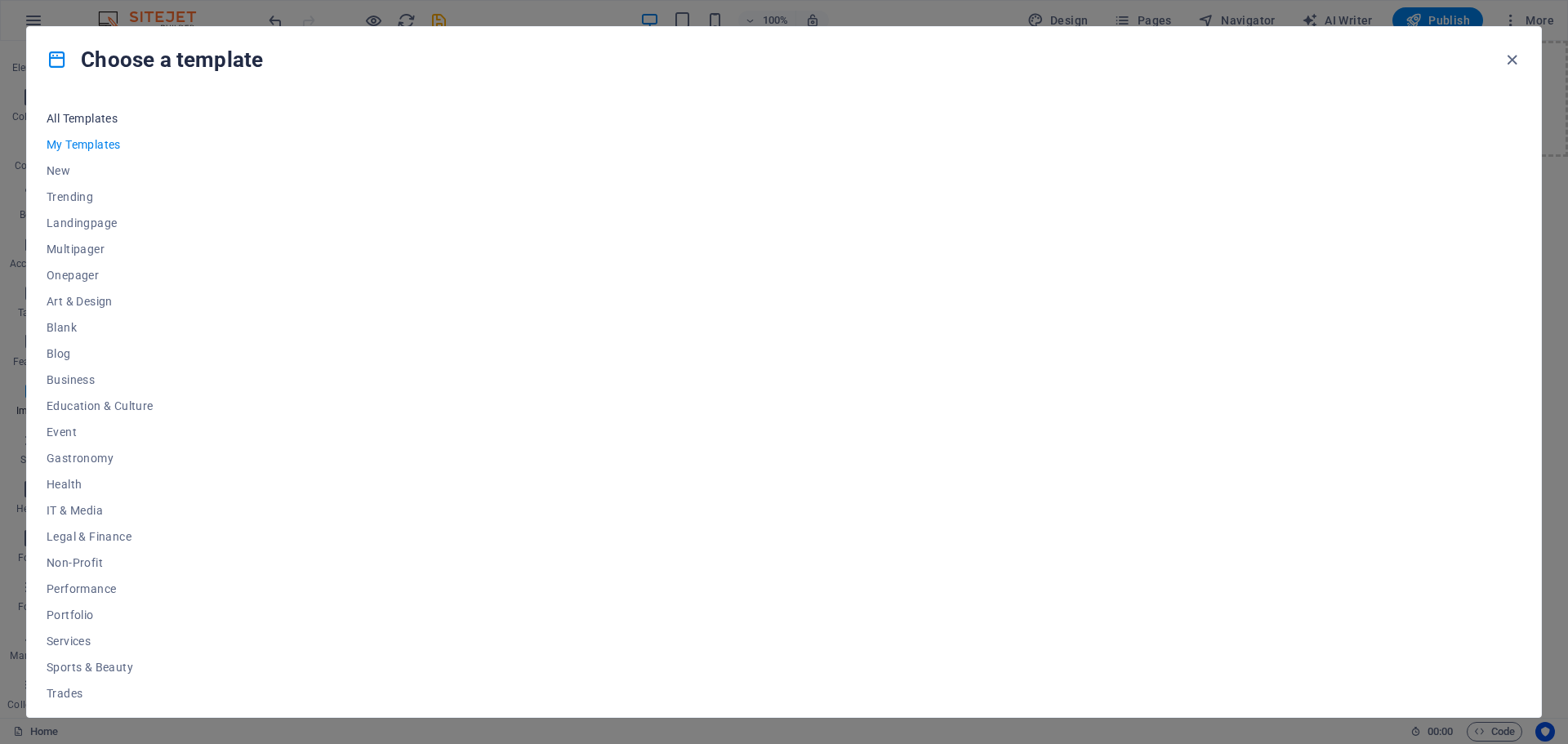 click on "All Templates" at bounding box center (100, 118) 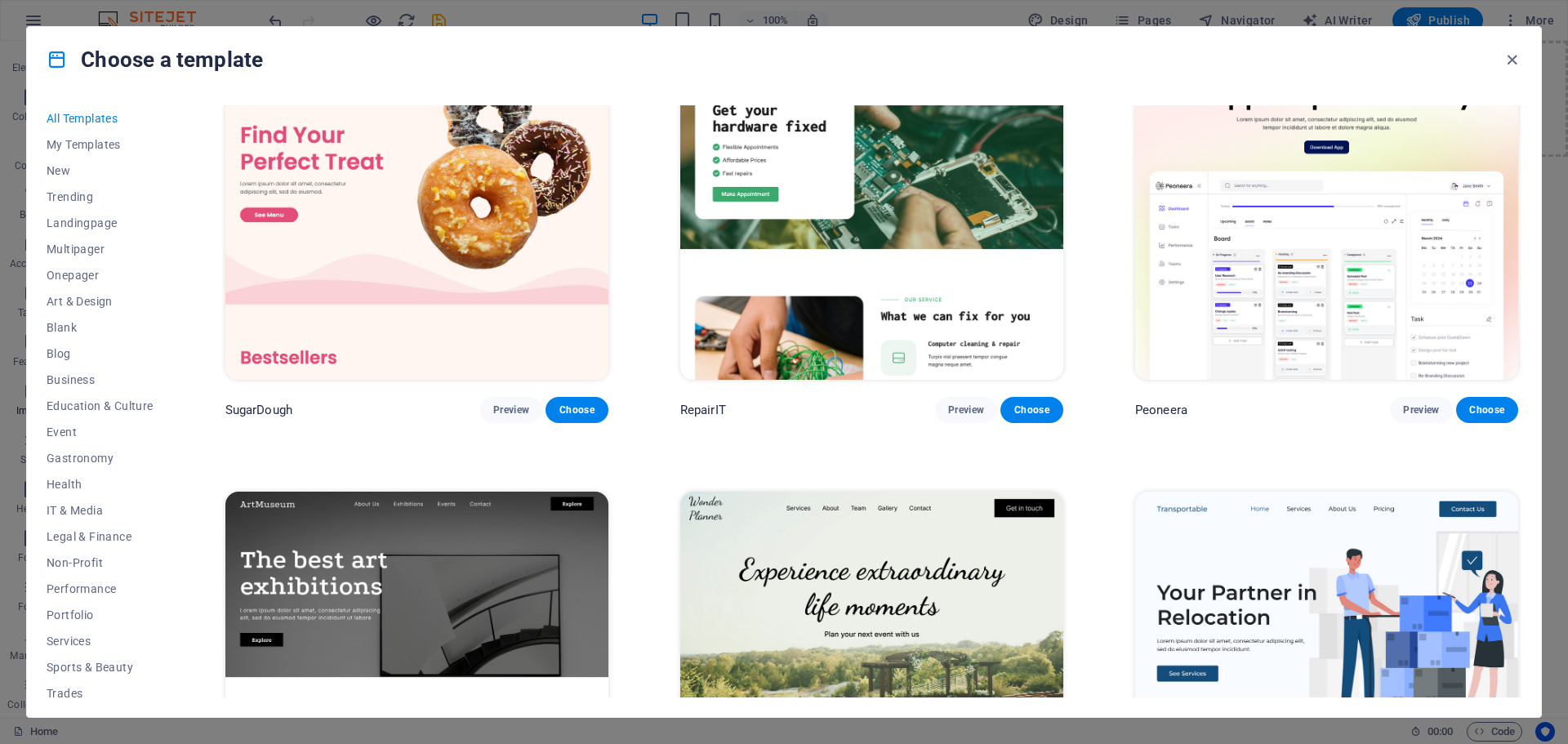 scroll, scrollTop: 0, scrollLeft: 0, axis: both 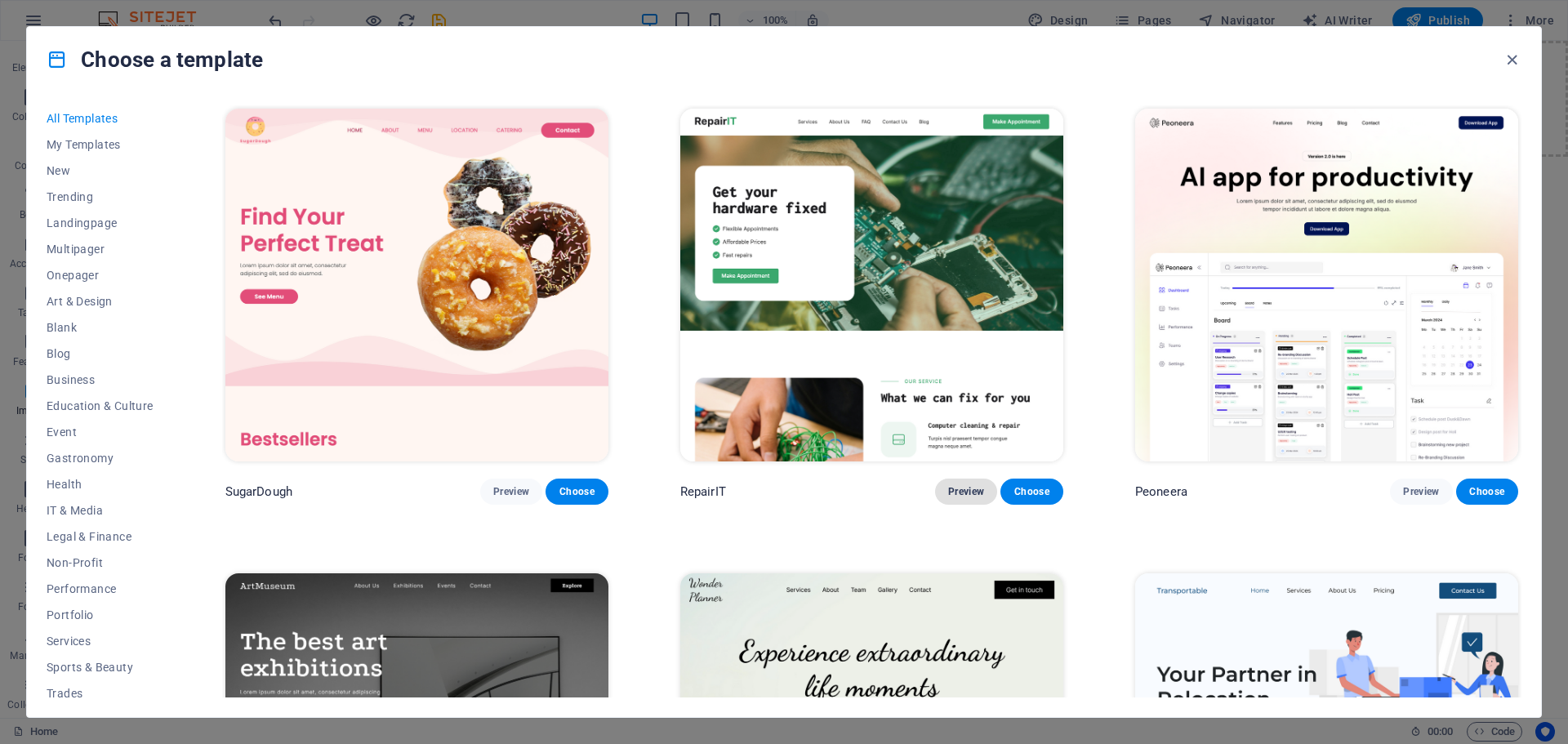 click on "Preview" at bounding box center (966, 492) 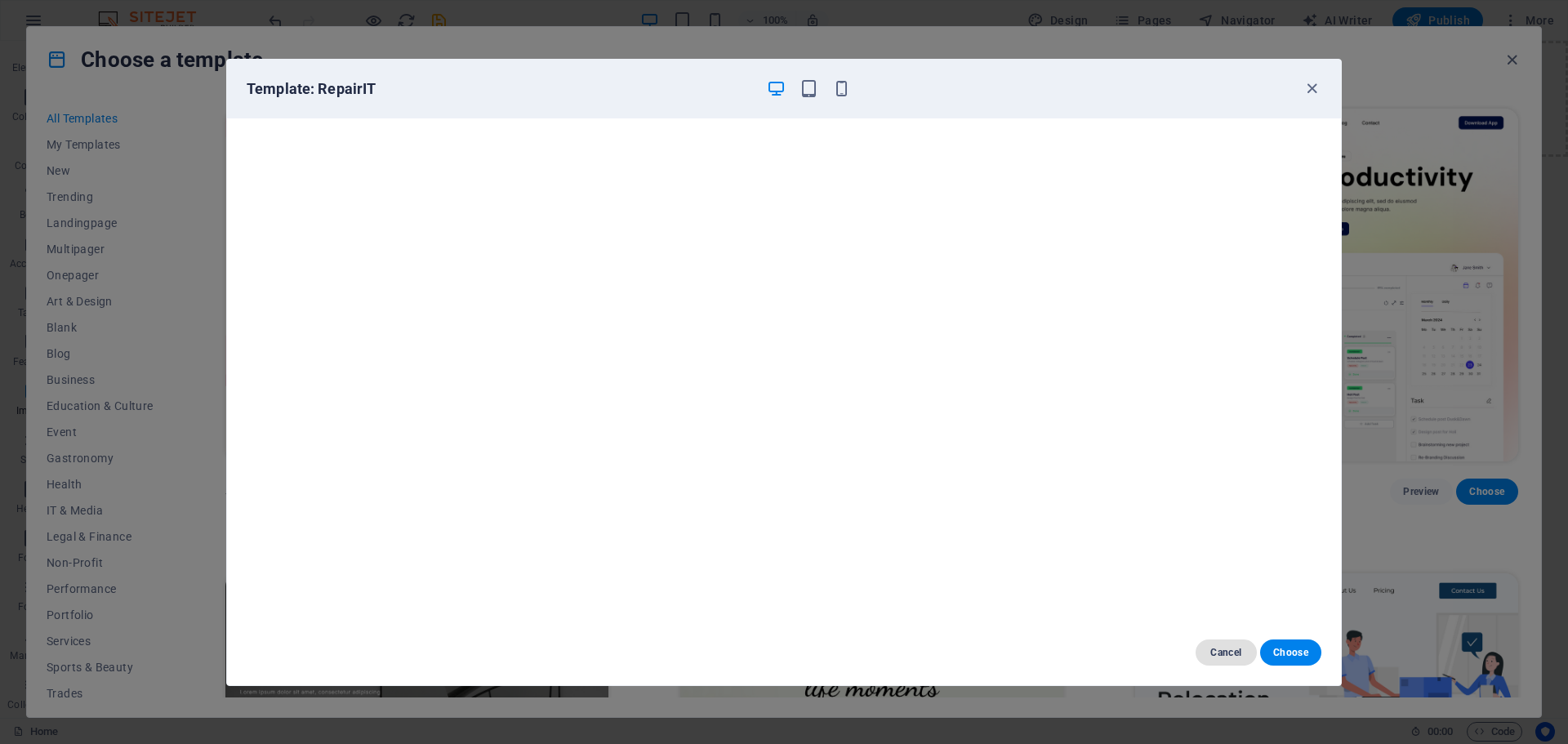 click on "Cancel" at bounding box center (1226, 653) 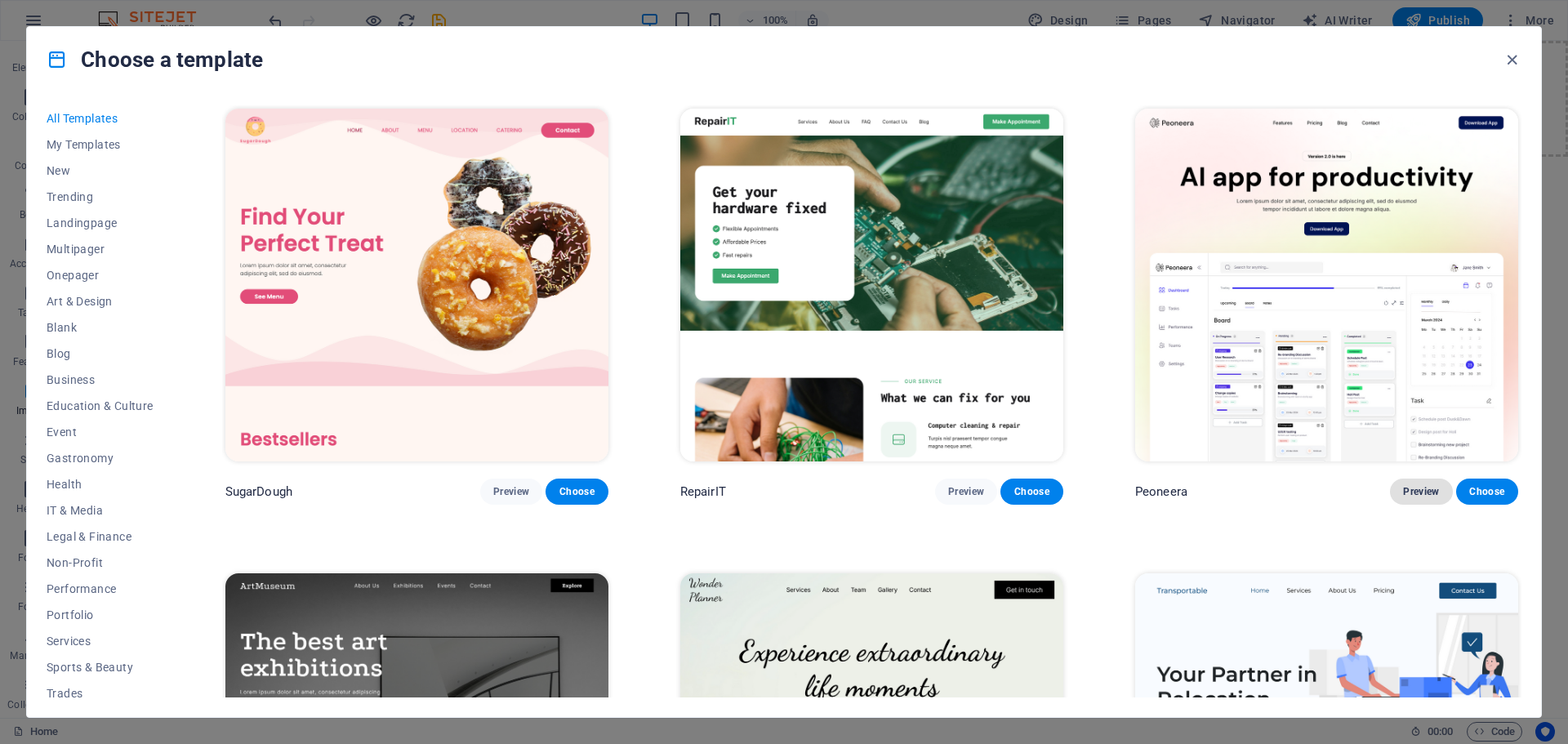 click on "Preview" at bounding box center (1421, 492) 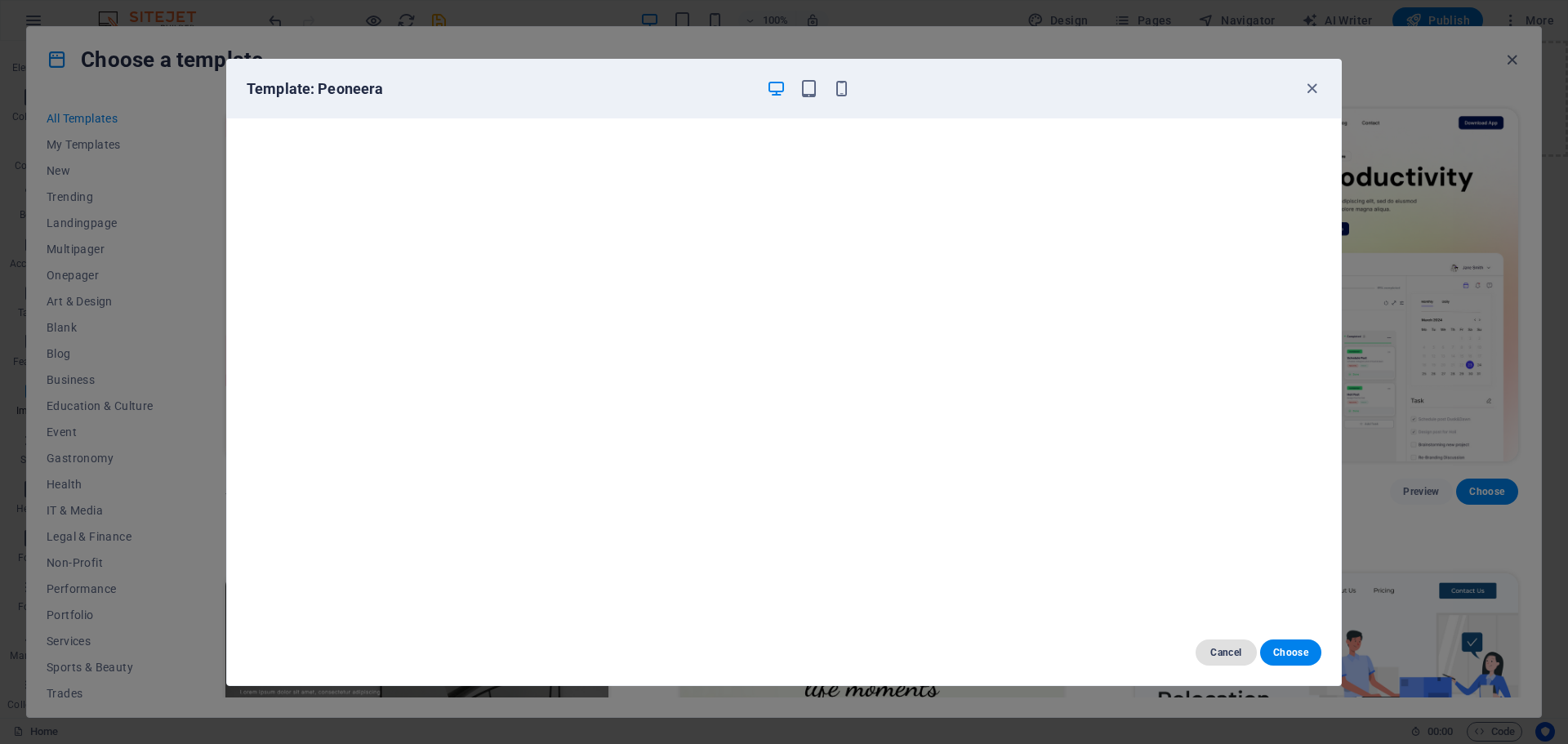 click on "Cancel" at bounding box center [1226, 653] 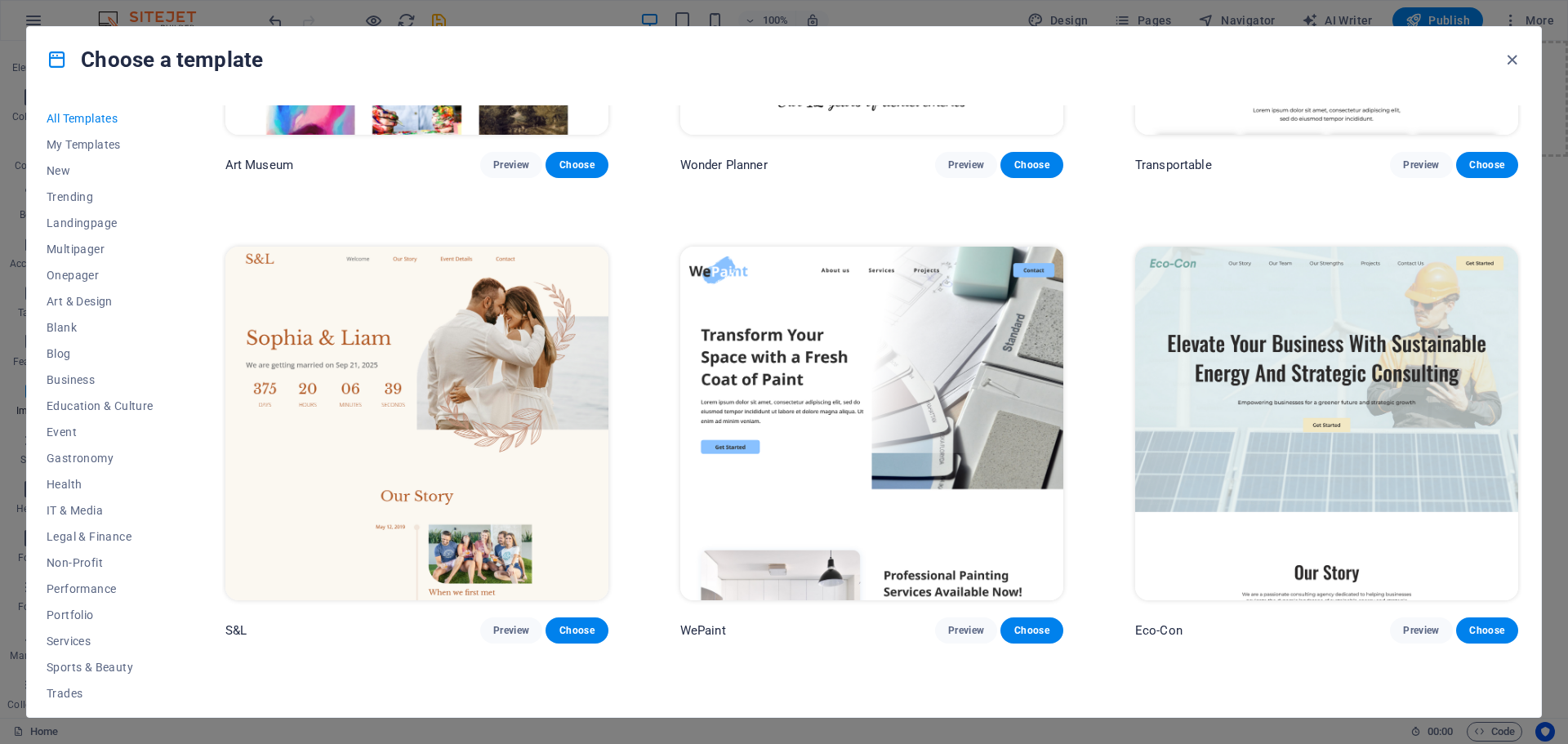 scroll, scrollTop: 817, scrollLeft: 0, axis: vertical 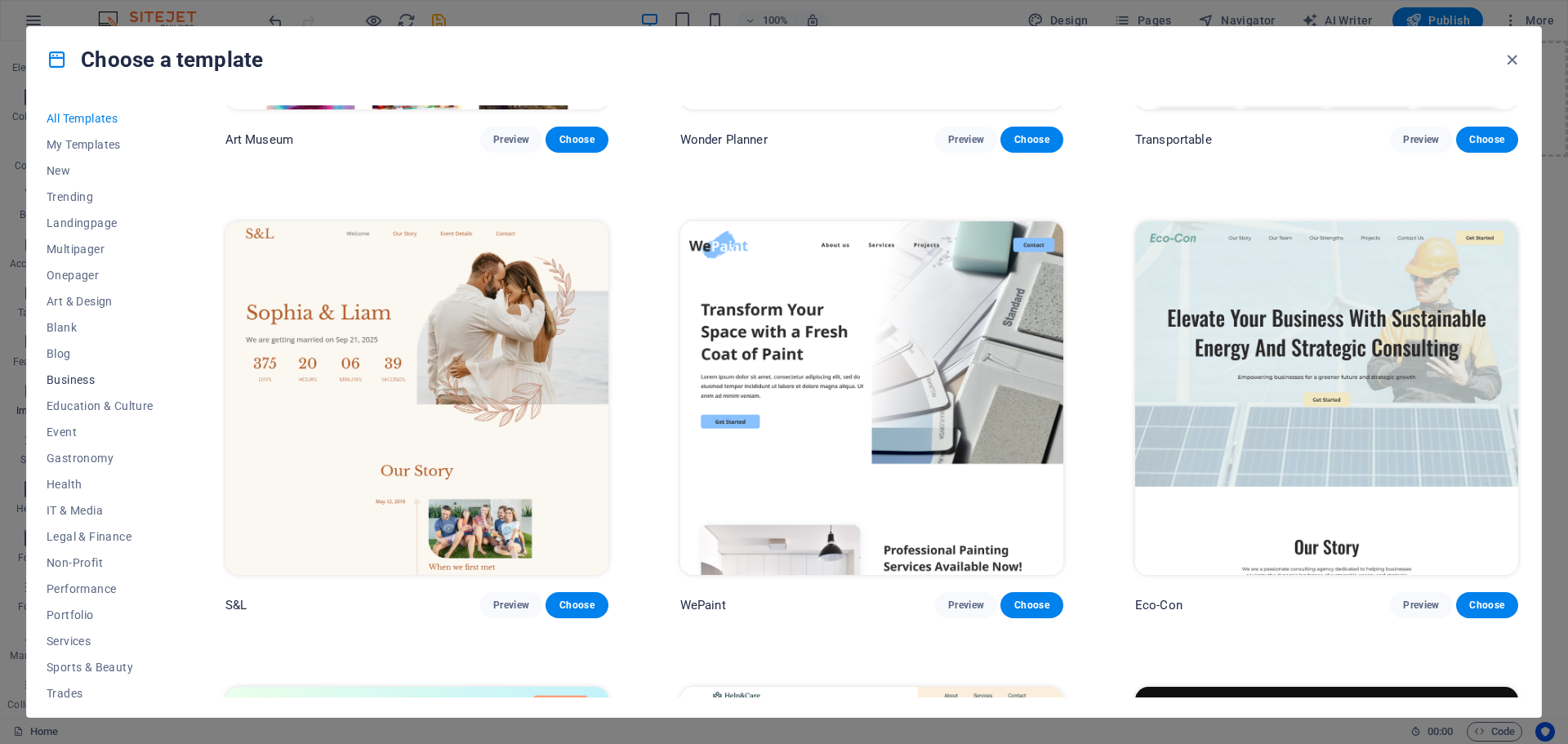 click on "Business" at bounding box center (100, 380) 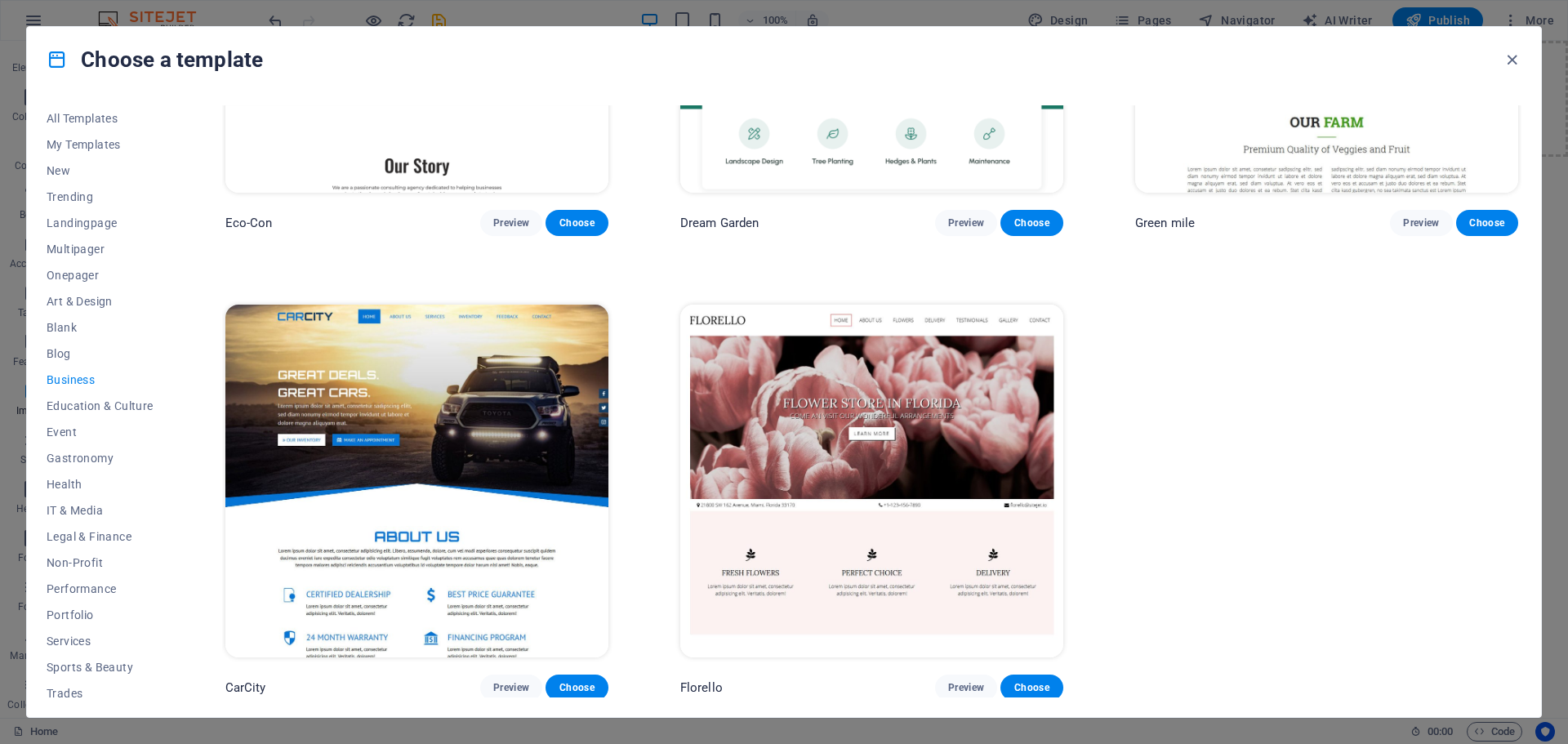 scroll, scrollTop: 0, scrollLeft: 0, axis: both 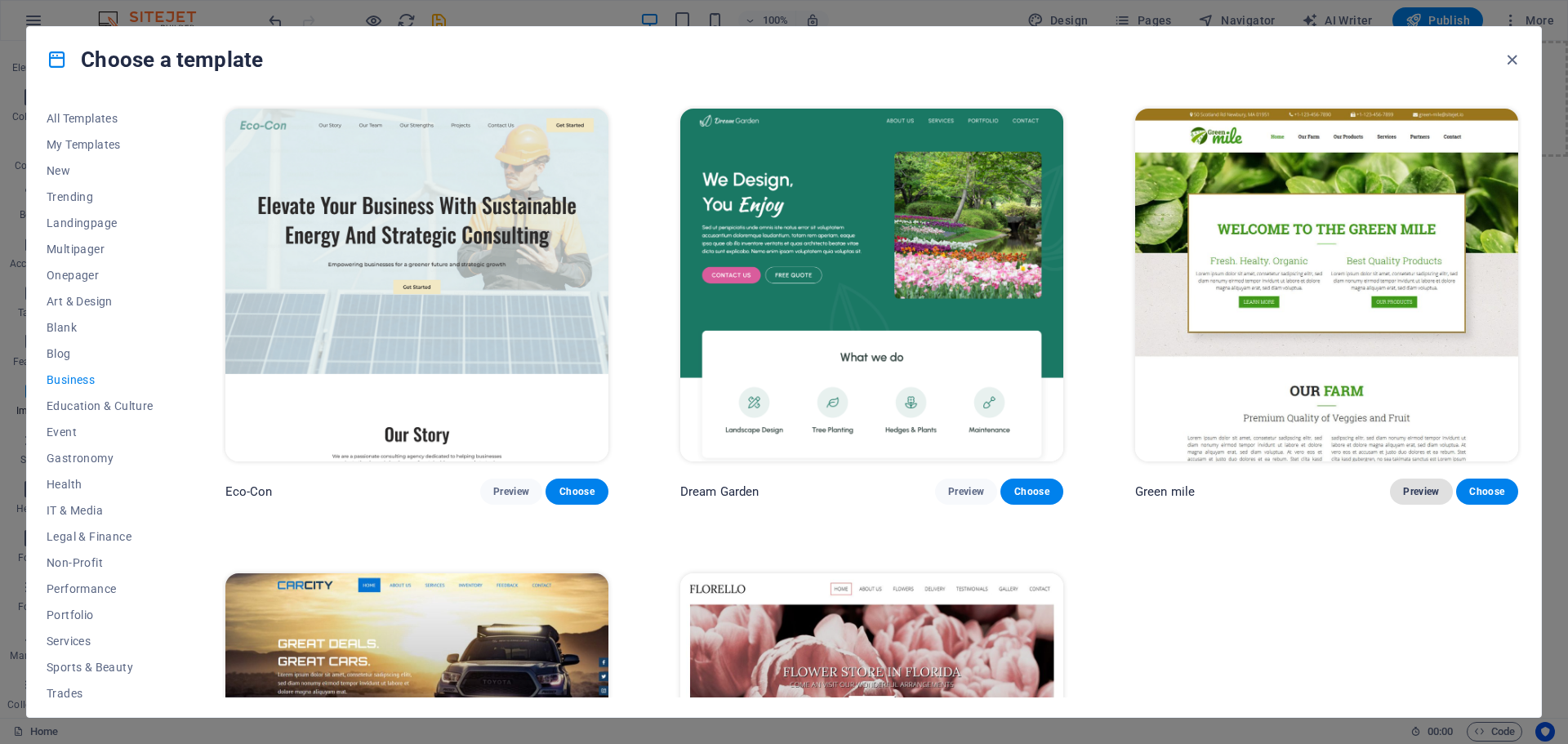 click on "Preview" at bounding box center (1421, 492) 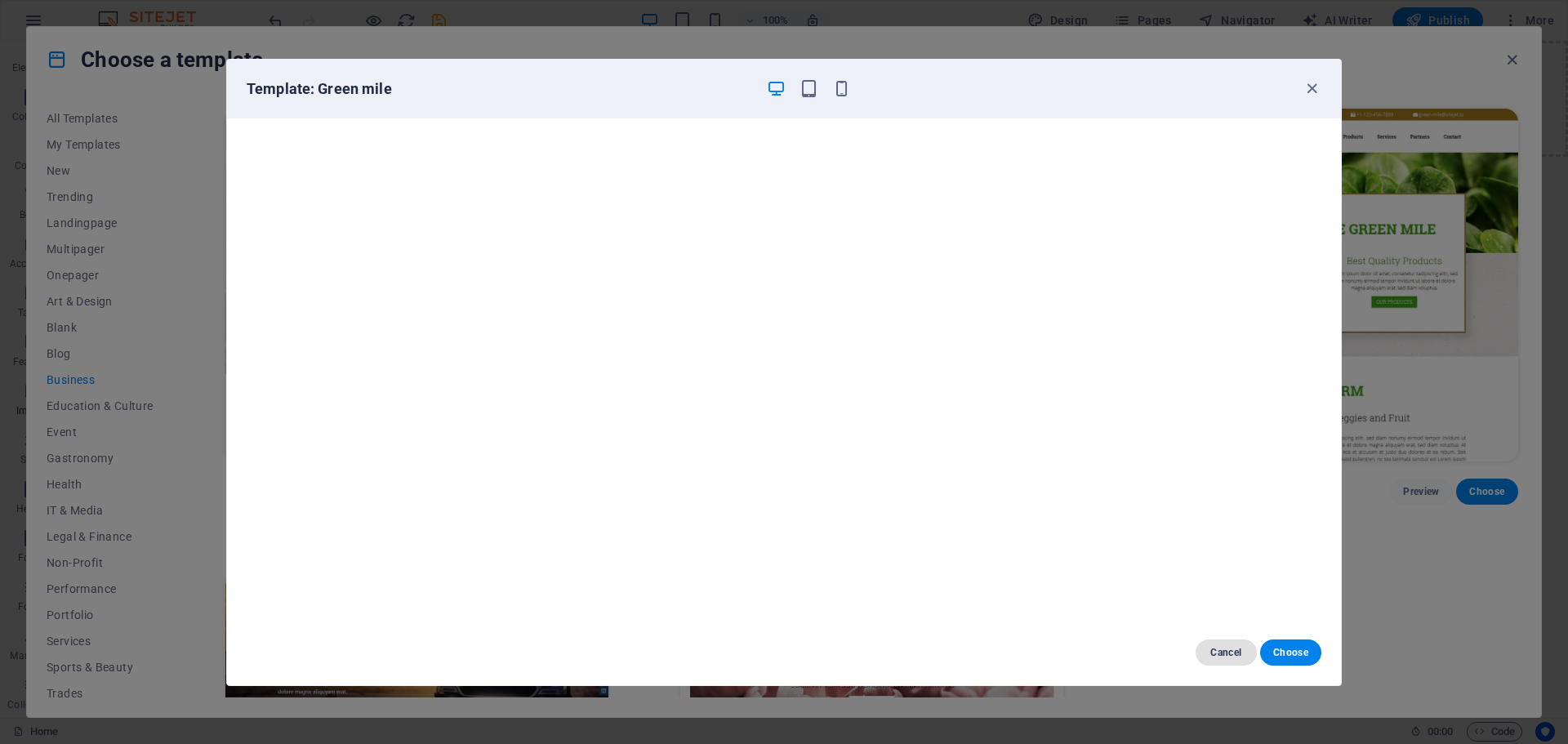 click on "Cancel" at bounding box center (1226, 653) 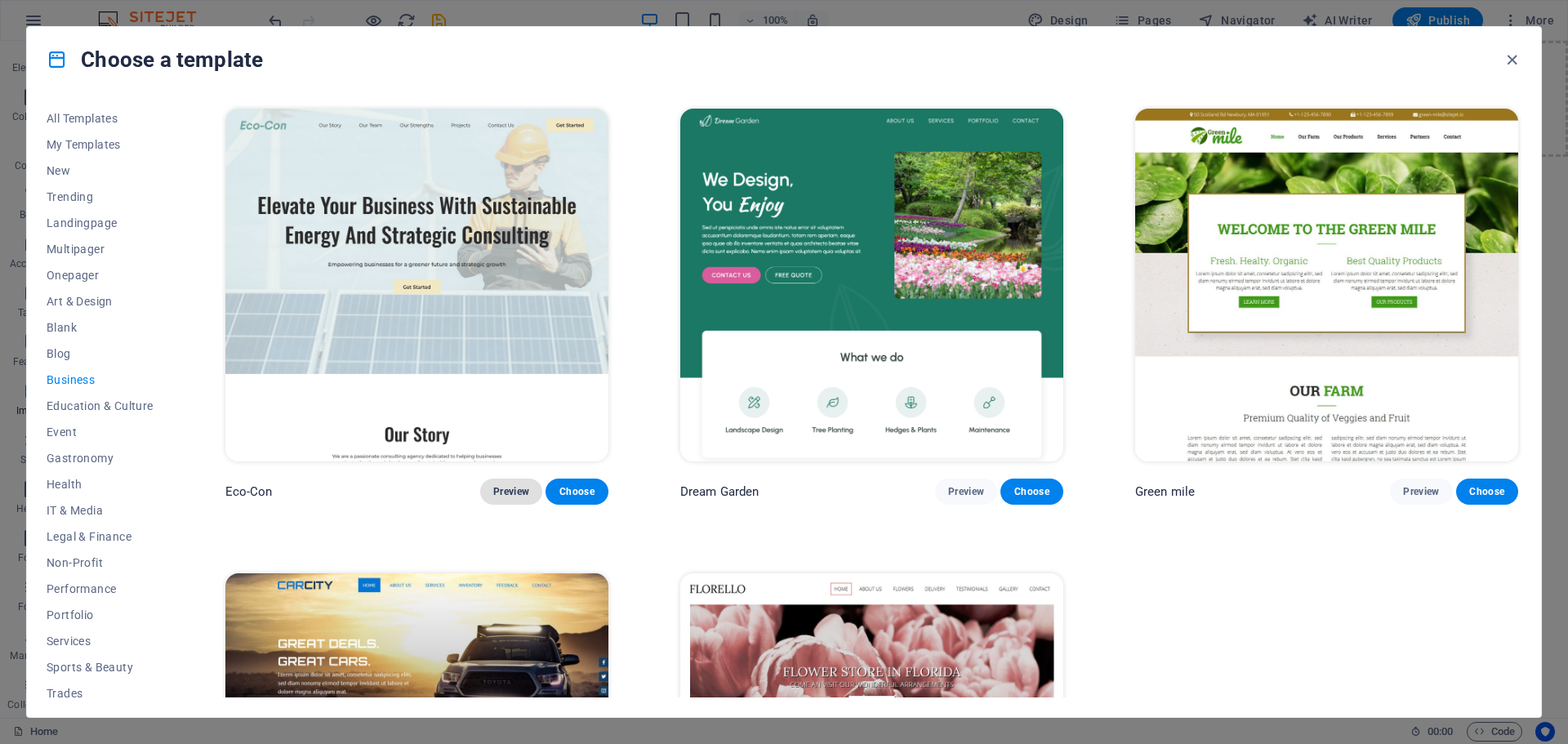 click on "Preview" at bounding box center [511, 492] 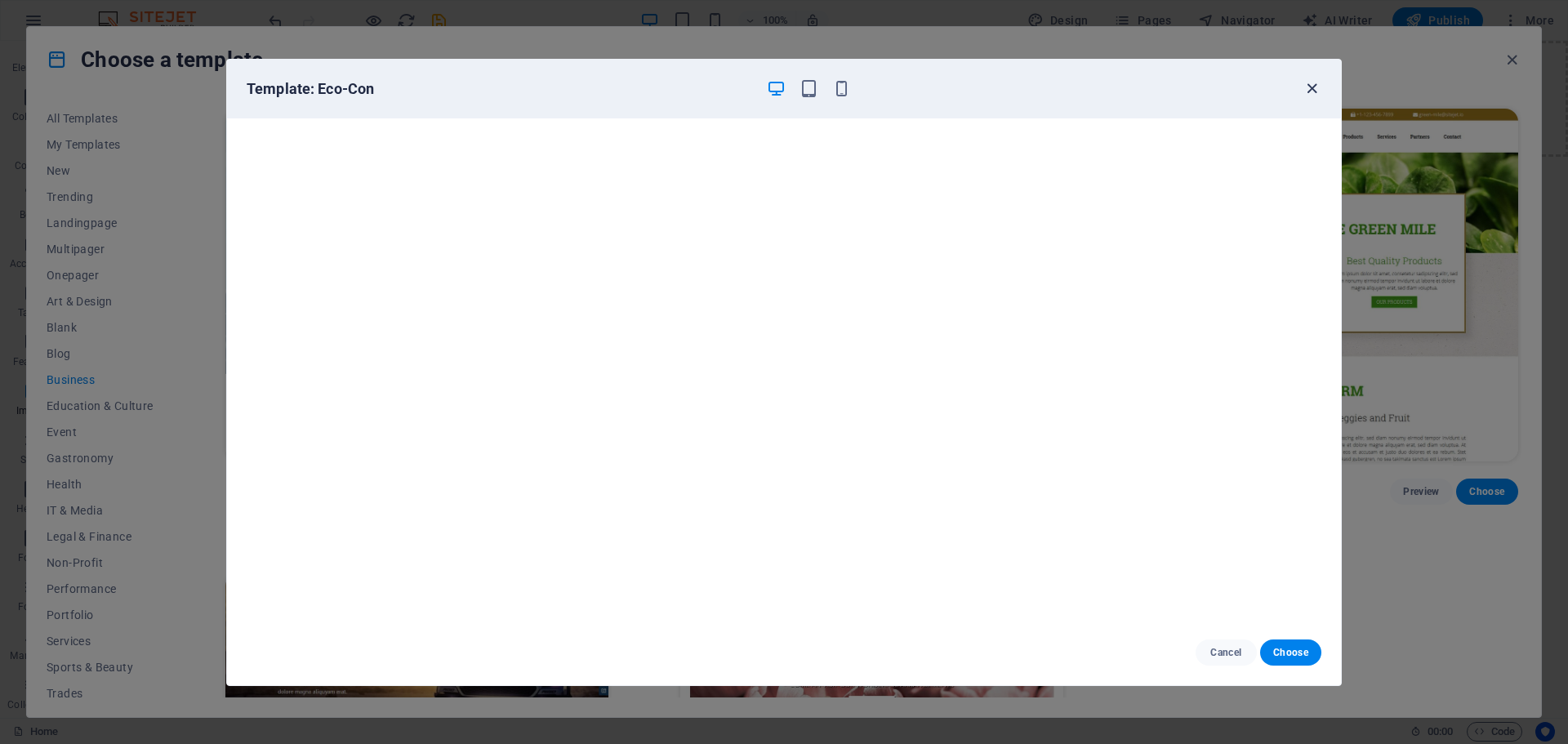 click at bounding box center (1312, 88) 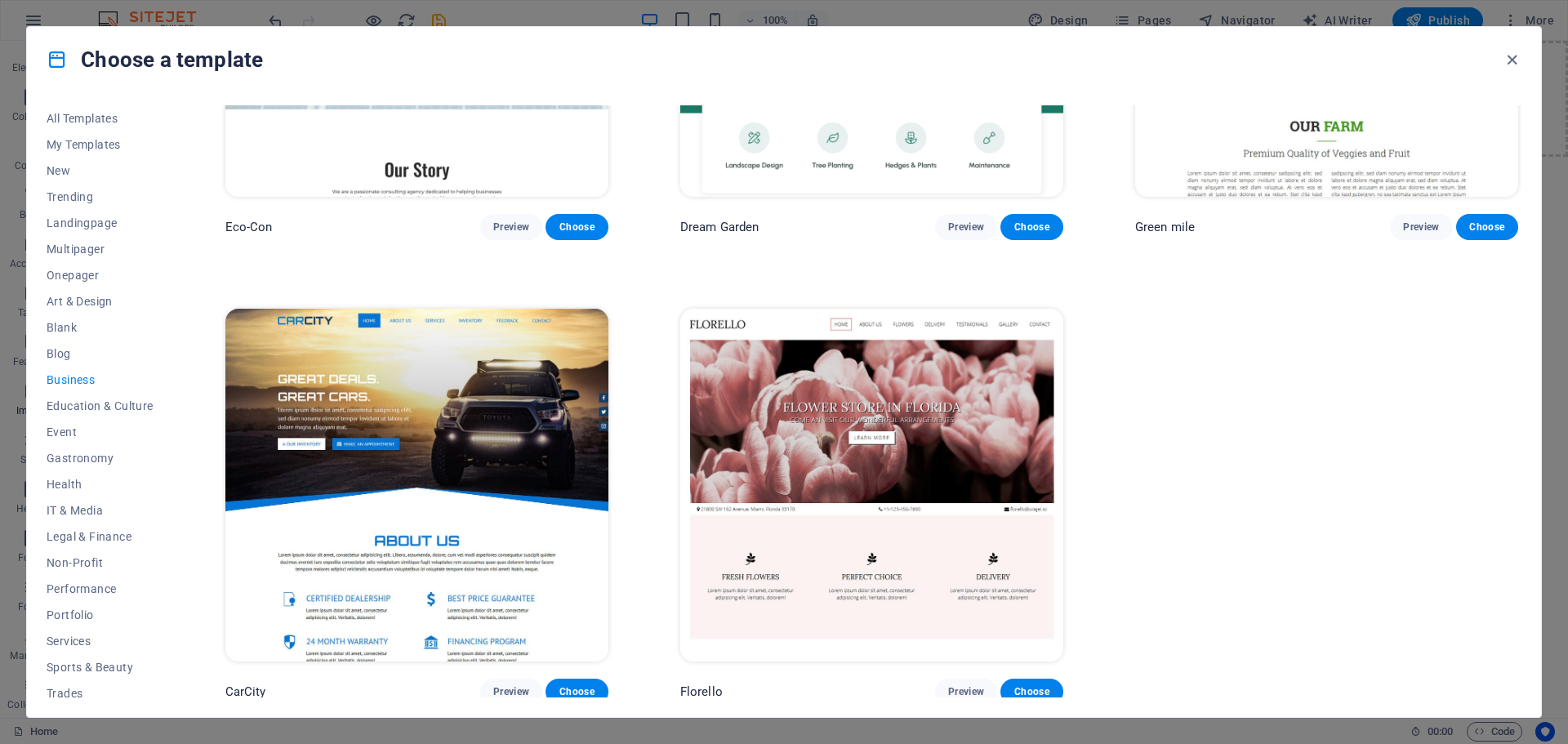 scroll, scrollTop: 269, scrollLeft: 0, axis: vertical 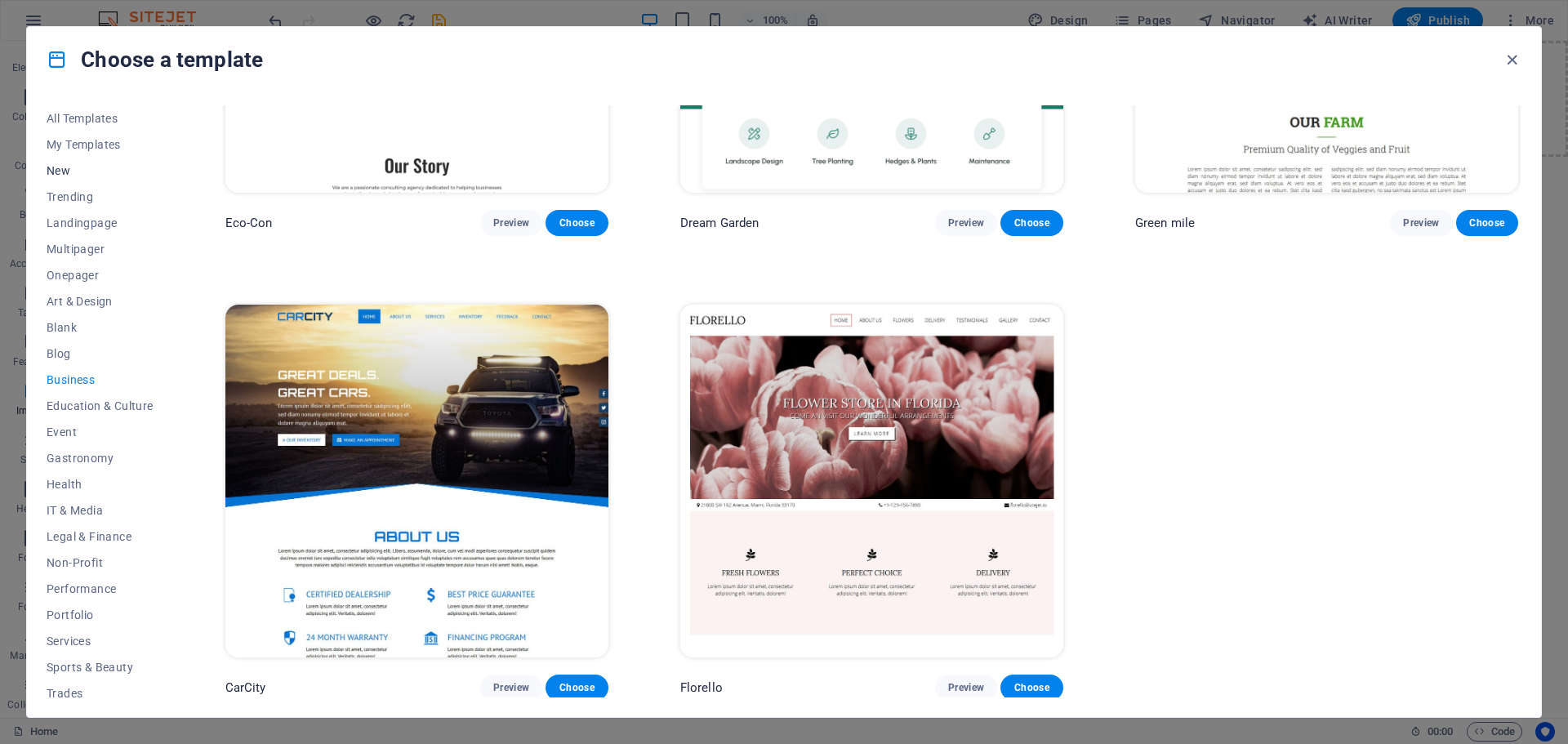 click on "New" at bounding box center [100, 171] 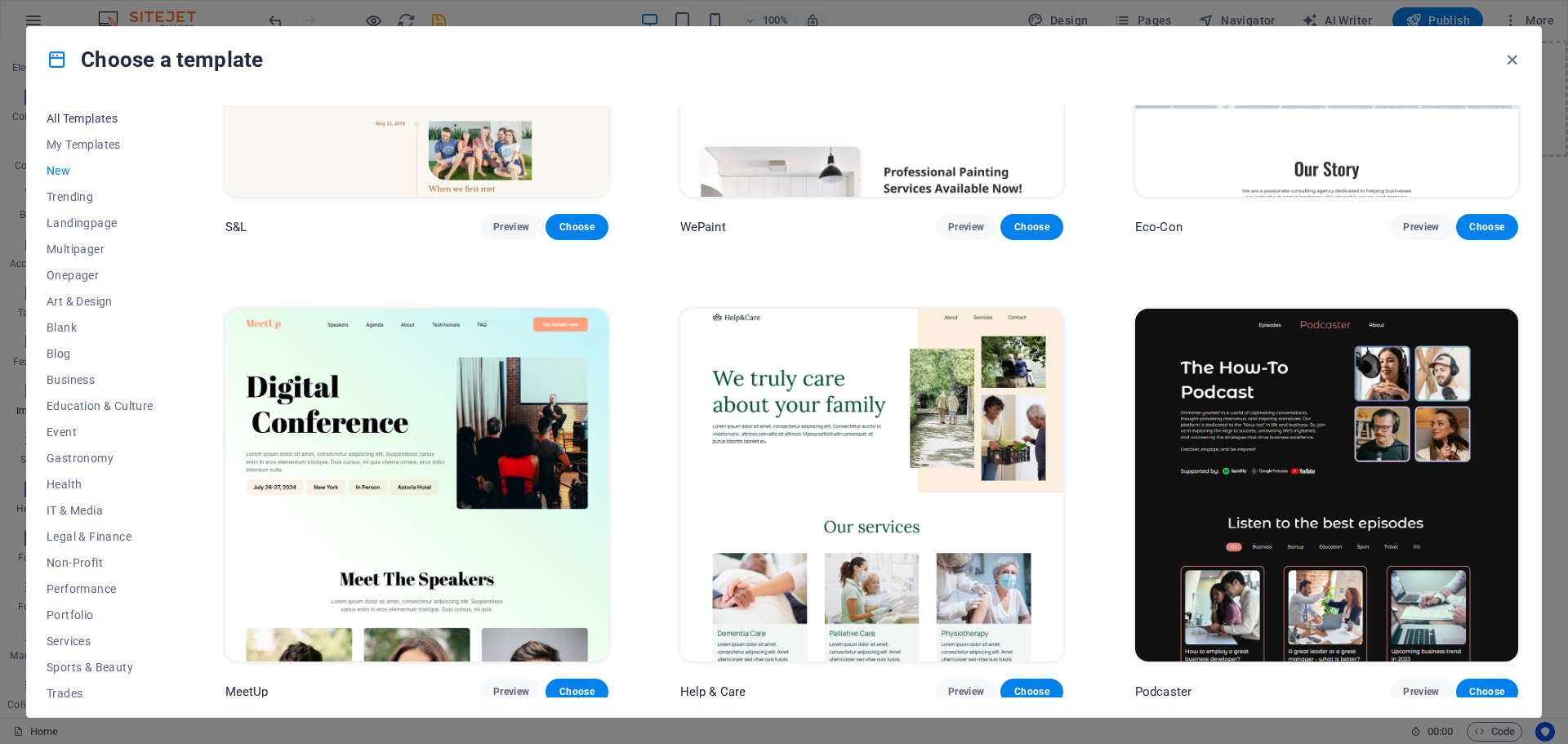 click on "All Templates" at bounding box center (100, 118) 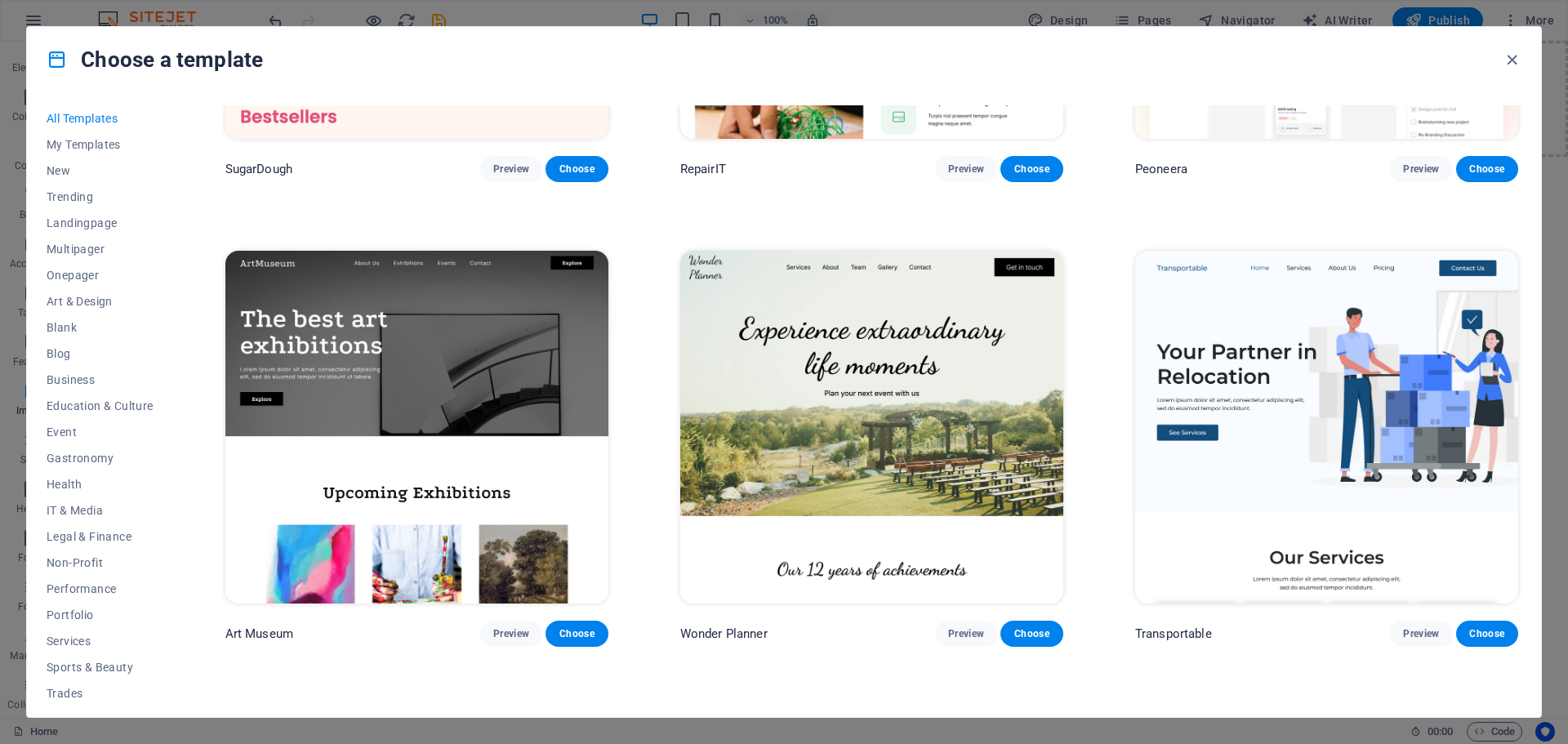 scroll, scrollTop: 327, scrollLeft: 0, axis: vertical 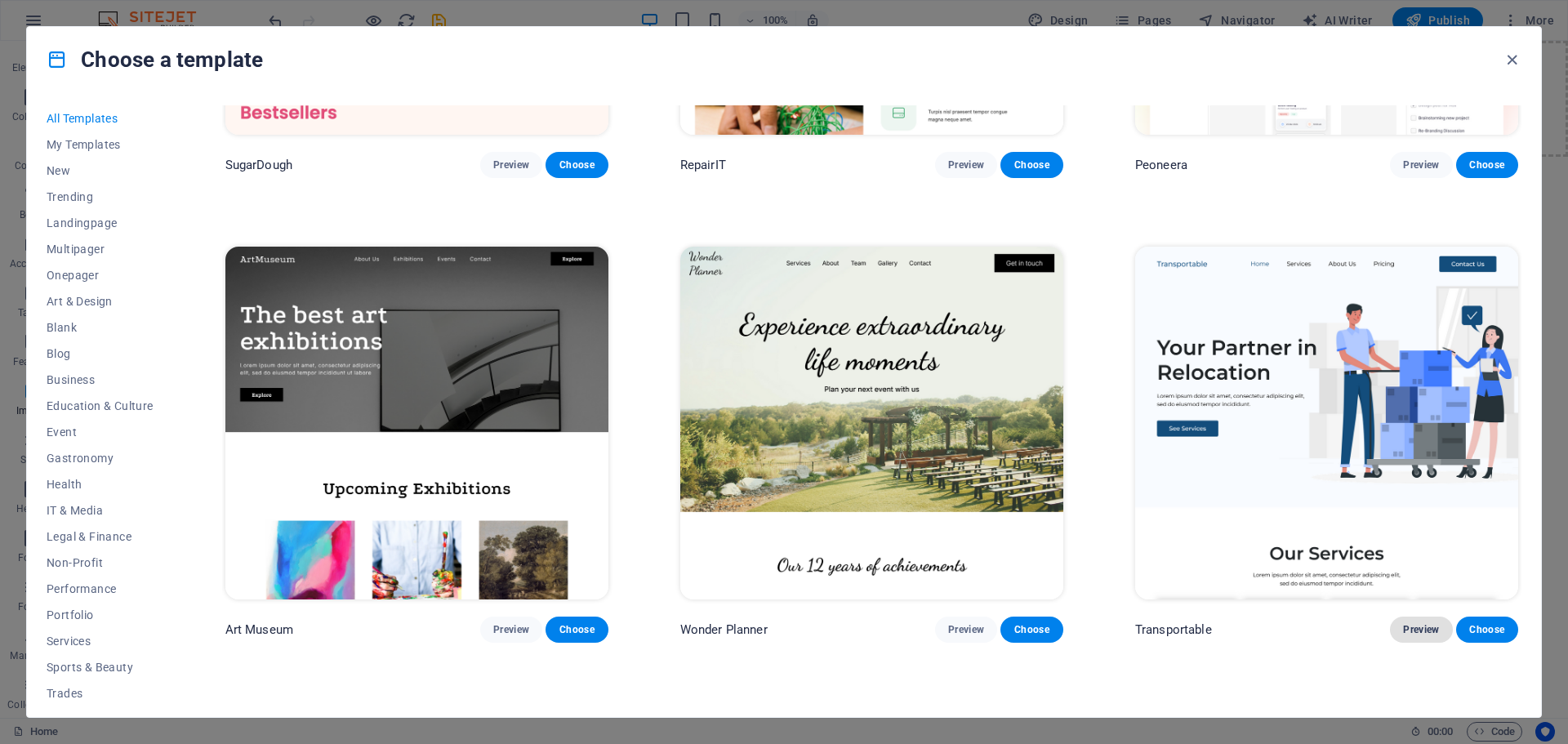 click on "Preview" at bounding box center [1421, 630] 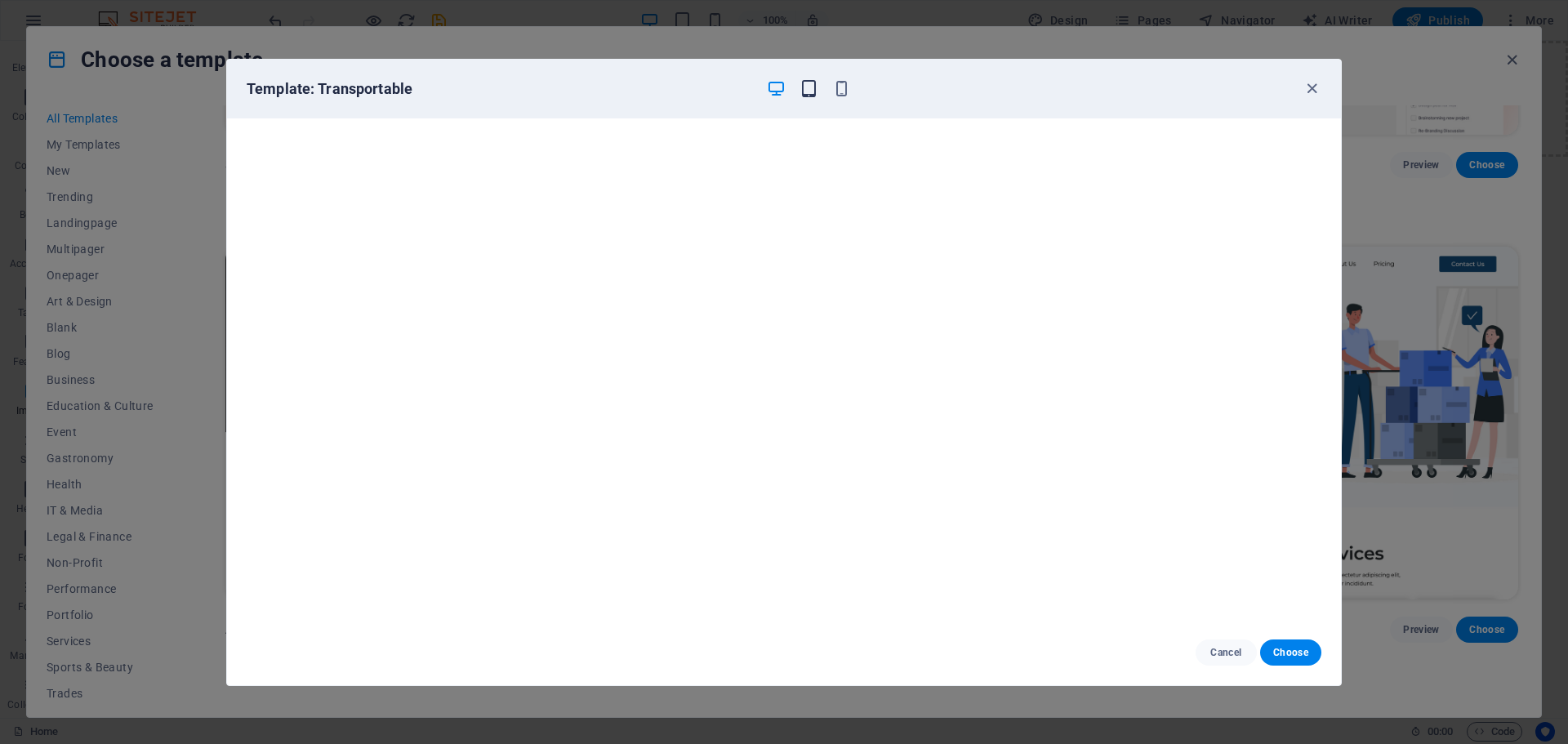 click at bounding box center (808, 88) 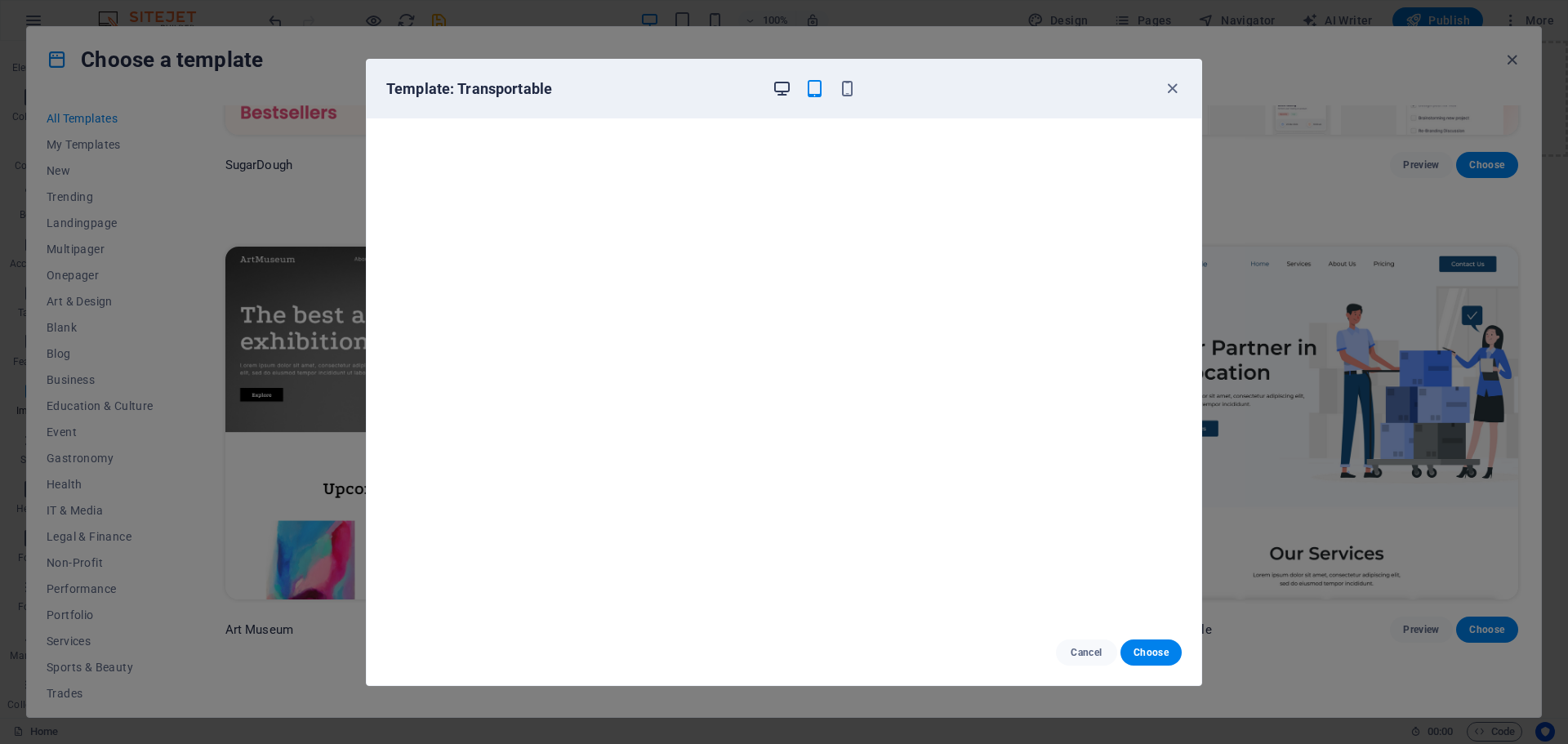 click at bounding box center (782, 89) 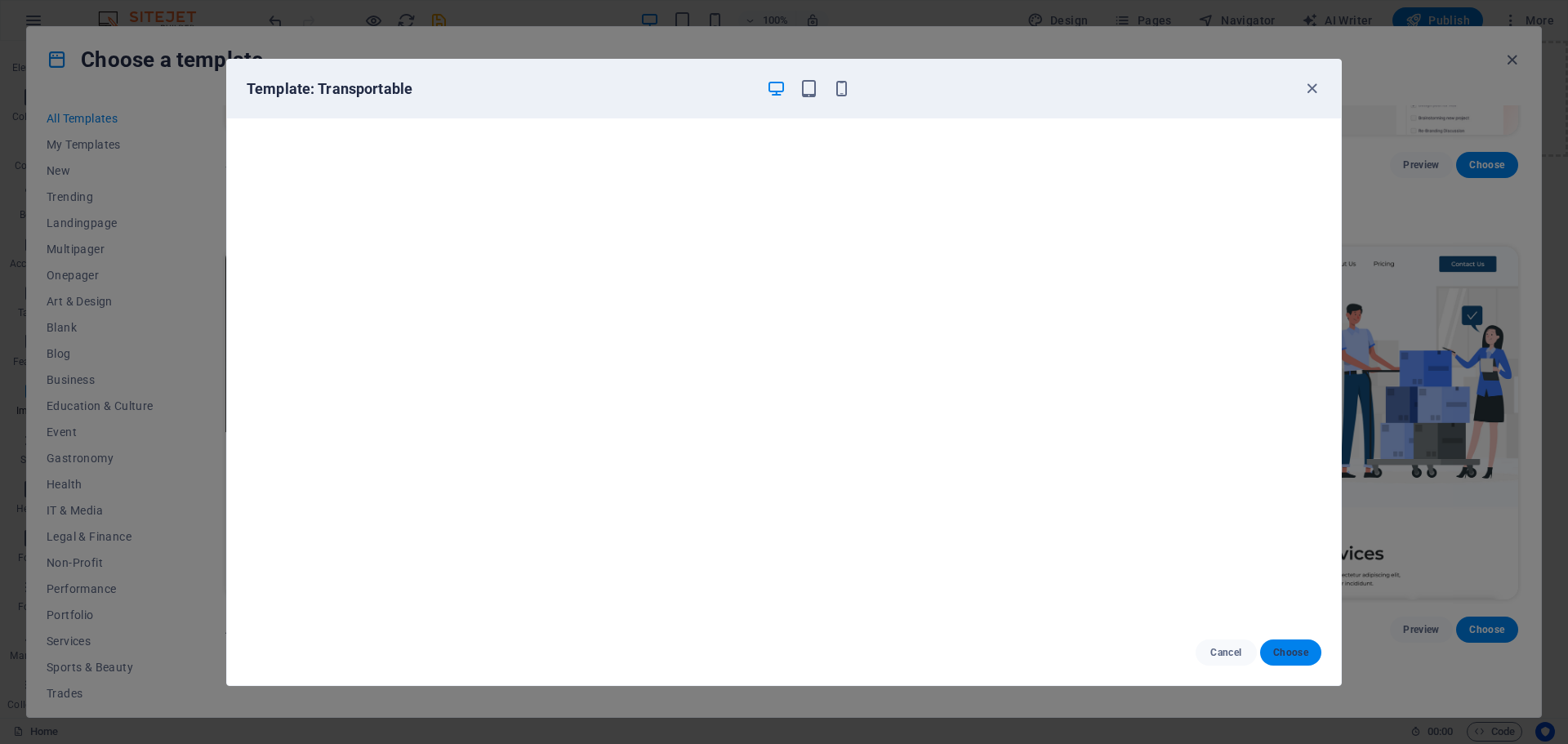 click on "Choose" at bounding box center [1290, 653] 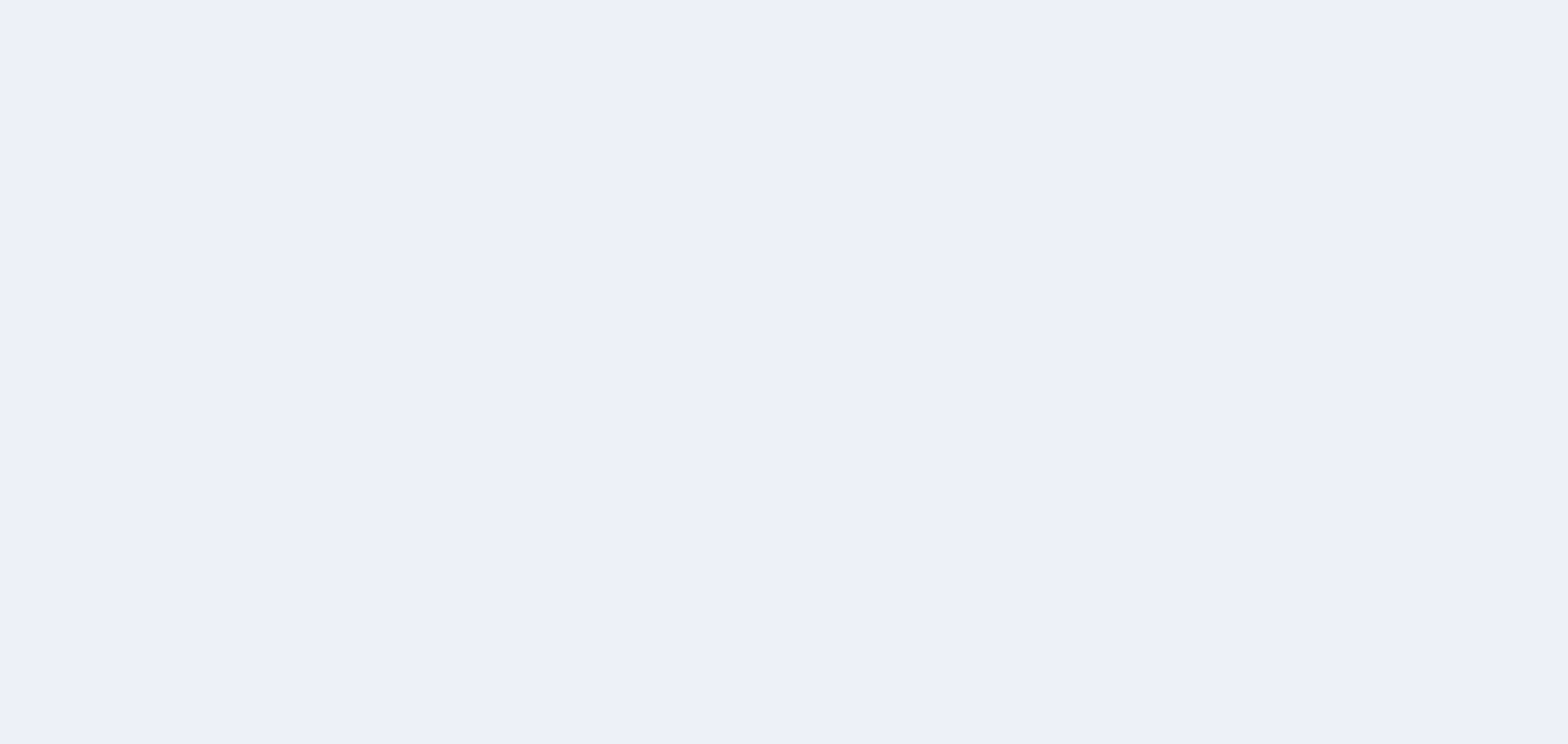 scroll, scrollTop: 0, scrollLeft: 0, axis: both 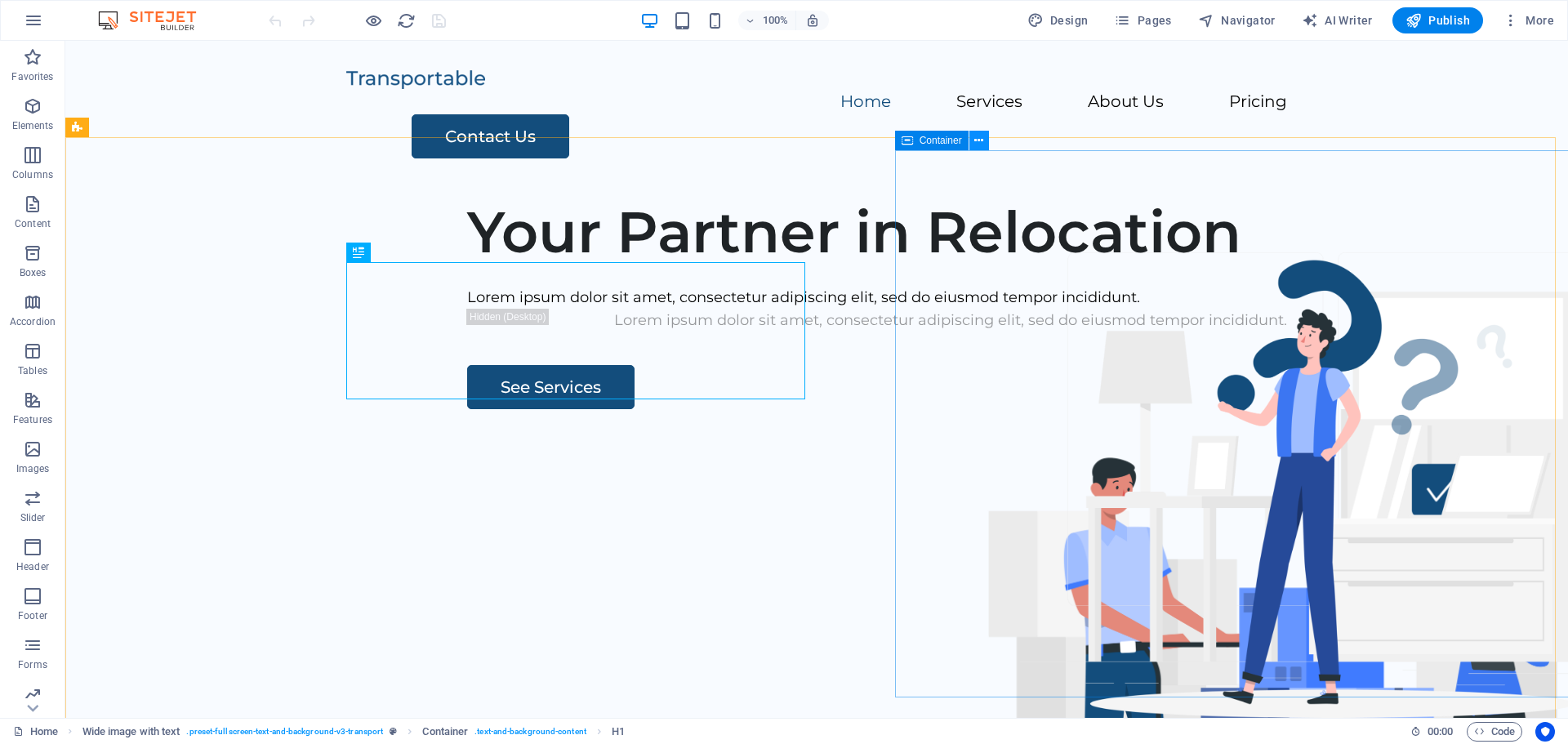 click at bounding box center [978, 140] 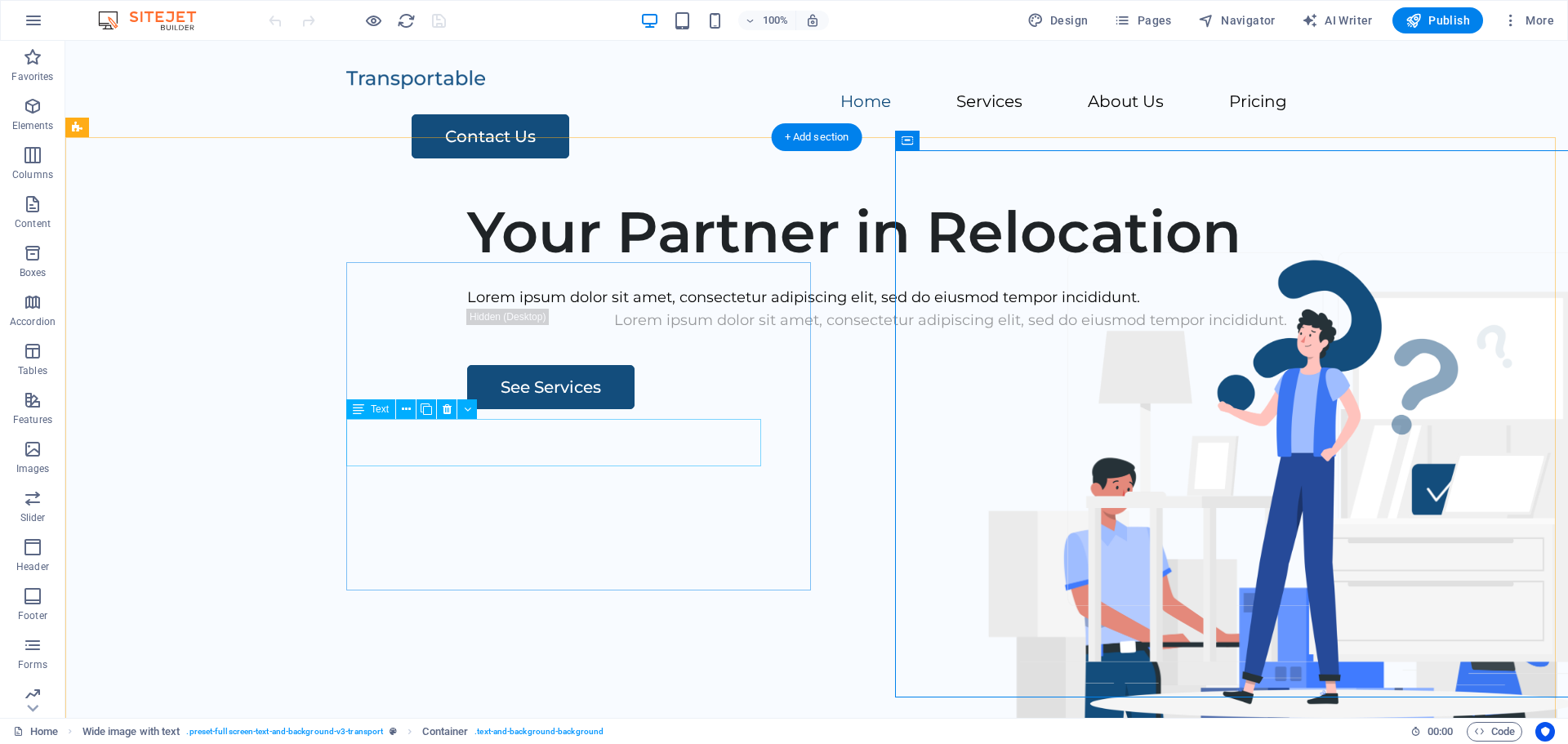 click on "Lorem ipsum dolor sit amet, consectetur adipiscing elit, sed do eiusmod tempor incididunt." at bounding box center (951, 297) 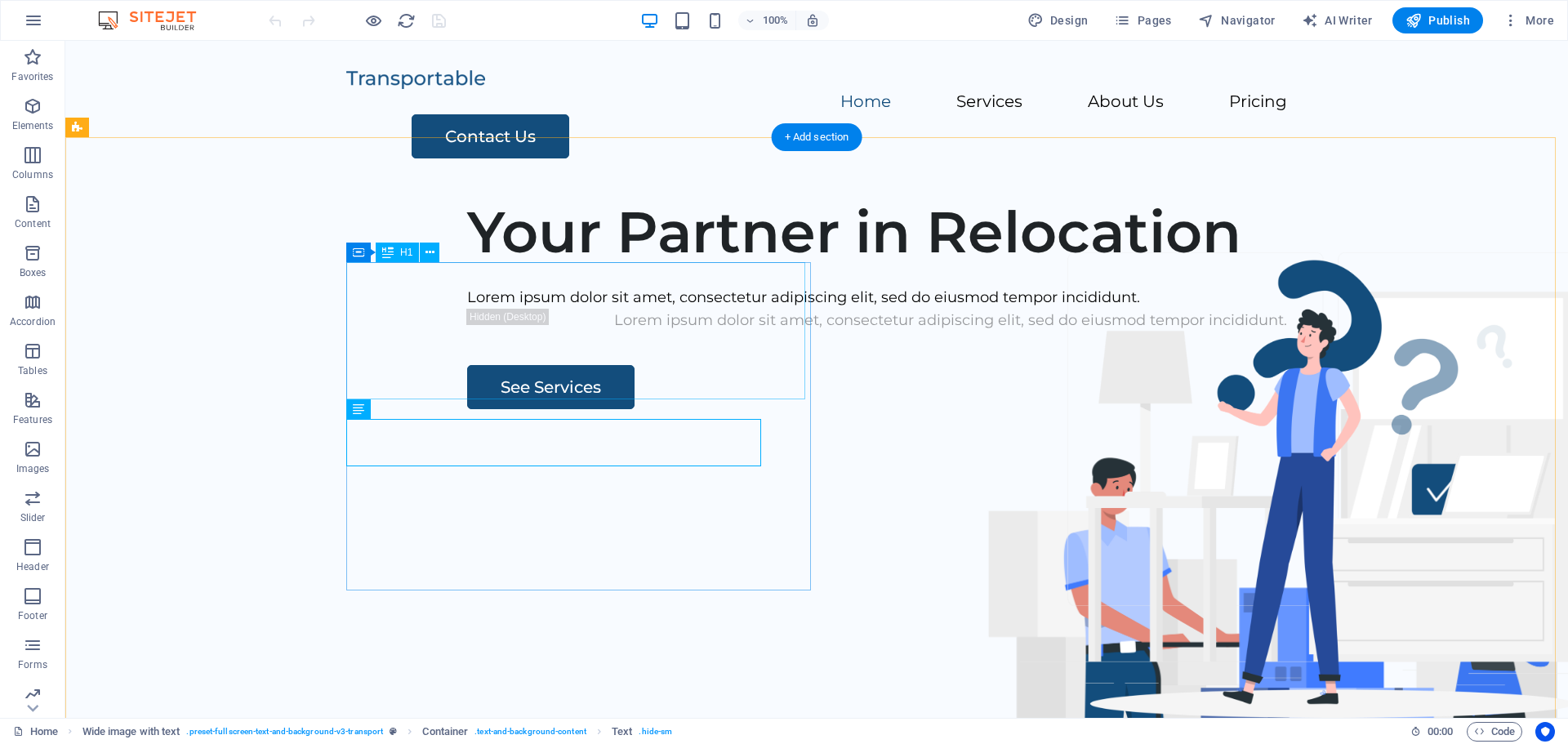 click on "Your Partner in Relocation" at bounding box center [951, 232] 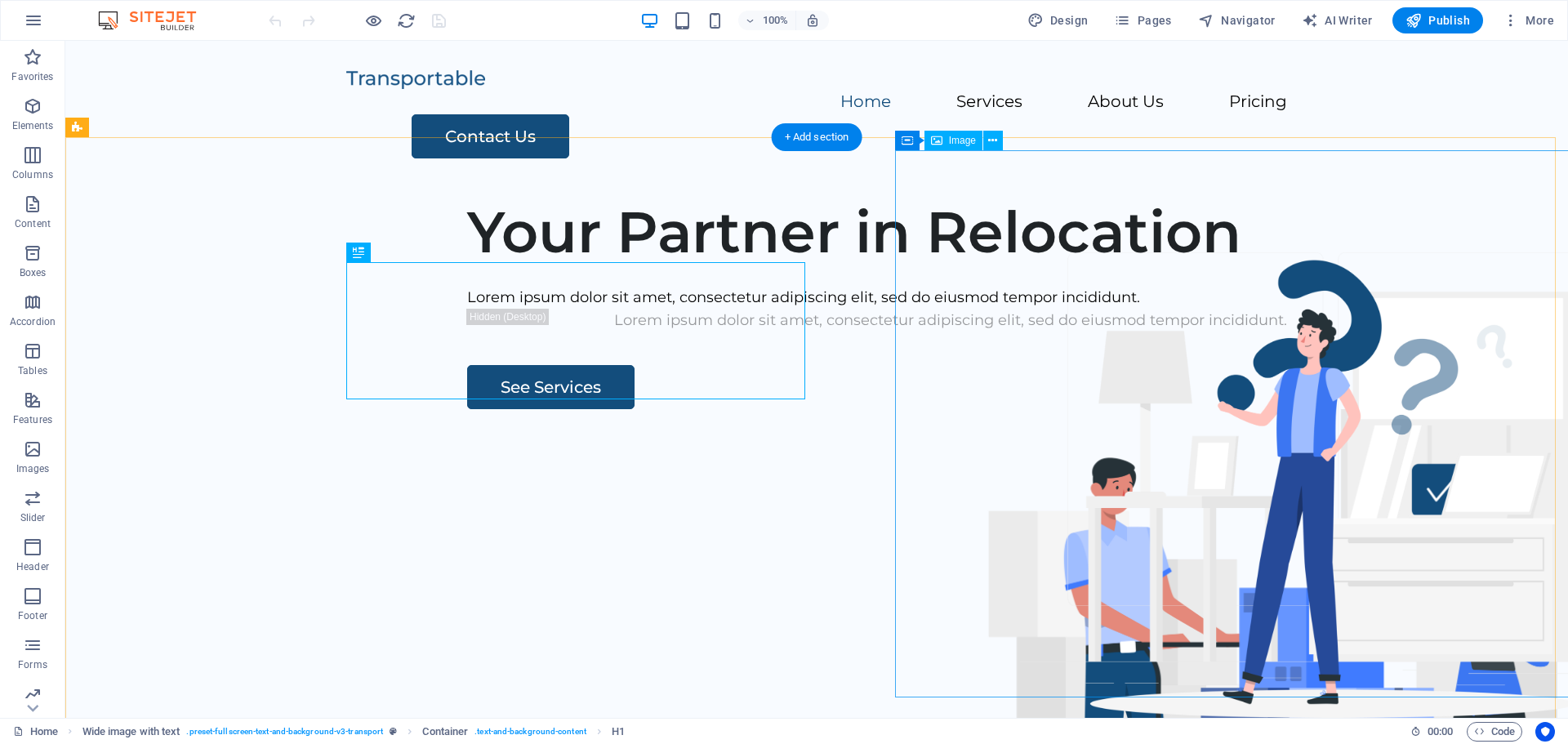 click at bounding box center (1294, 683) 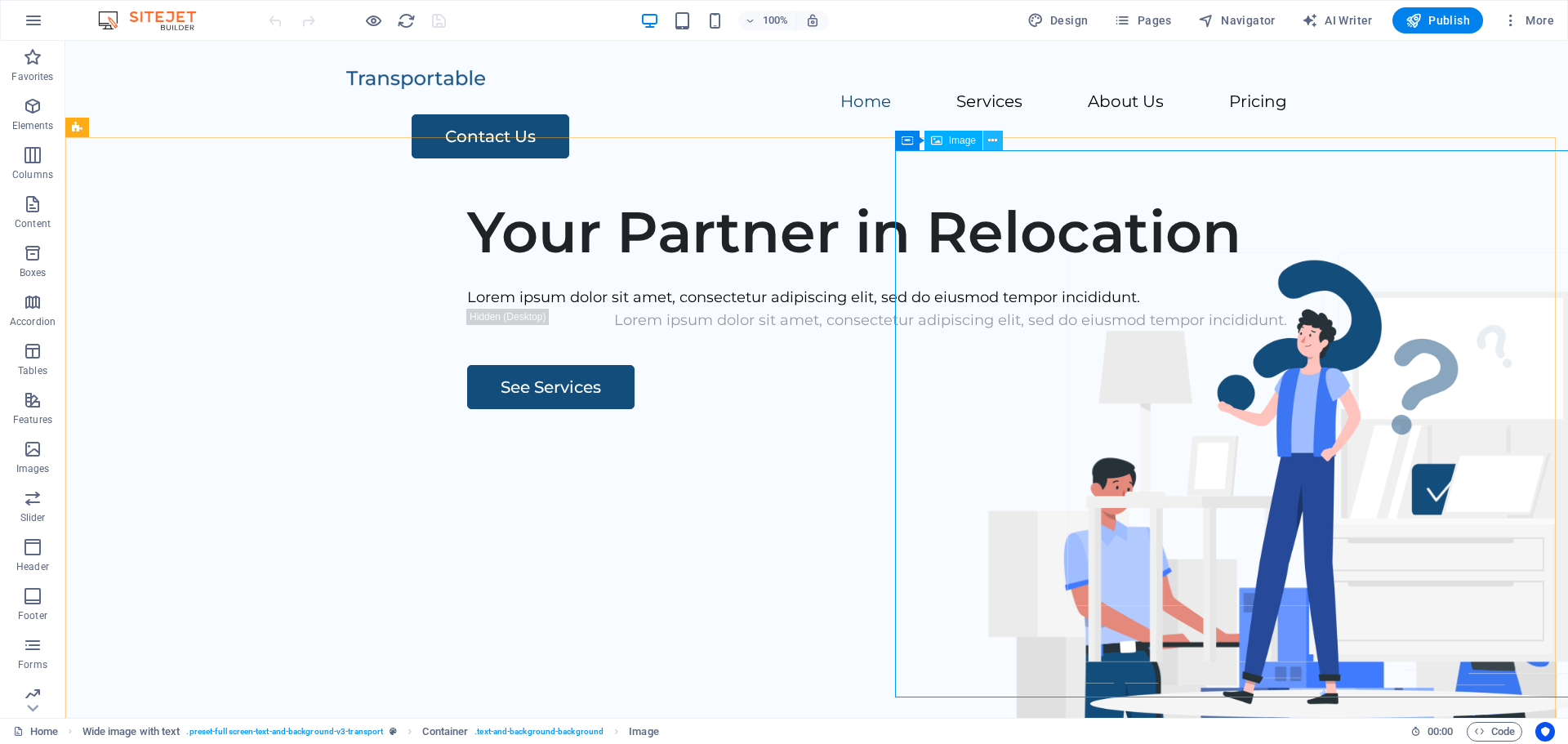 click at bounding box center [992, 140] 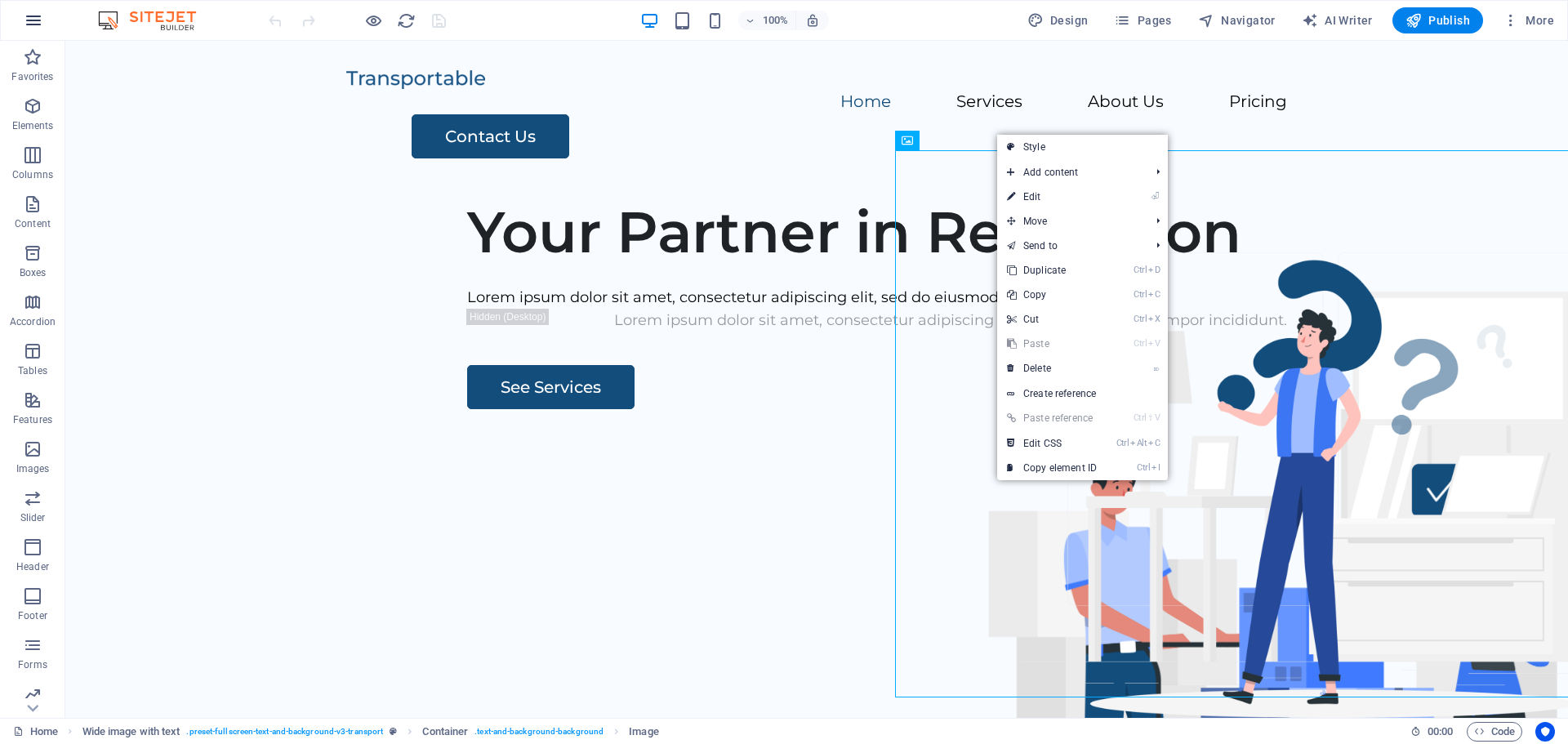 click at bounding box center [33, 20] 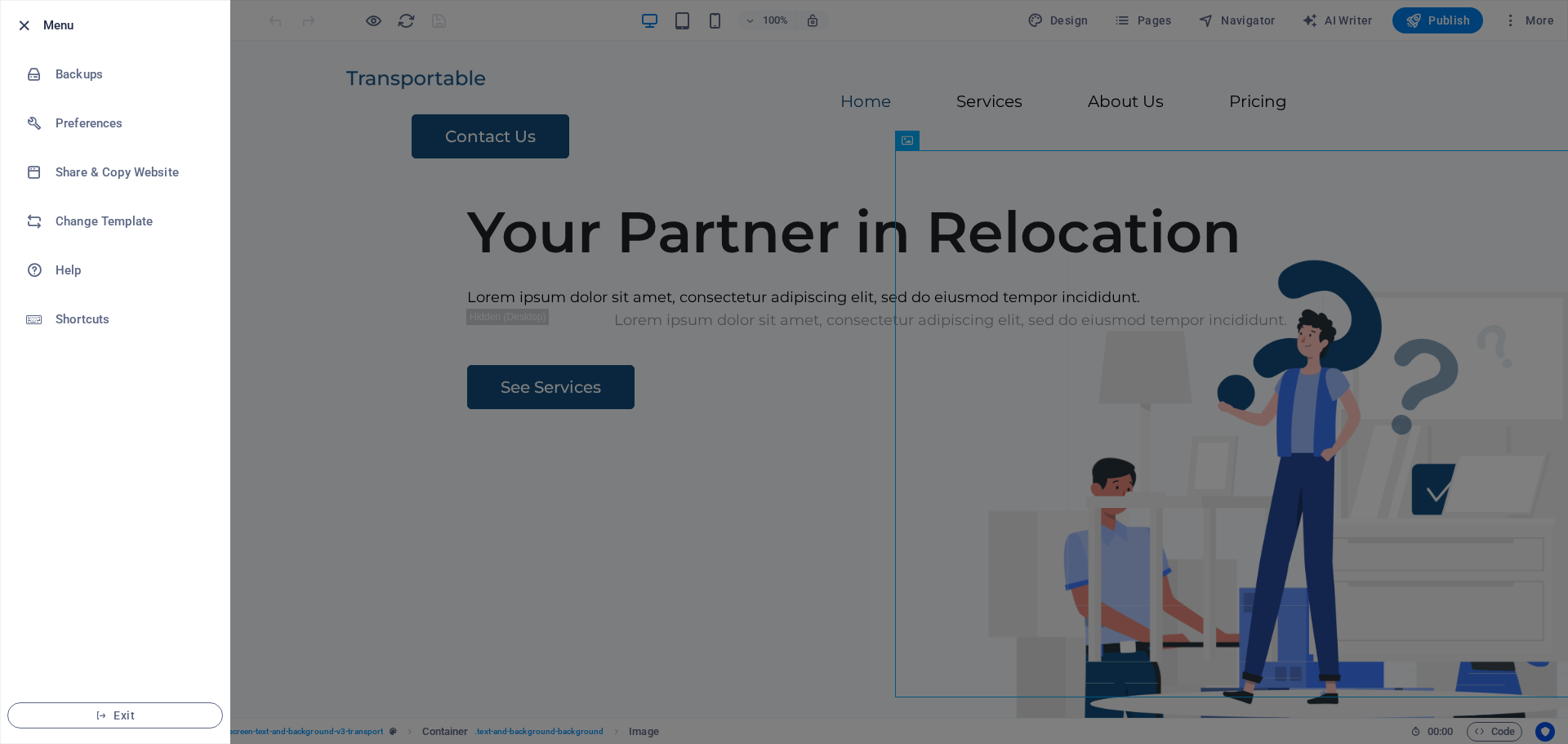 click at bounding box center [24, 25] 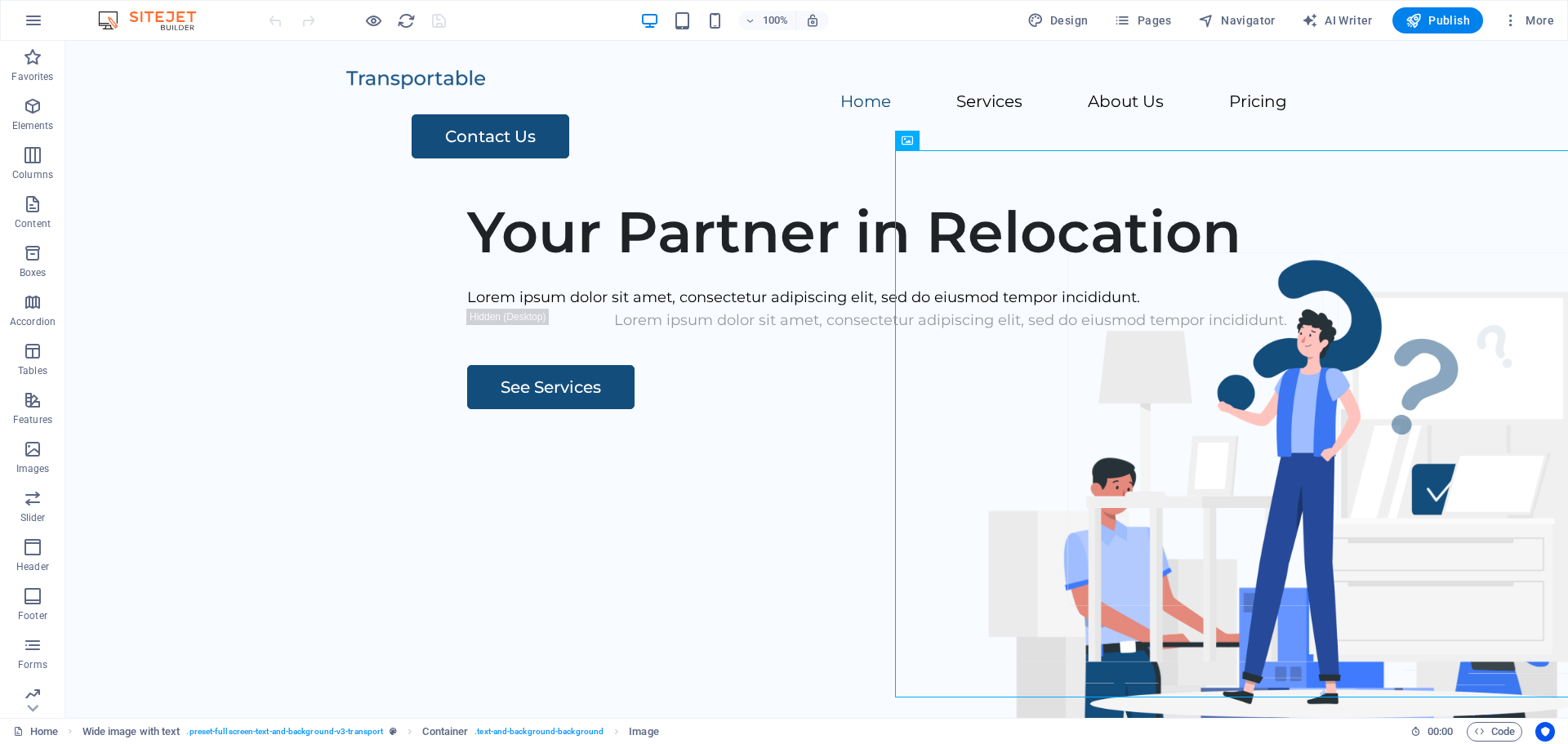 click at bounding box center (155, 20) 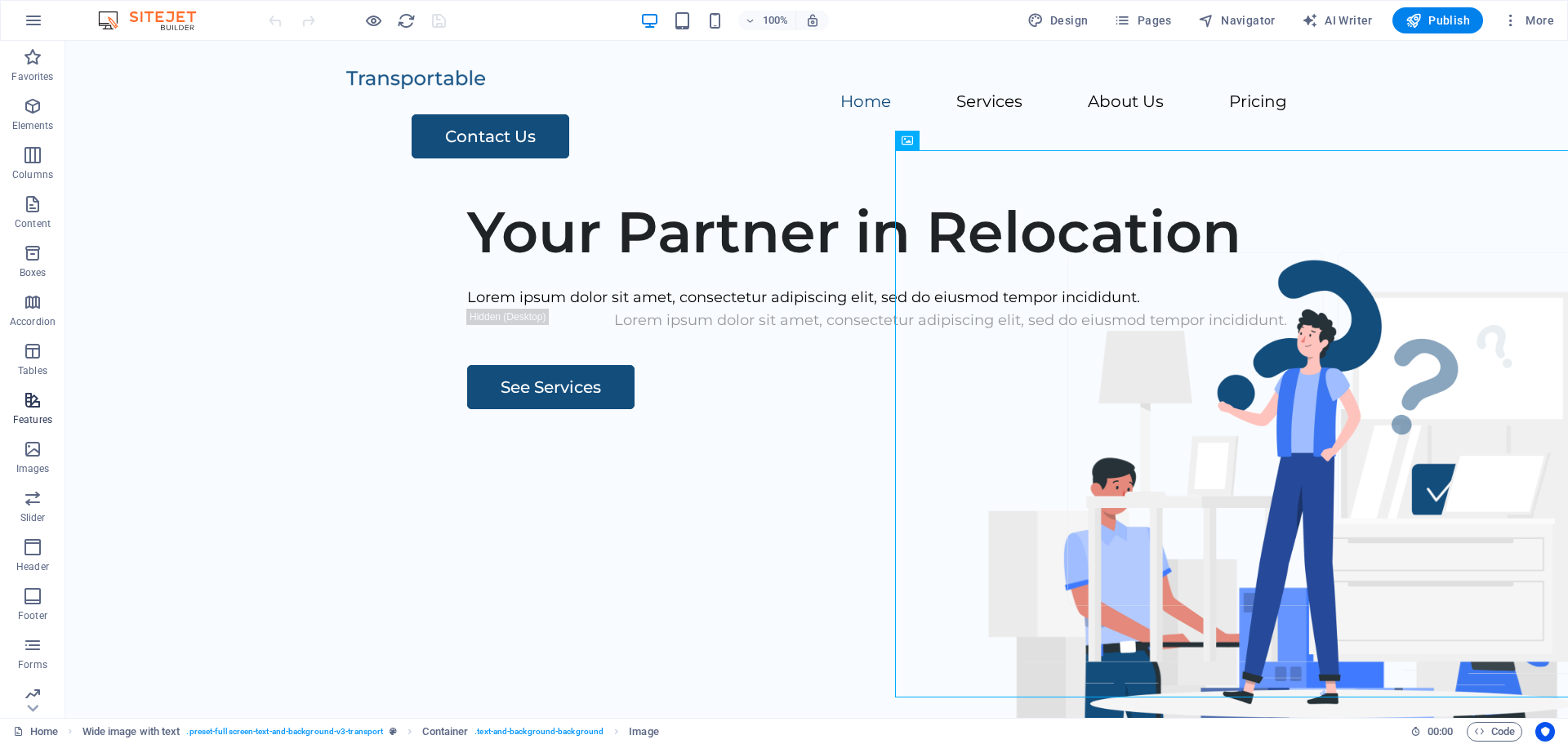 scroll, scrollTop: 58, scrollLeft: 0, axis: vertical 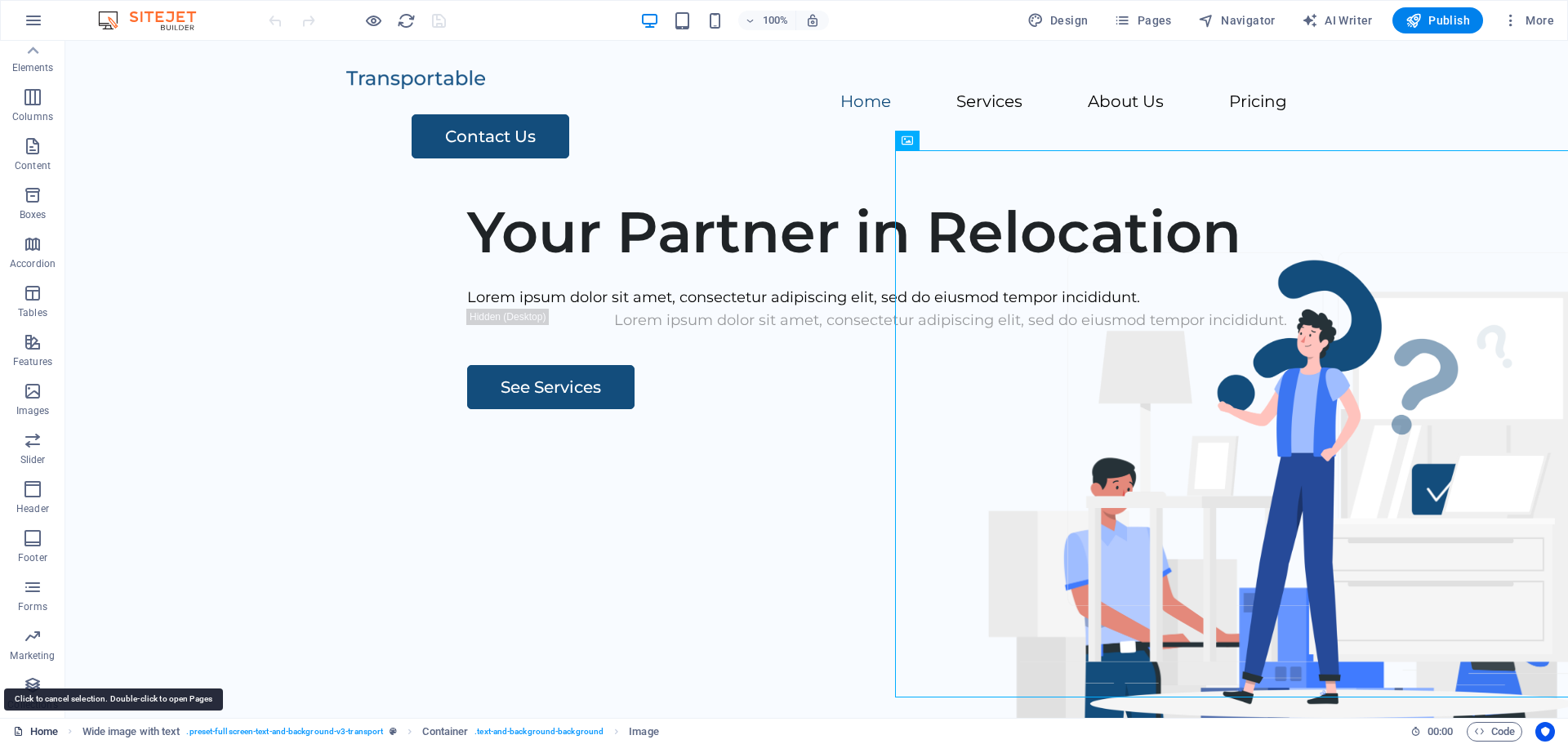 click on "Home" at bounding box center (35, 732) 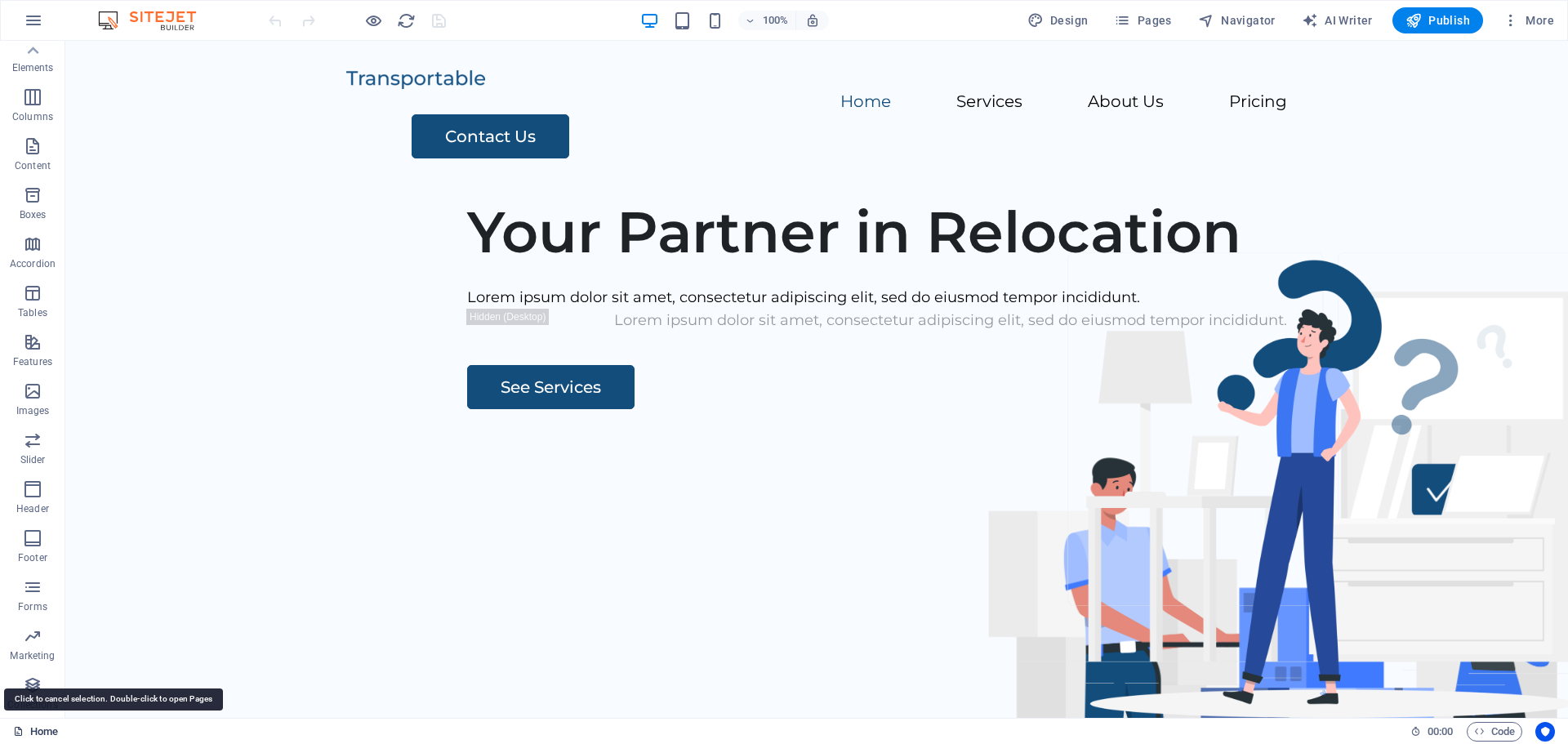 click on "Home" at bounding box center (35, 732) 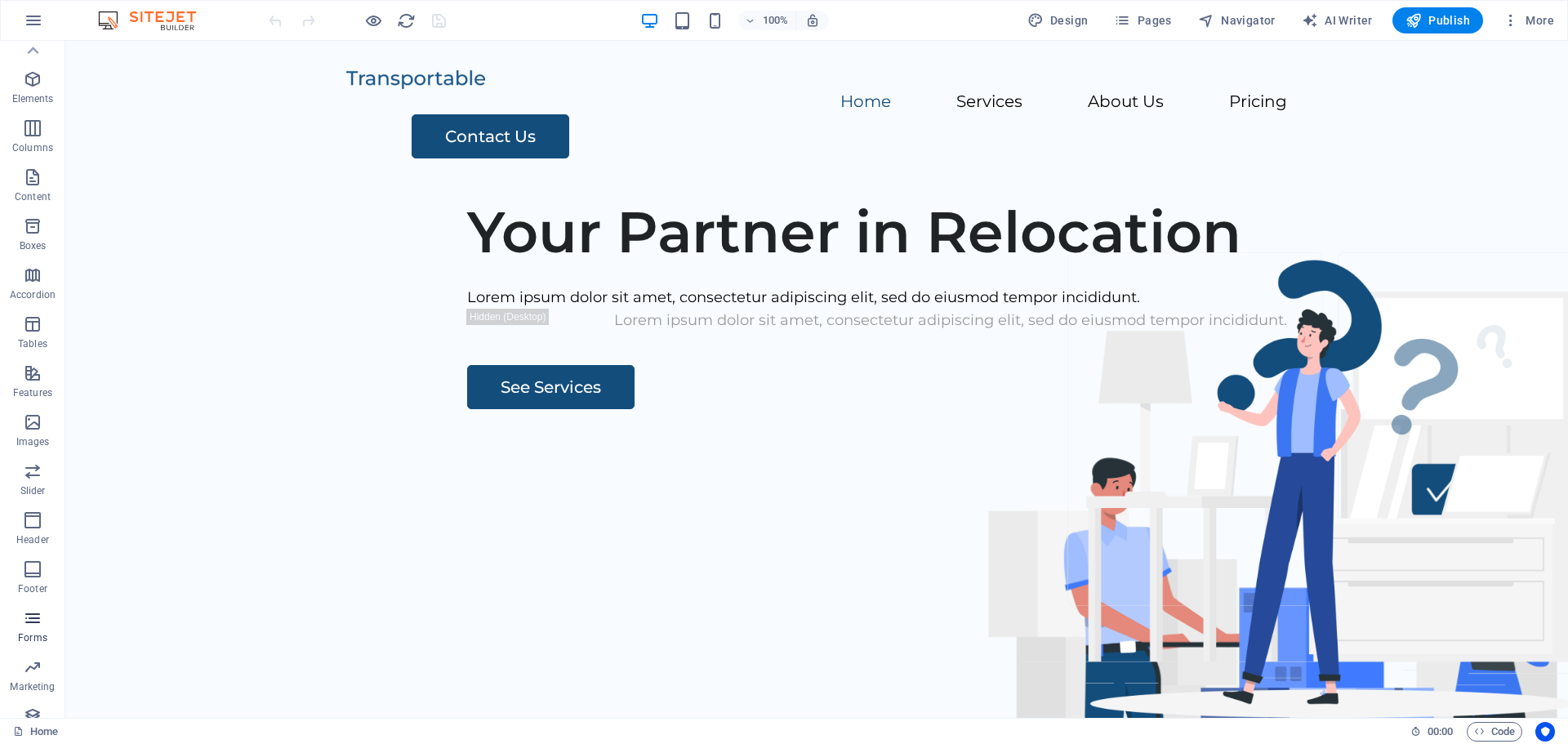 scroll, scrollTop: 0, scrollLeft: 0, axis: both 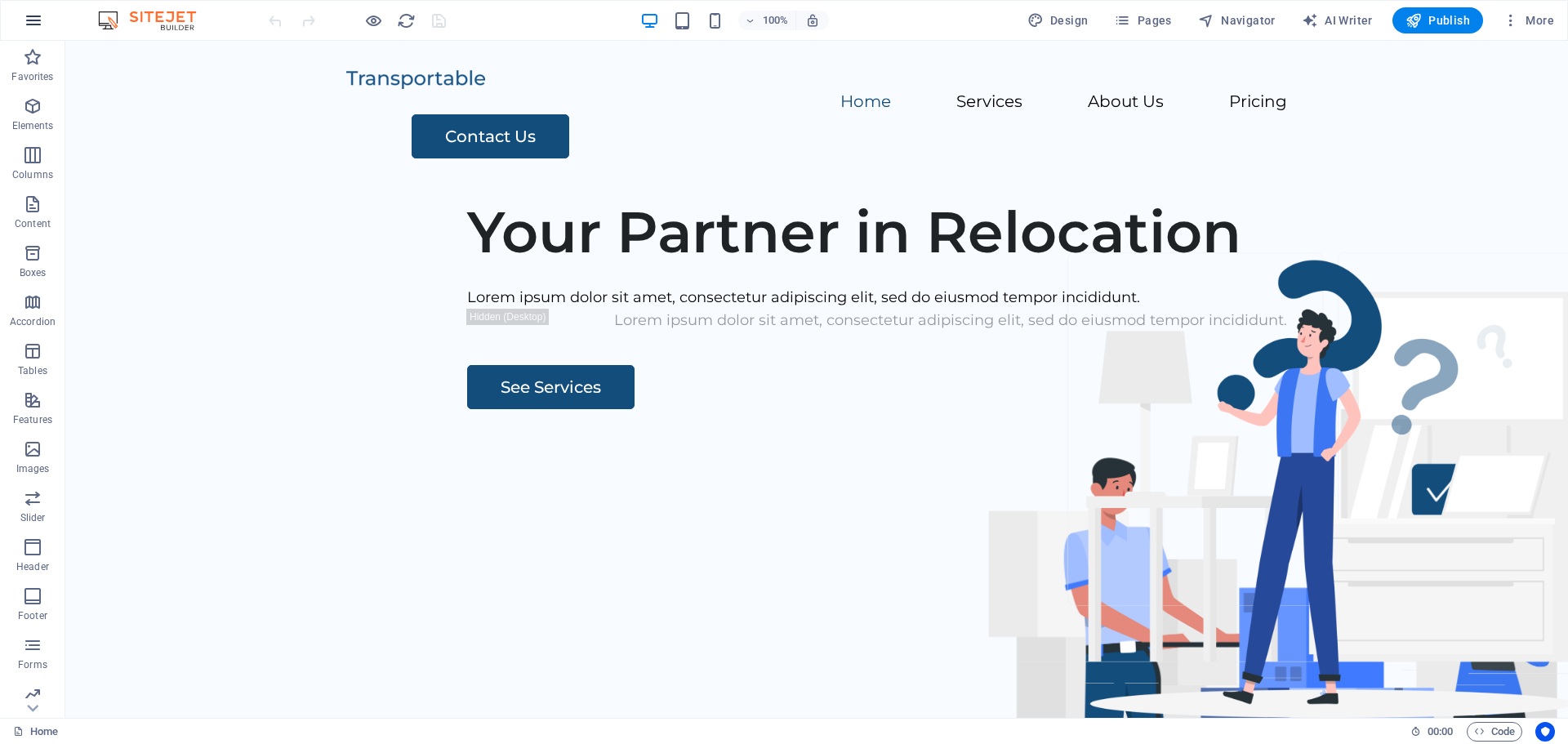 click at bounding box center (33, 20) 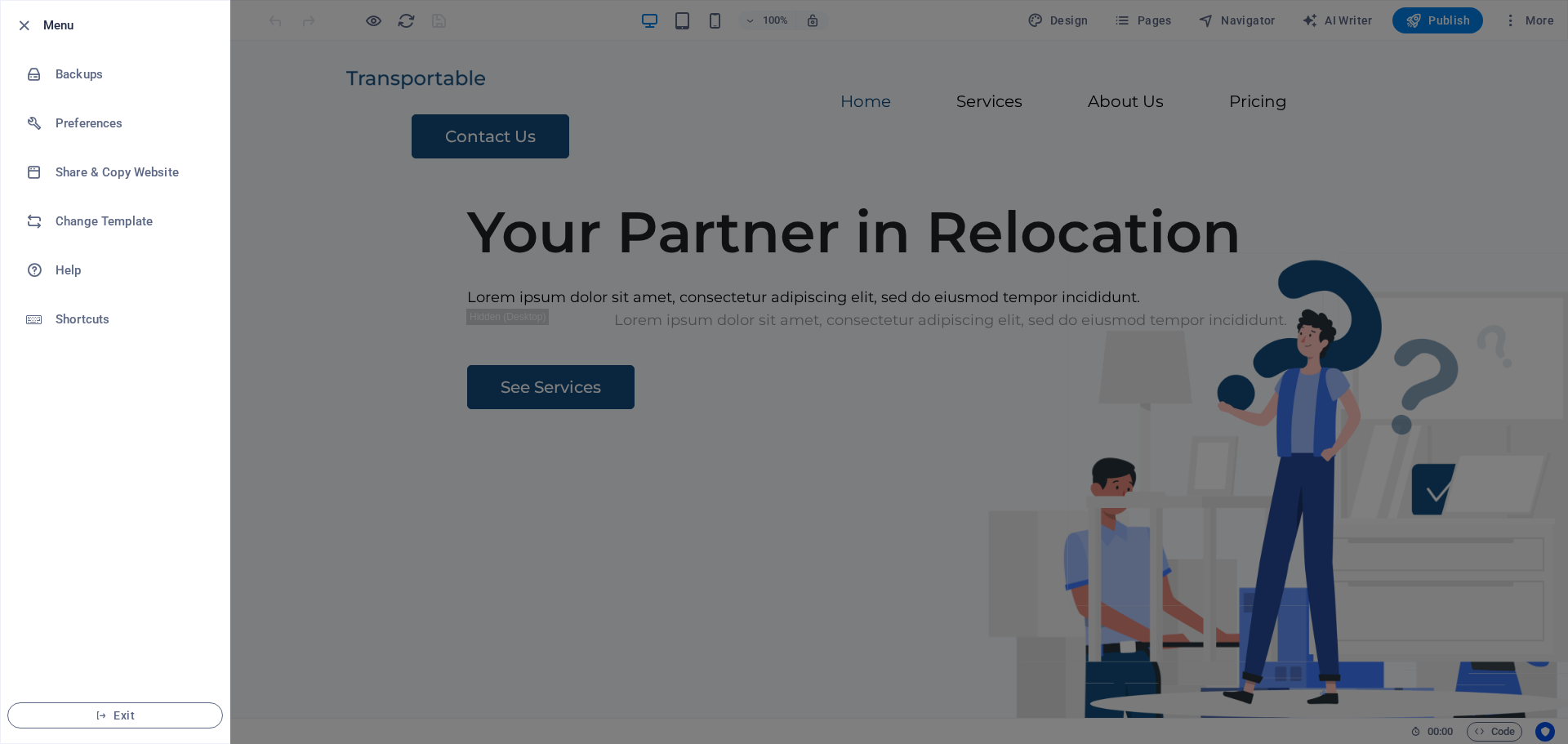 click on "Menu" at bounding box center [130, 25] 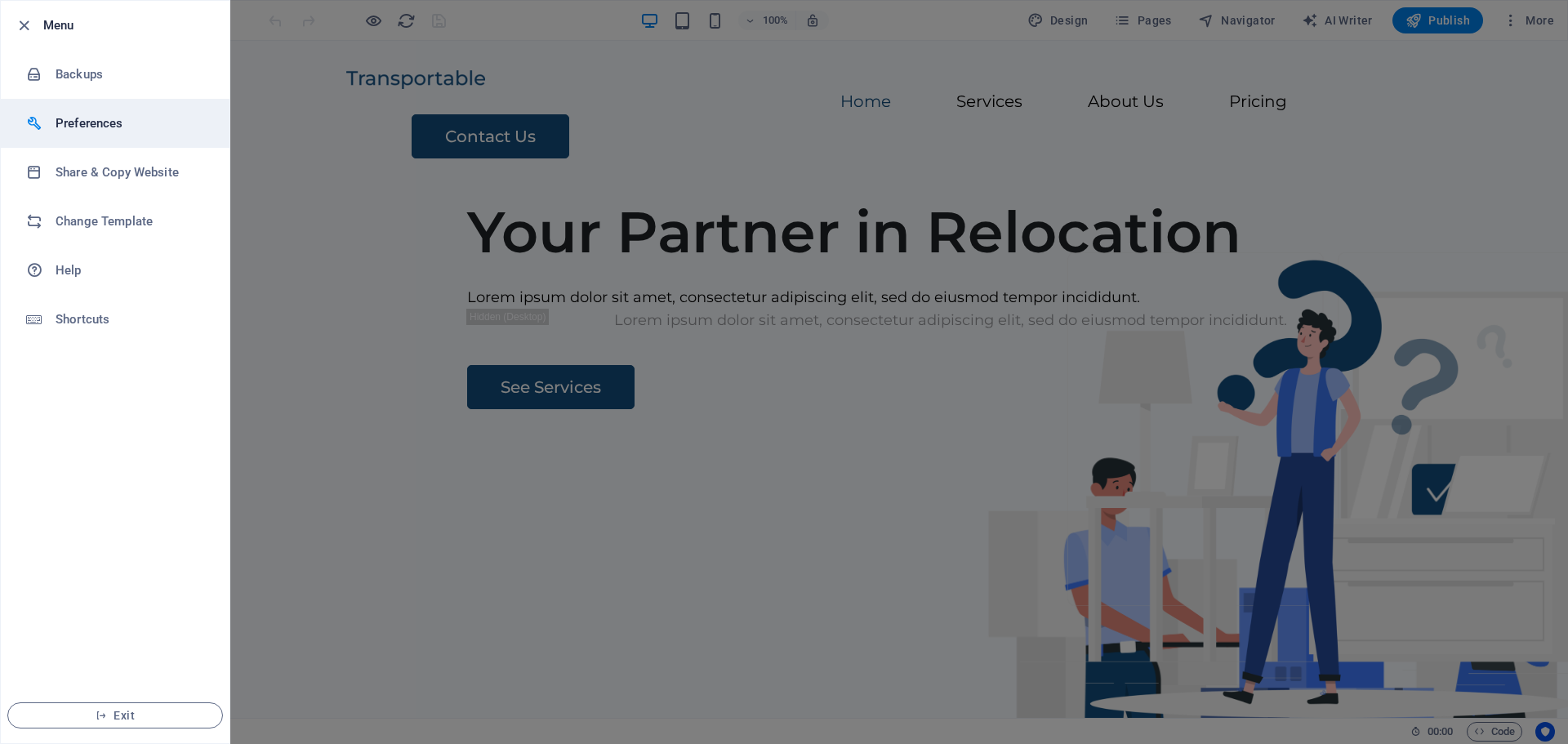click on "Preferences" at bounding box center [131, 123] 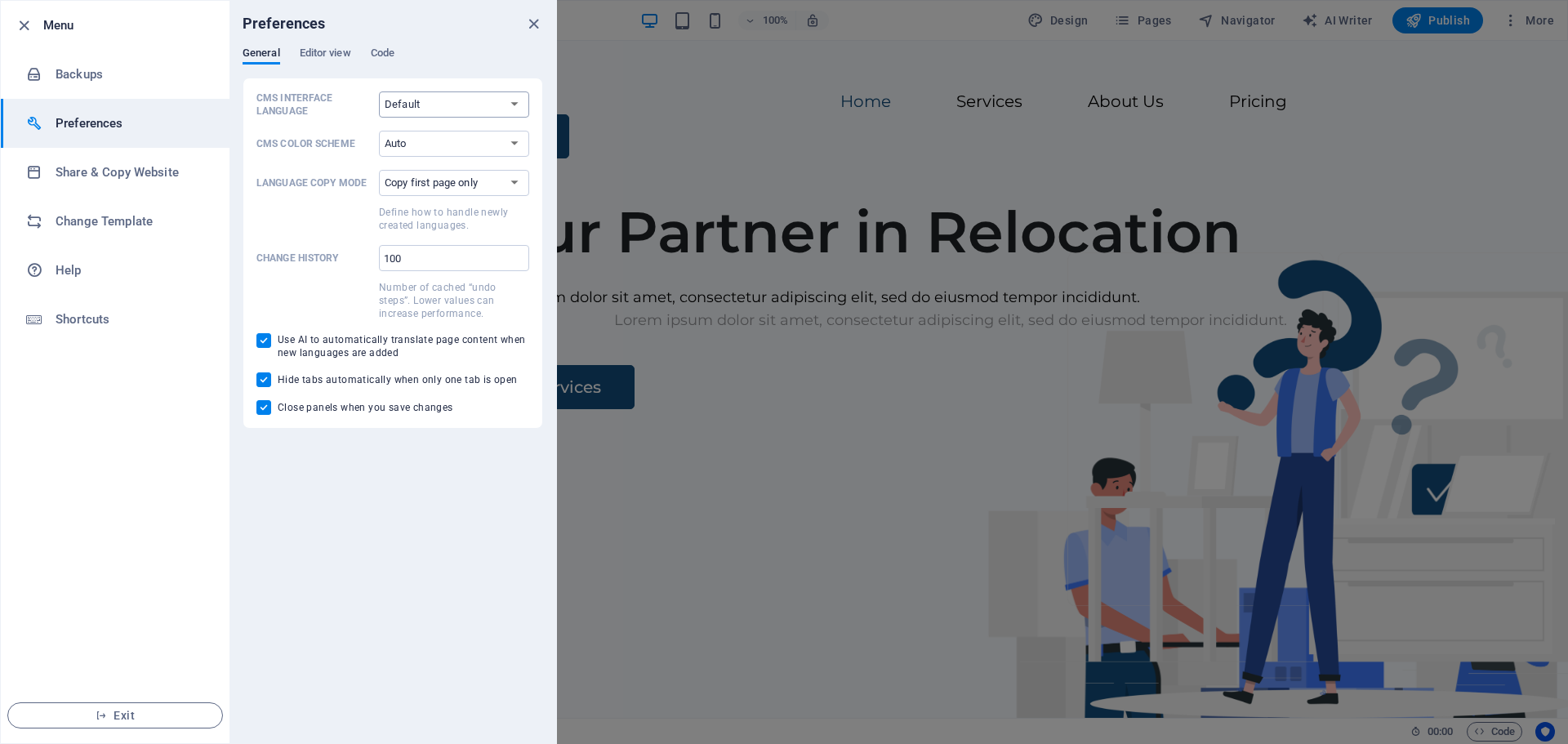 click on "Default Deutsch English Español Français Magyar Italiano Nederlands Polski Português русский язык Svenska Türkçe 日本語" at bounding box center [454, 105] 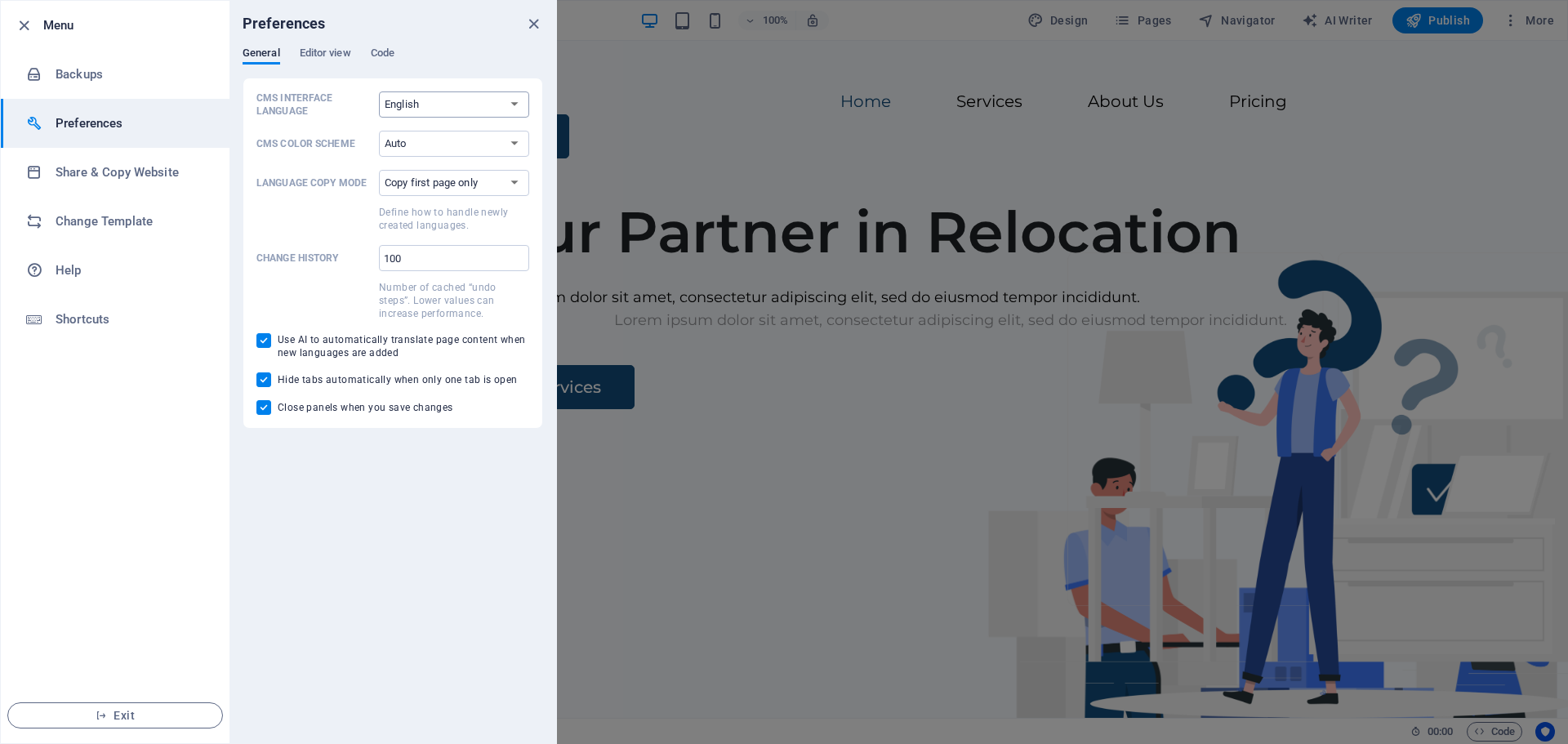 click on "Default Deutsch English Español Français Magyar Italiano Nederlands Polski Português русский язык Svenska Türkçe 日本語" at bounding box center [454, 105] 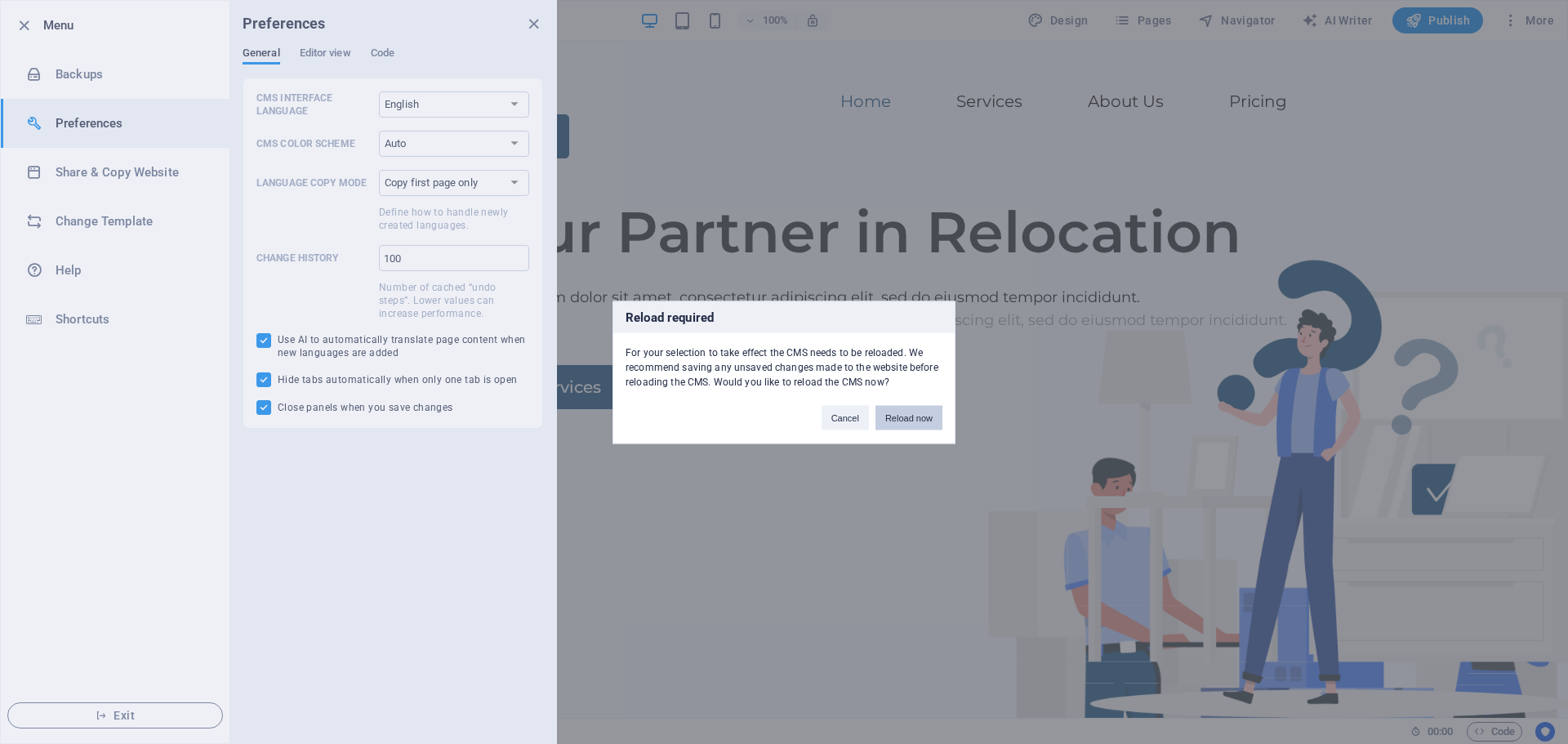 click on "Reload now" at bounding box center [909, 417] 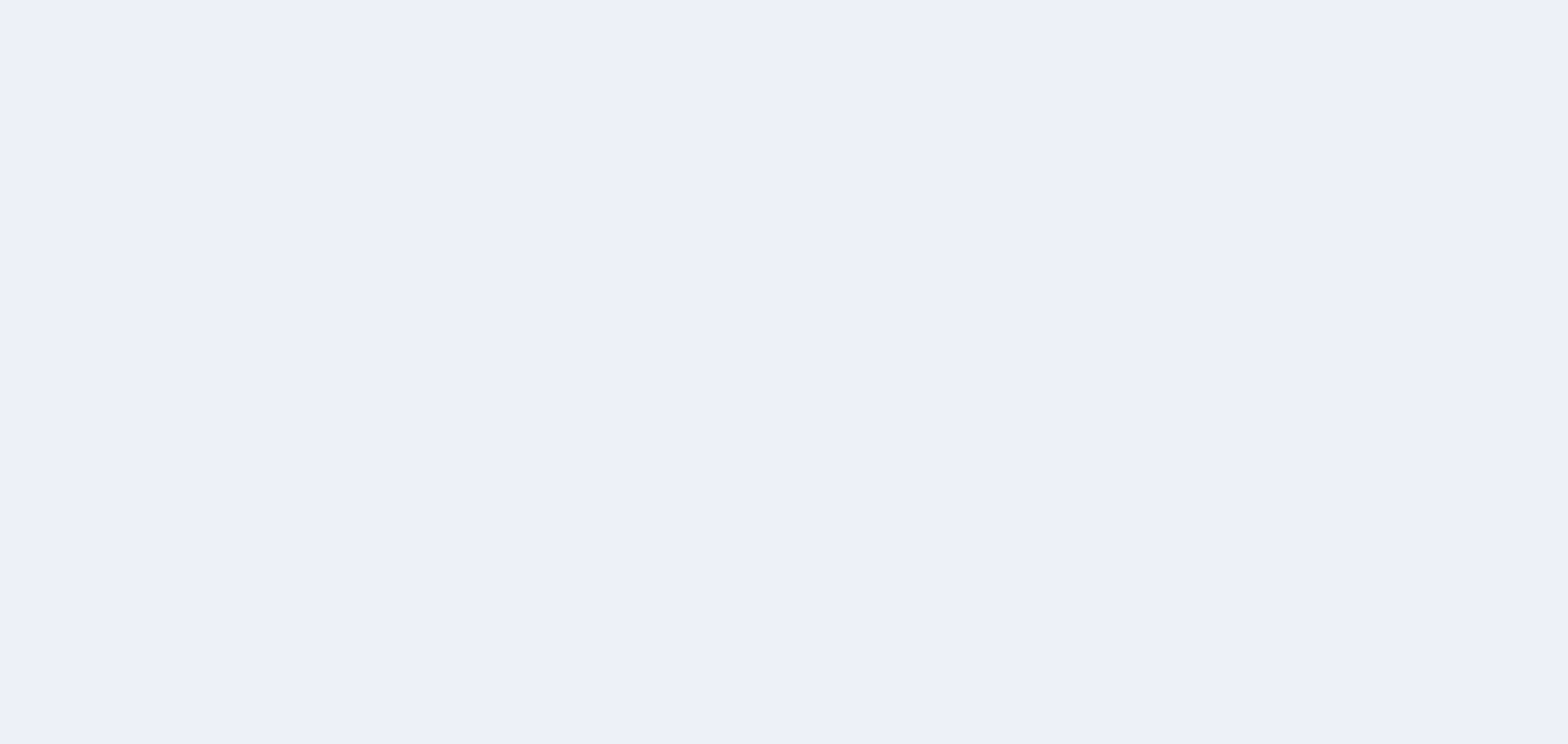 scroll, scrollTop: 0, scrollLeft: 0, axis: both 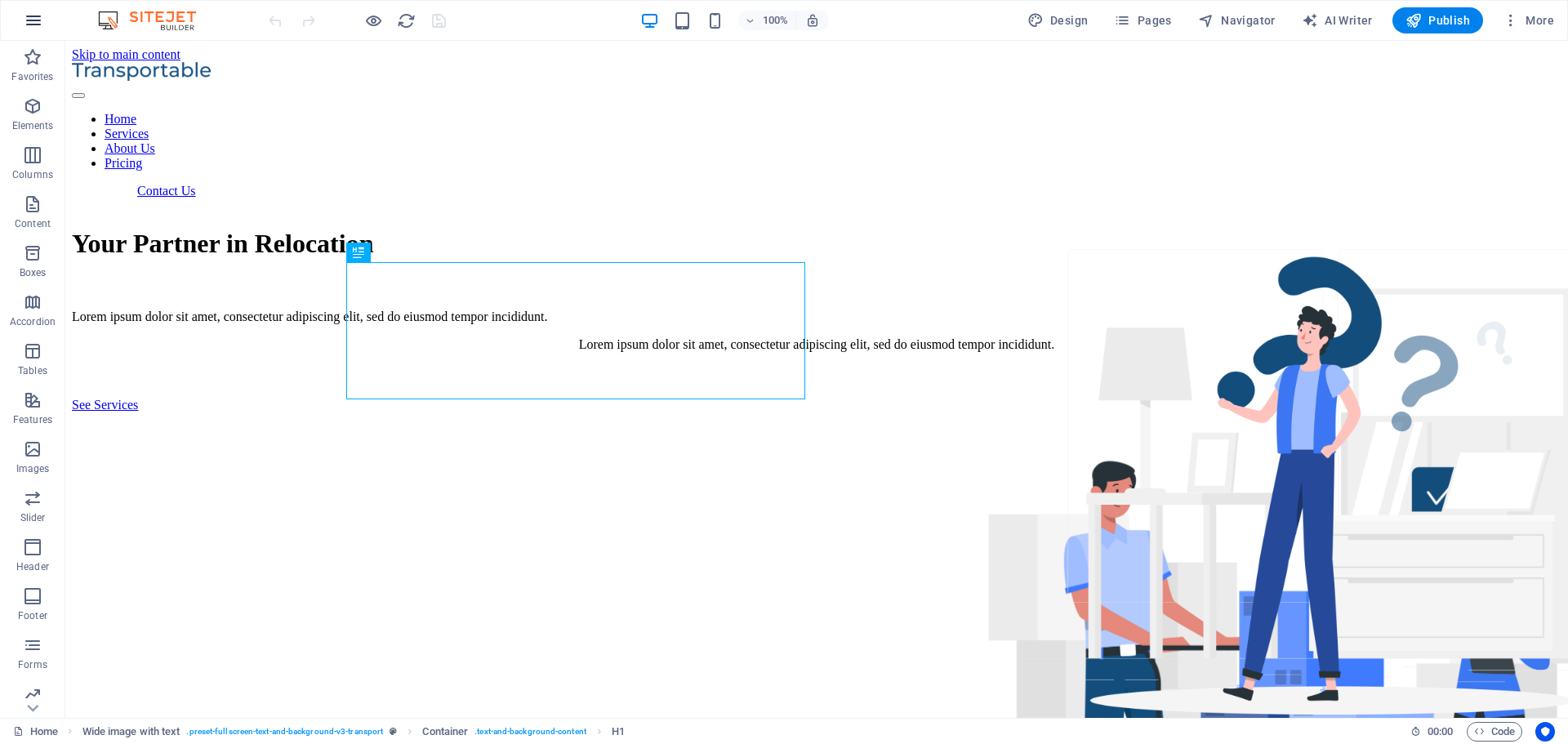 click at bounding box center (33, 20) 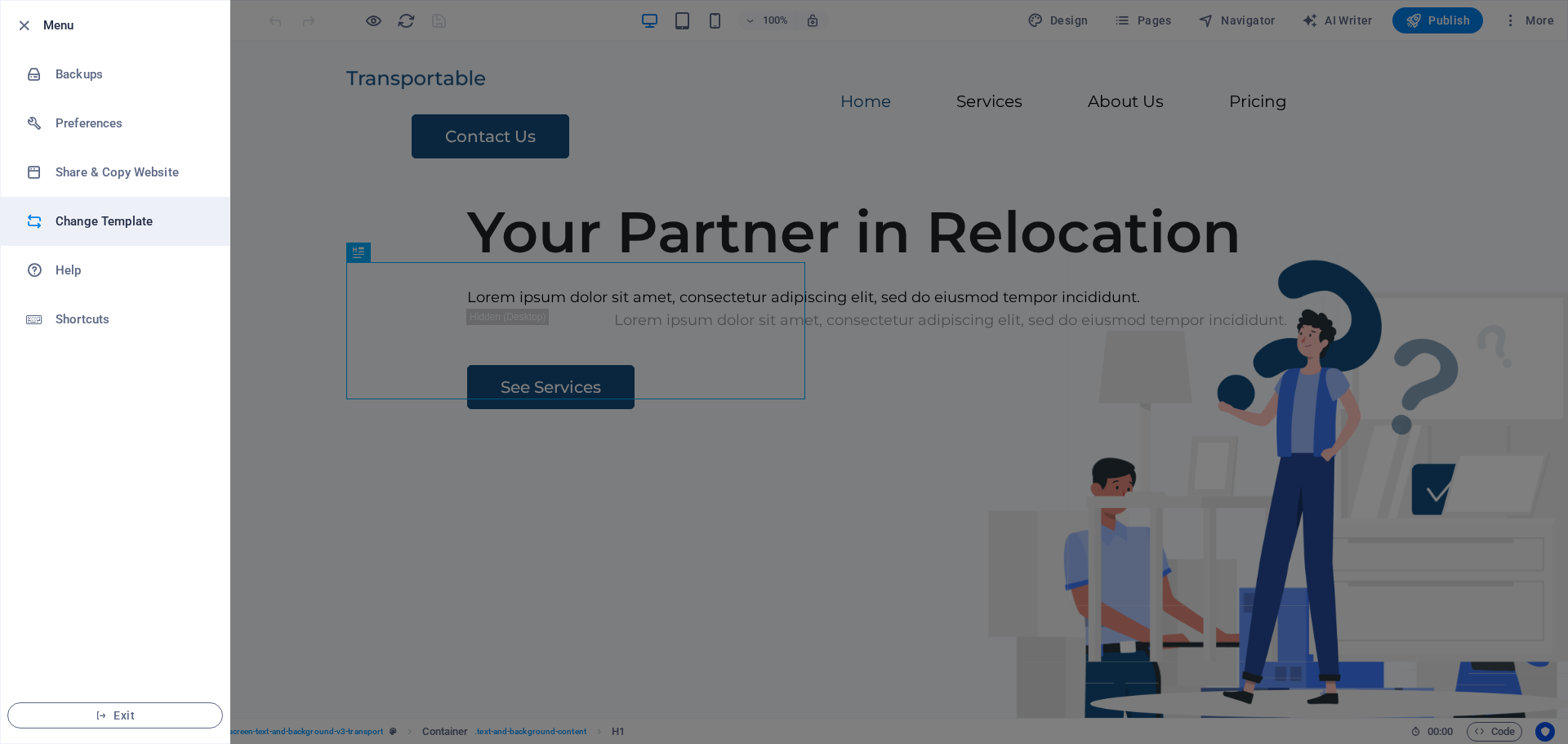 click on "Change Template" at bounding box center (131, 221) 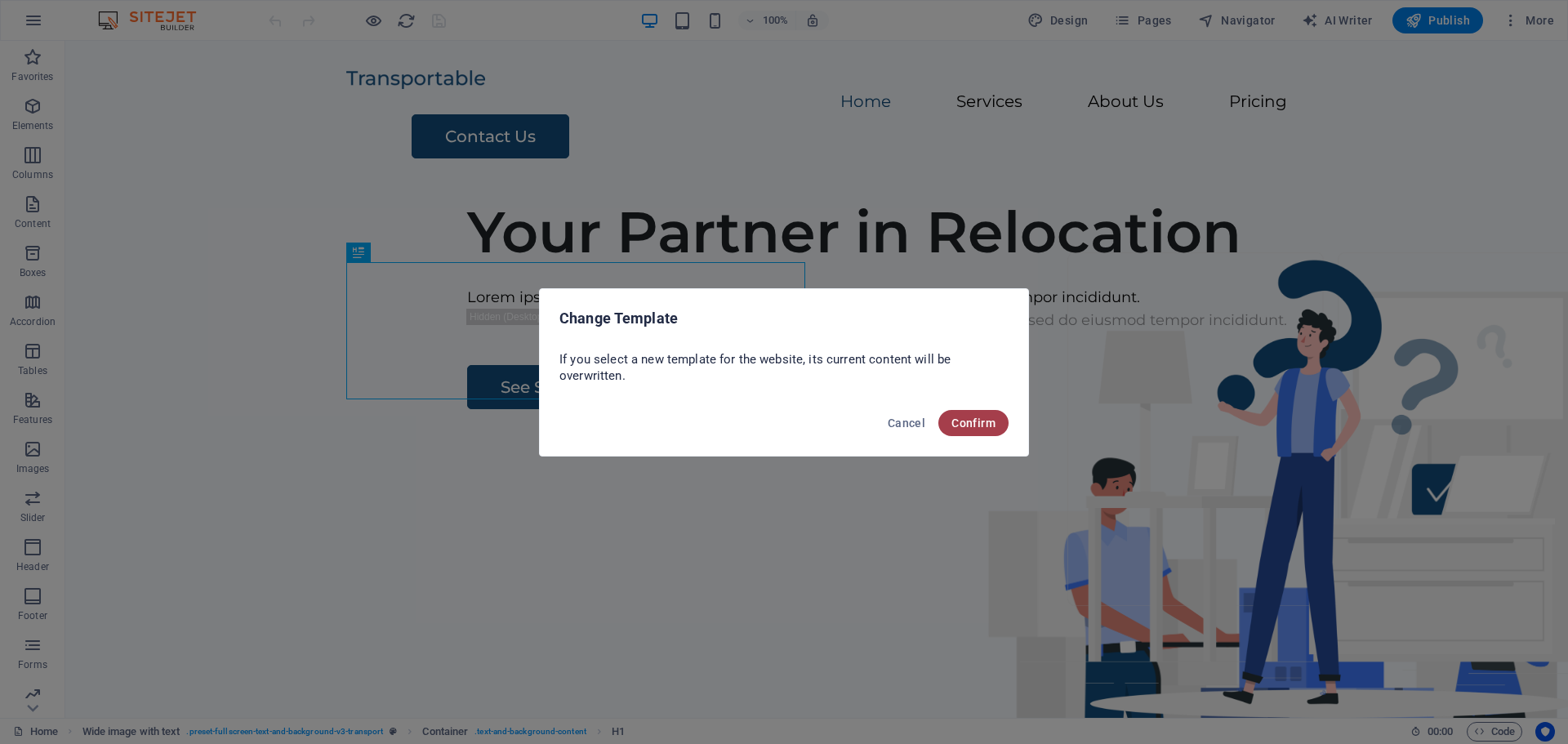 click on "Confirm" at bounding box center (973, 423) 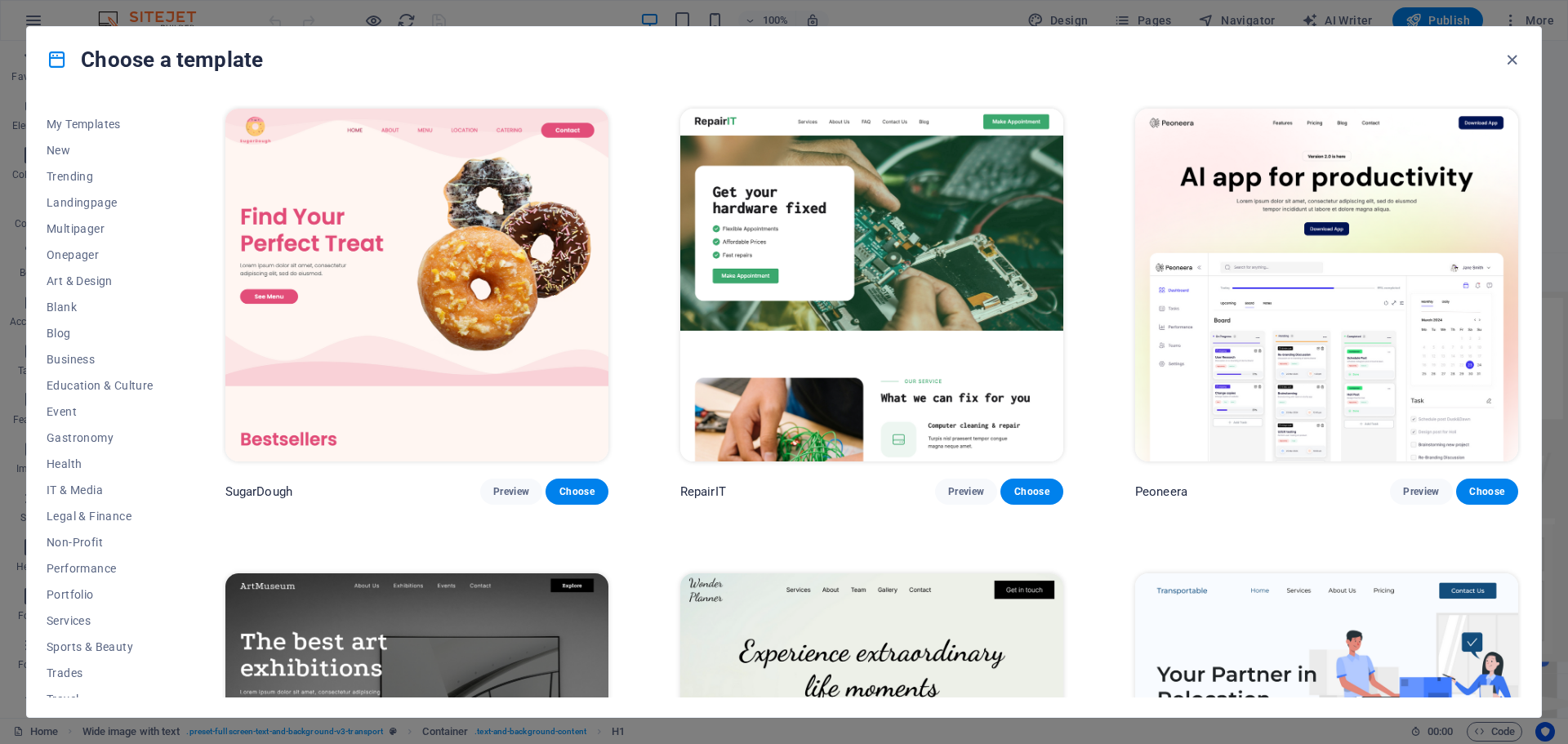scroll, scrollTop: 0, scrollLeft: 0, axis: both 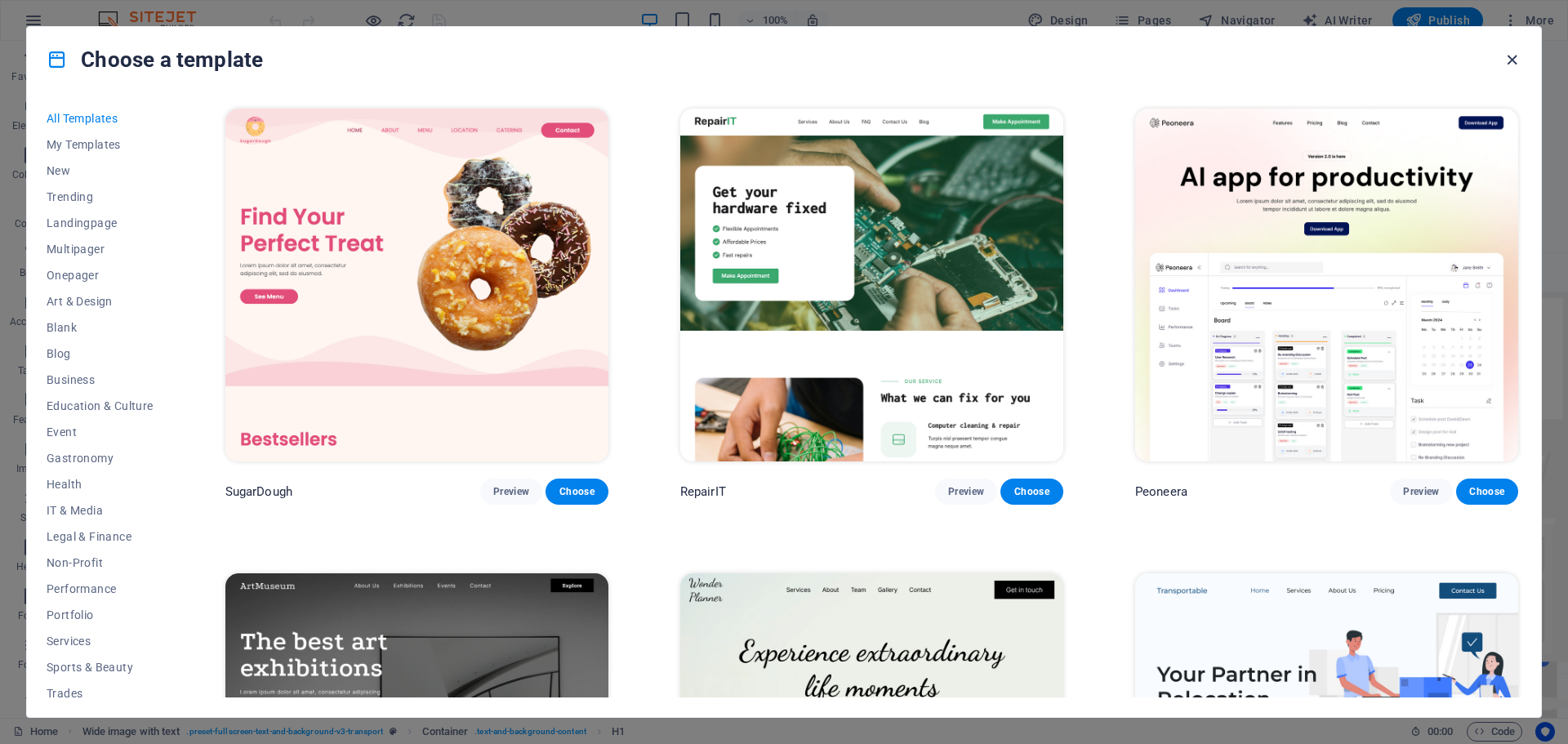 click at bounding box center [1512, 60] 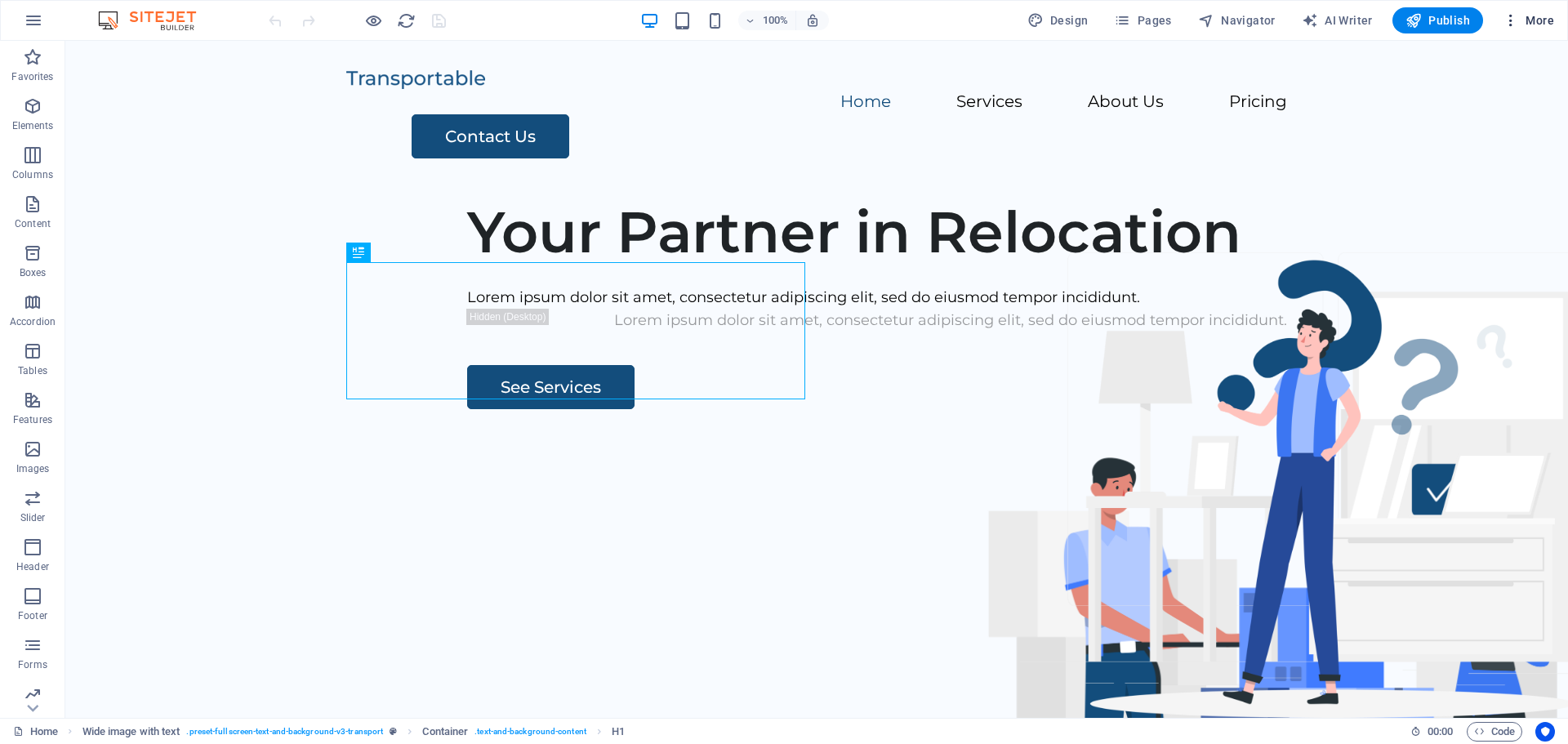 click at bounding box center (1511, 20) 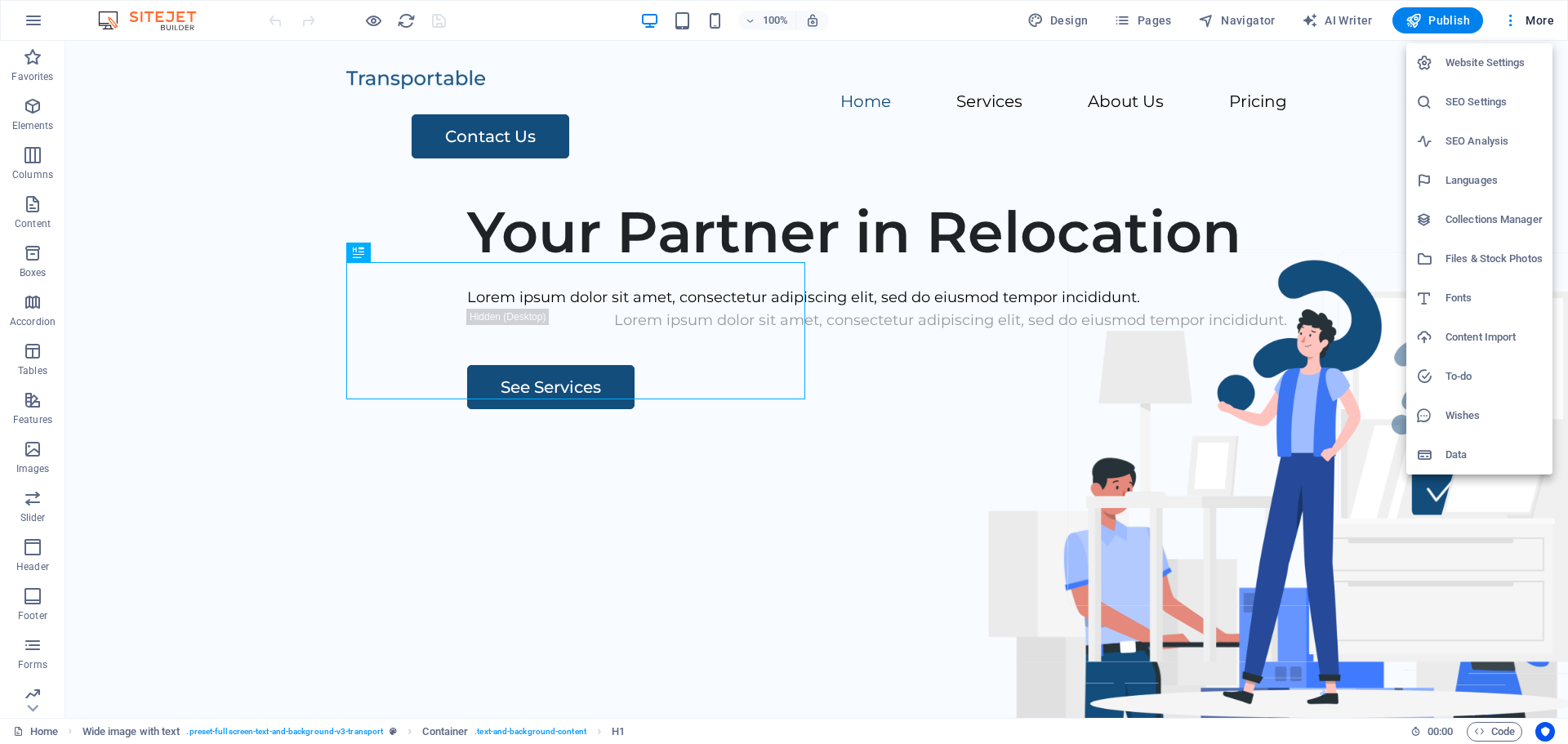 click at bounding box center (784, 372) 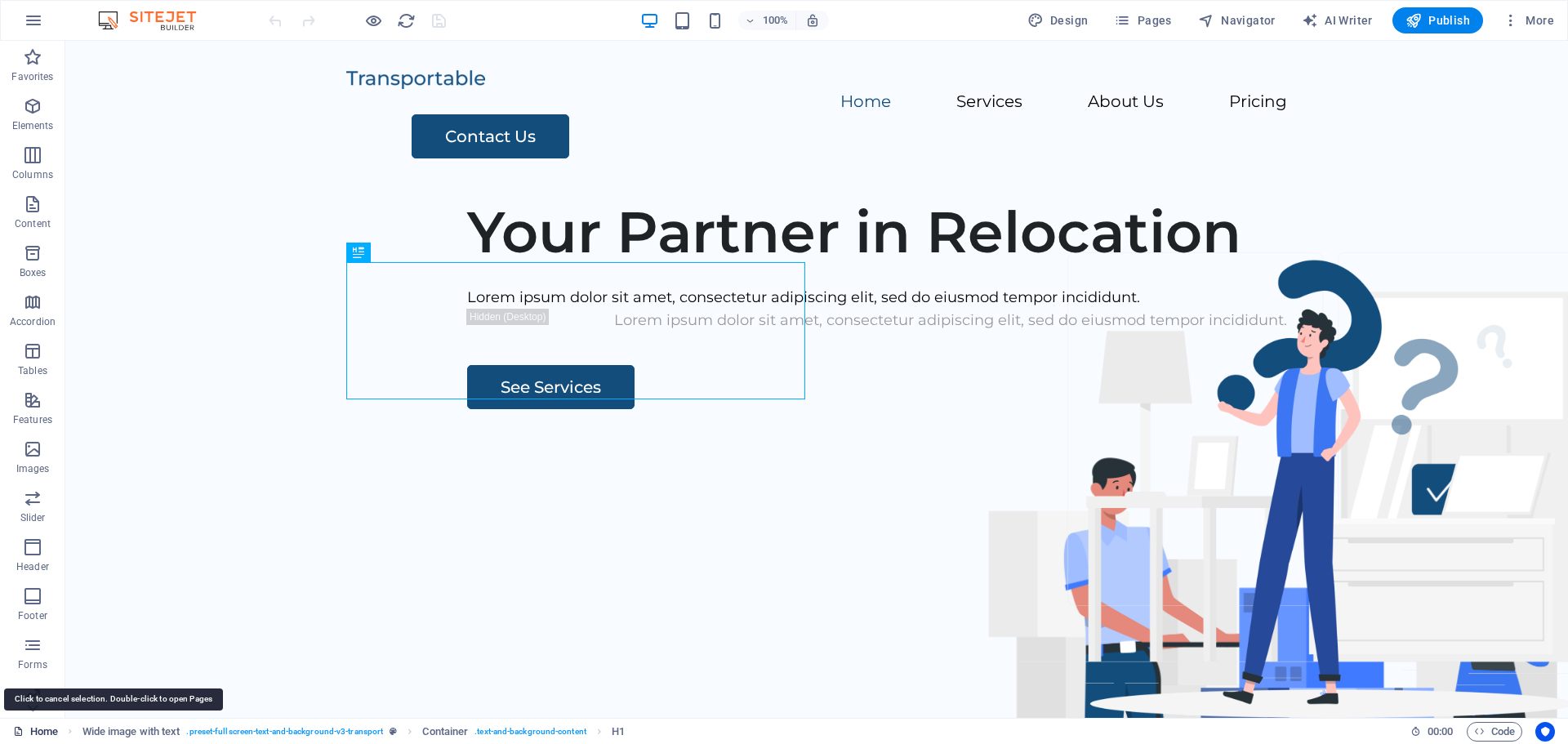 click on "Home" at bounding box center [35, 732] 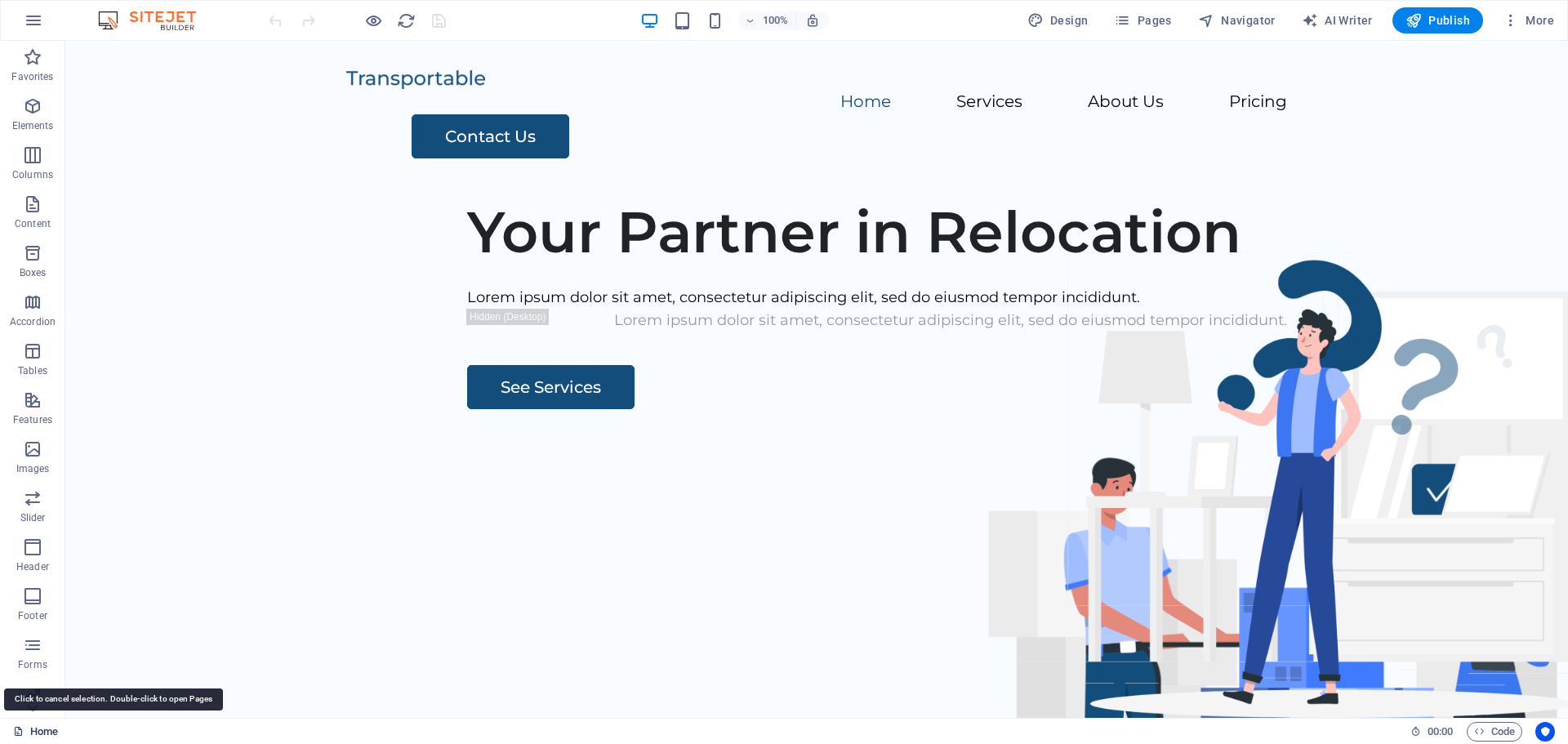 click on "Home" at bounding box center [35, 732] 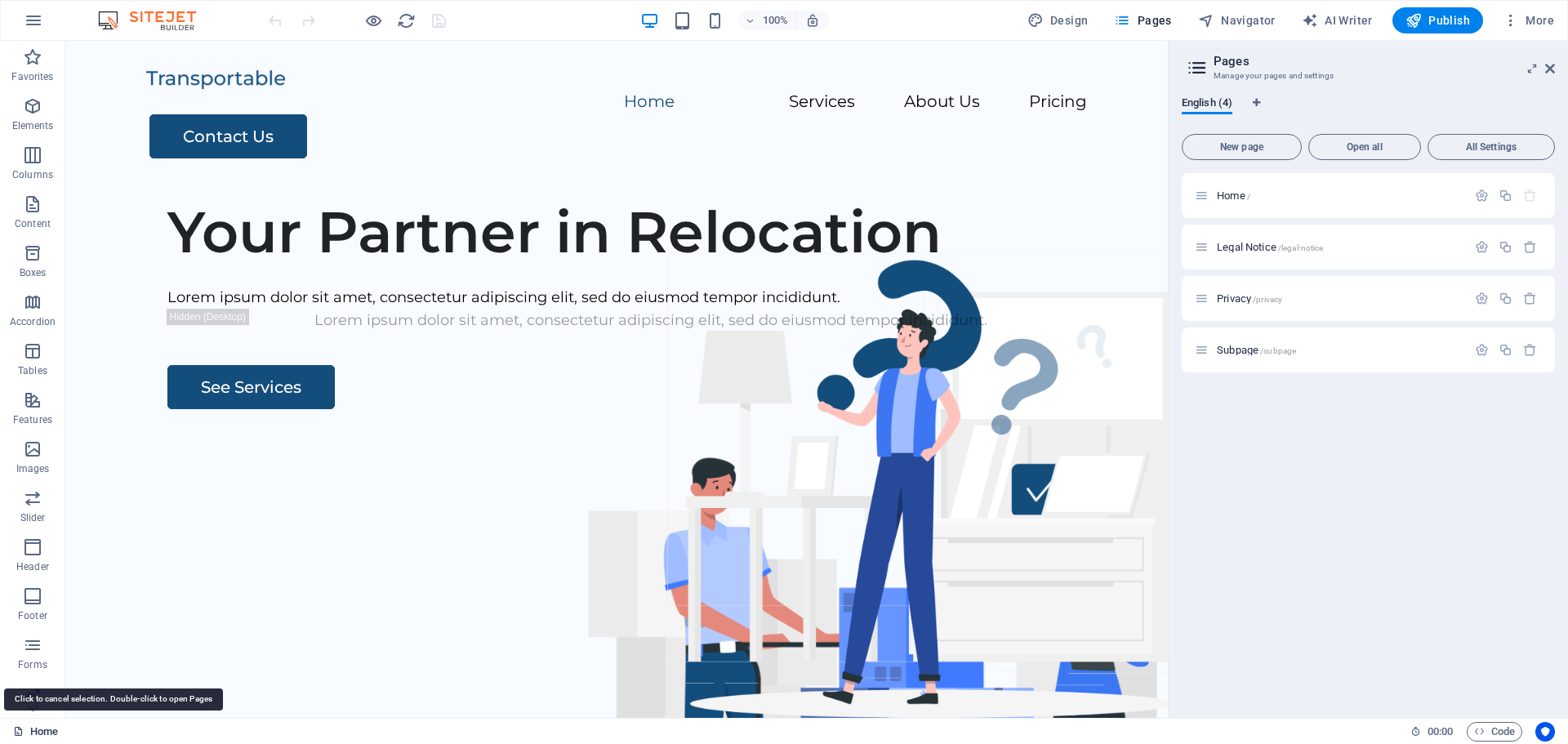 click on "Home" at bounding box center [35, 732] 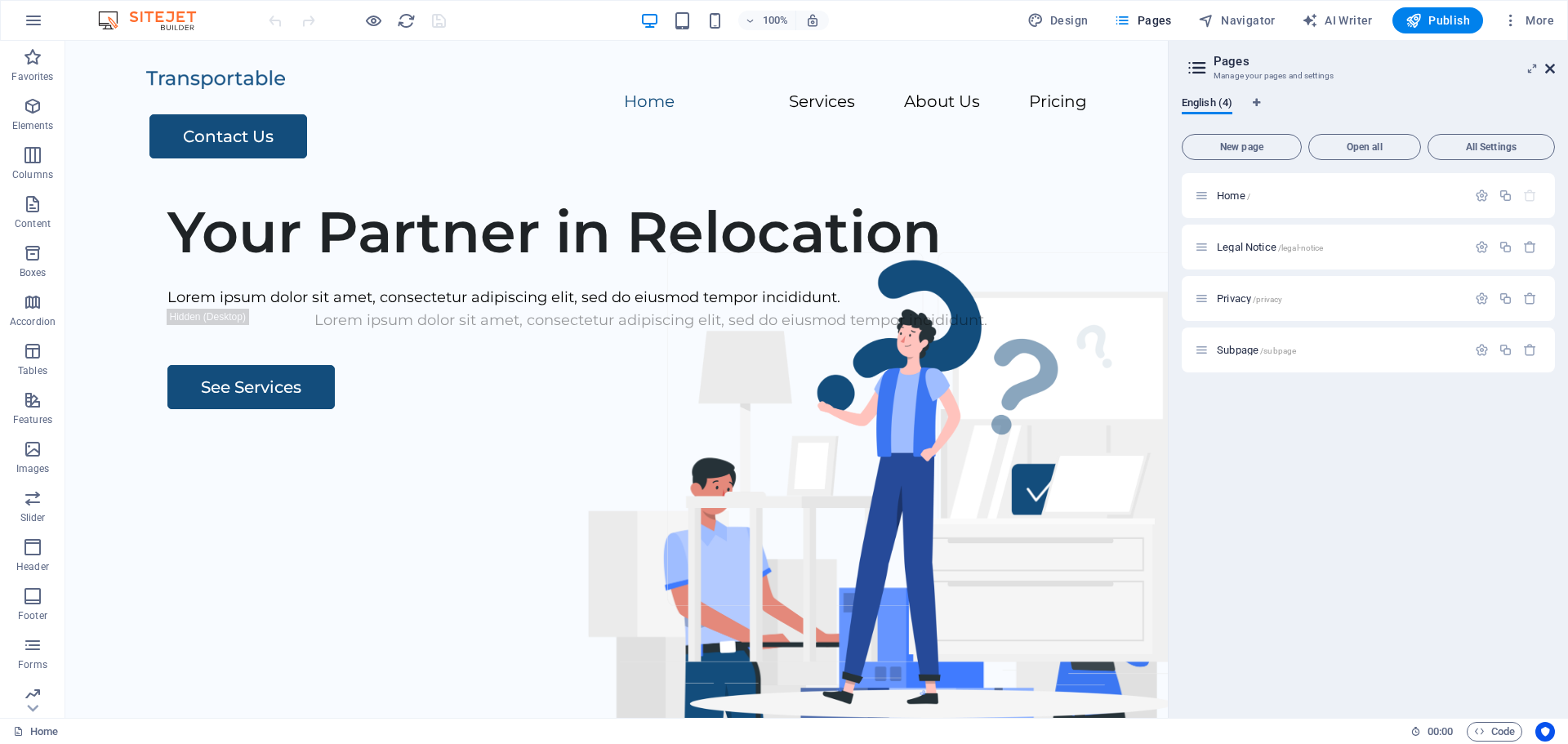 click at bounding box center [1550, 69] 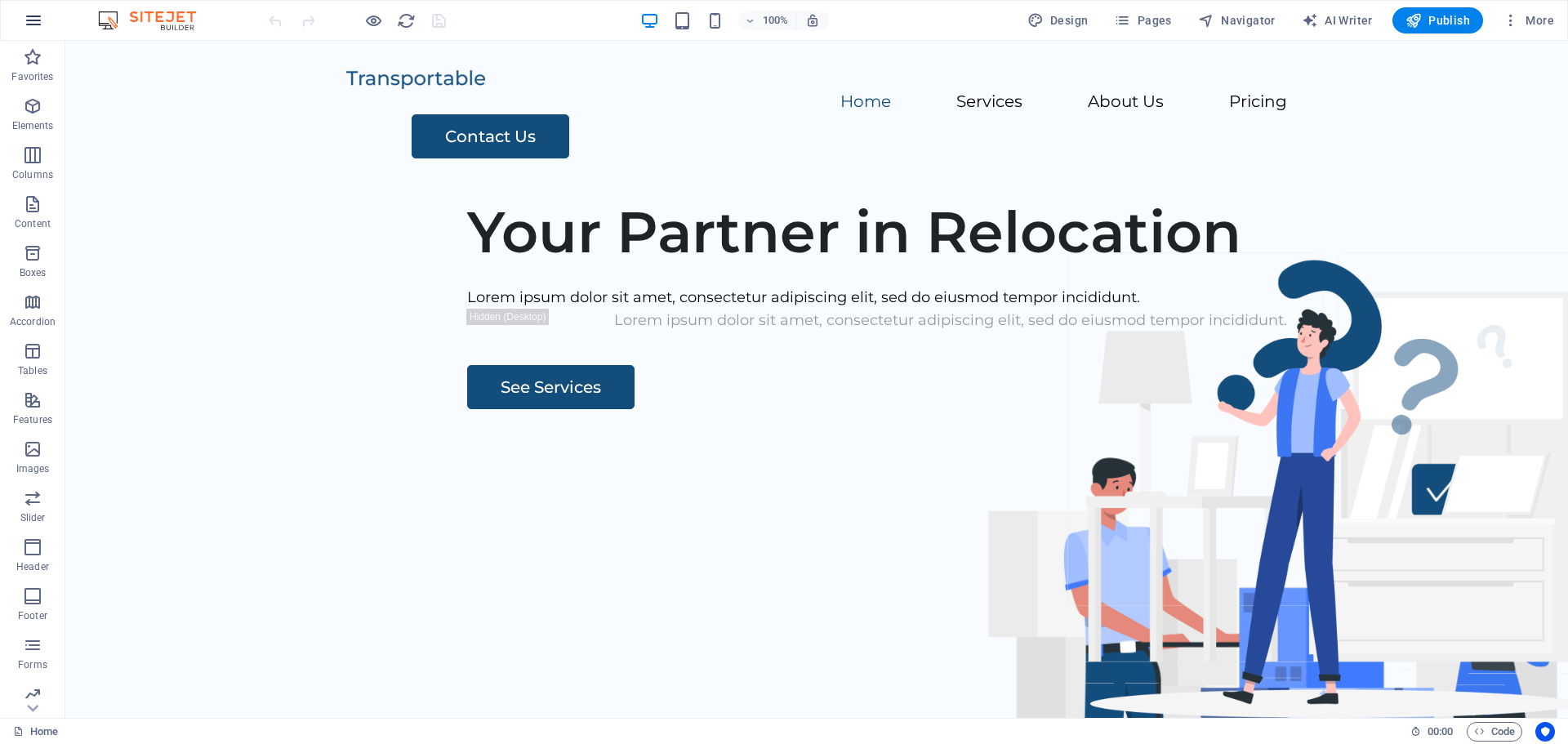 click at bounding box center (33, 20) 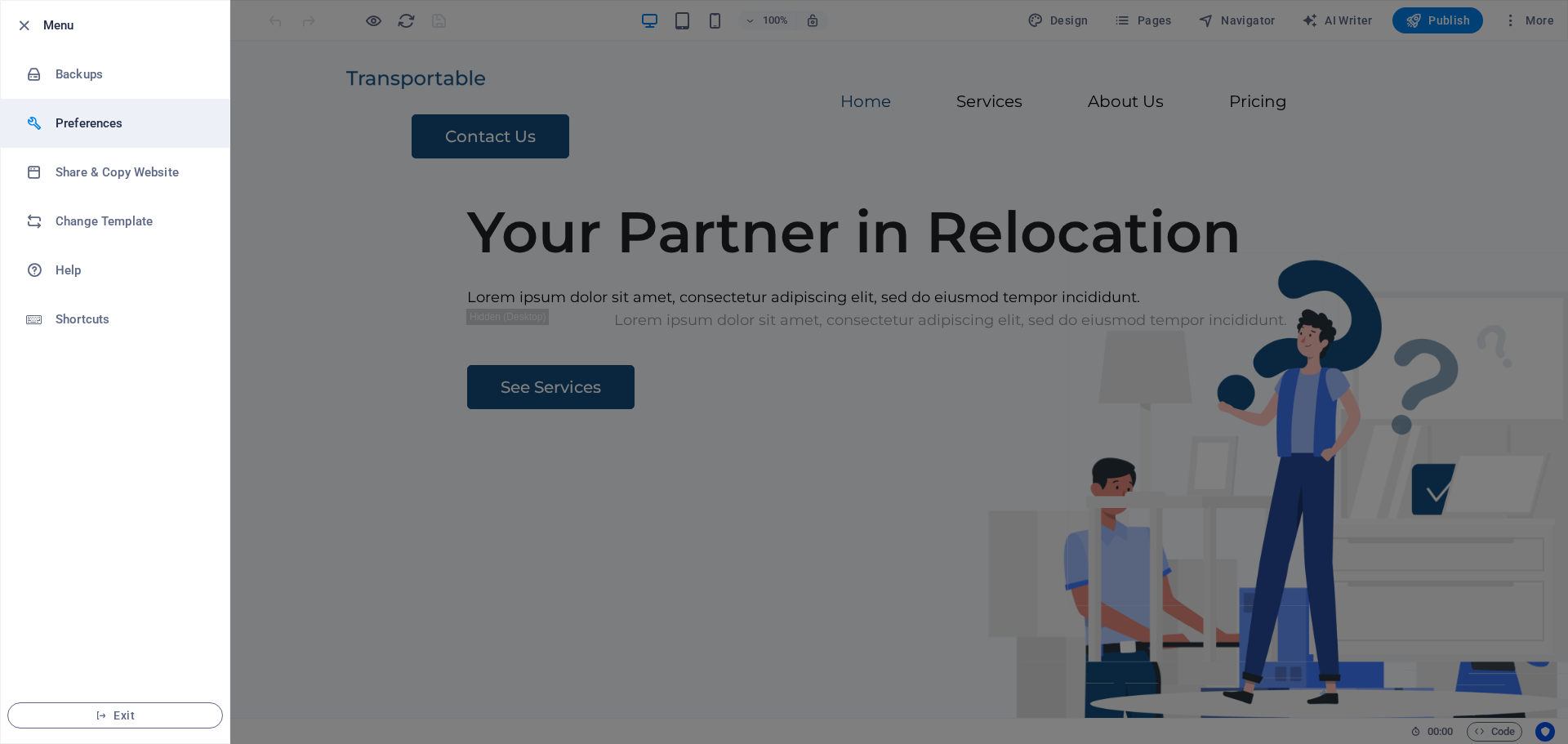 click on "Preferences" at bounding box center (131, 123) 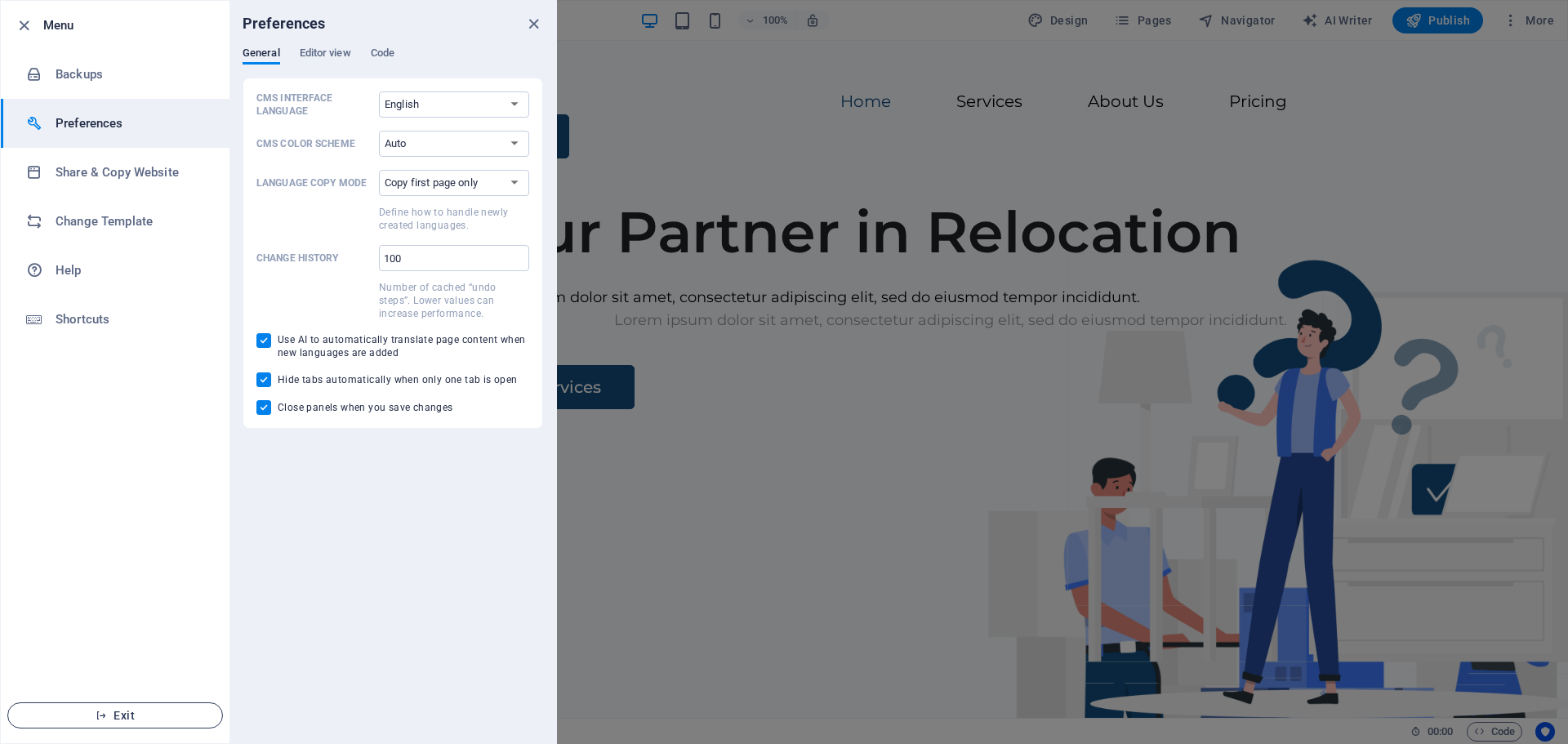 click on "Exit" at bounding box center [115, 715] 